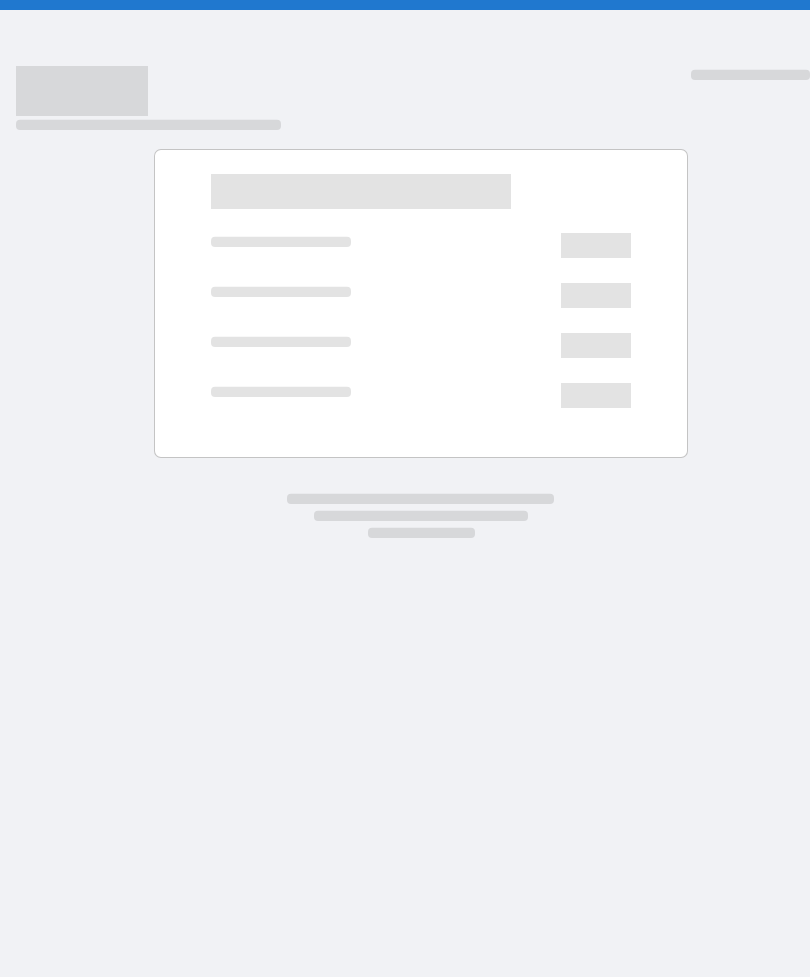 scroll, scrollTop: 0, scrollLeft: 0, axis: both 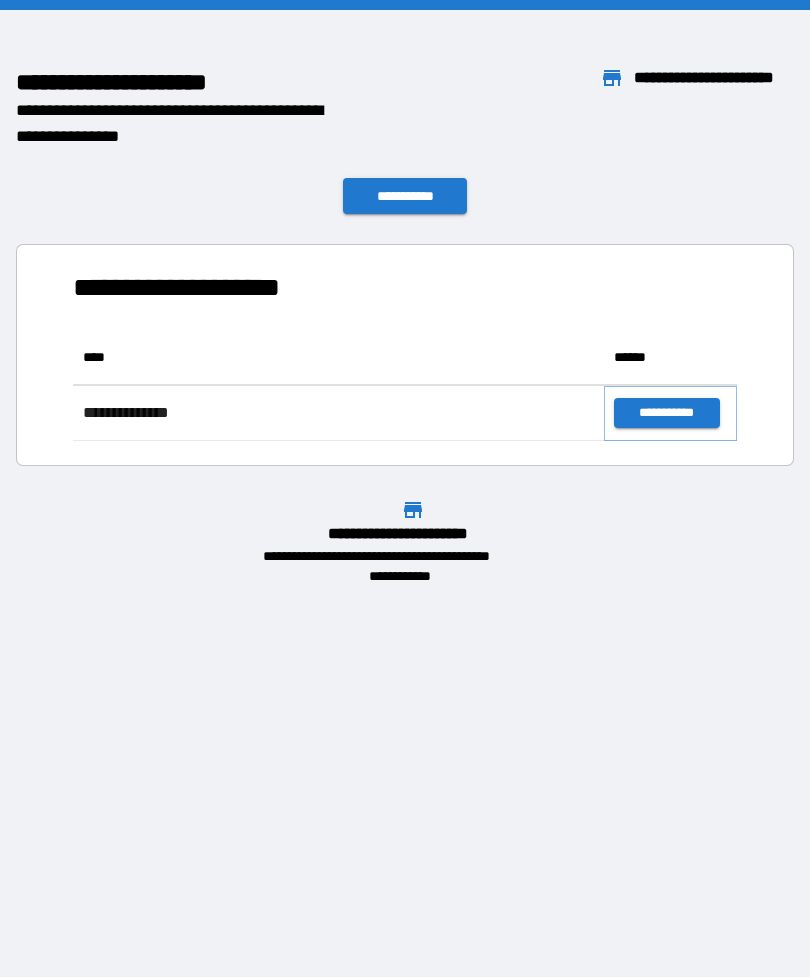 click on "**********" at bounding box center (666, 413) 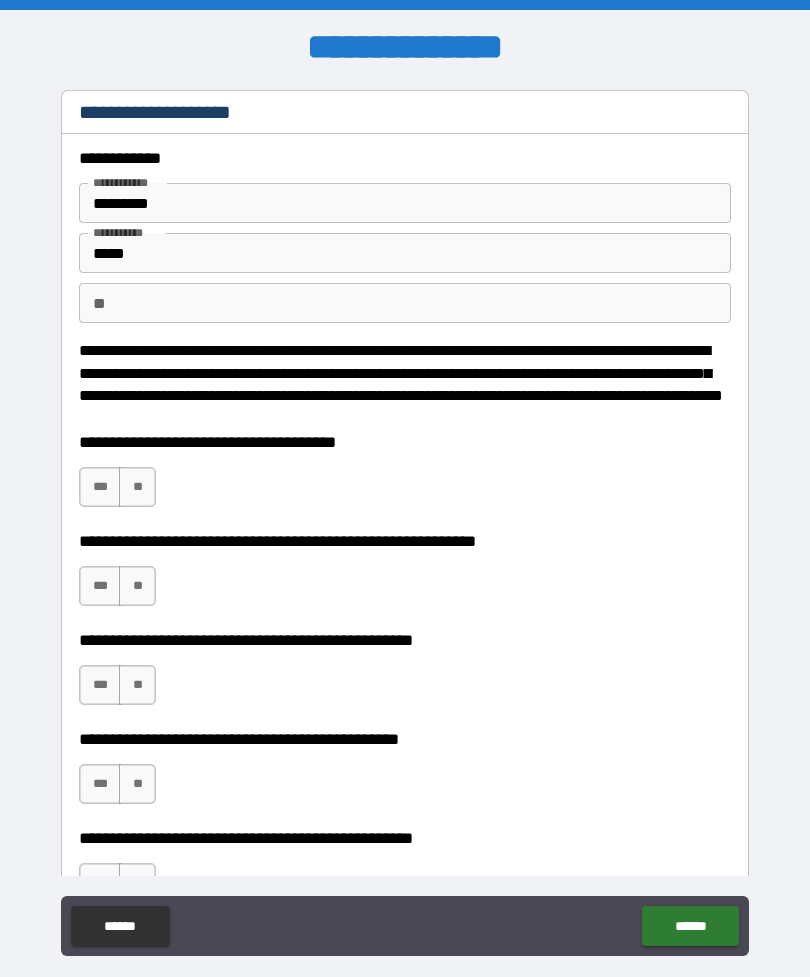 click on "**" at bounding box center [137, 487] 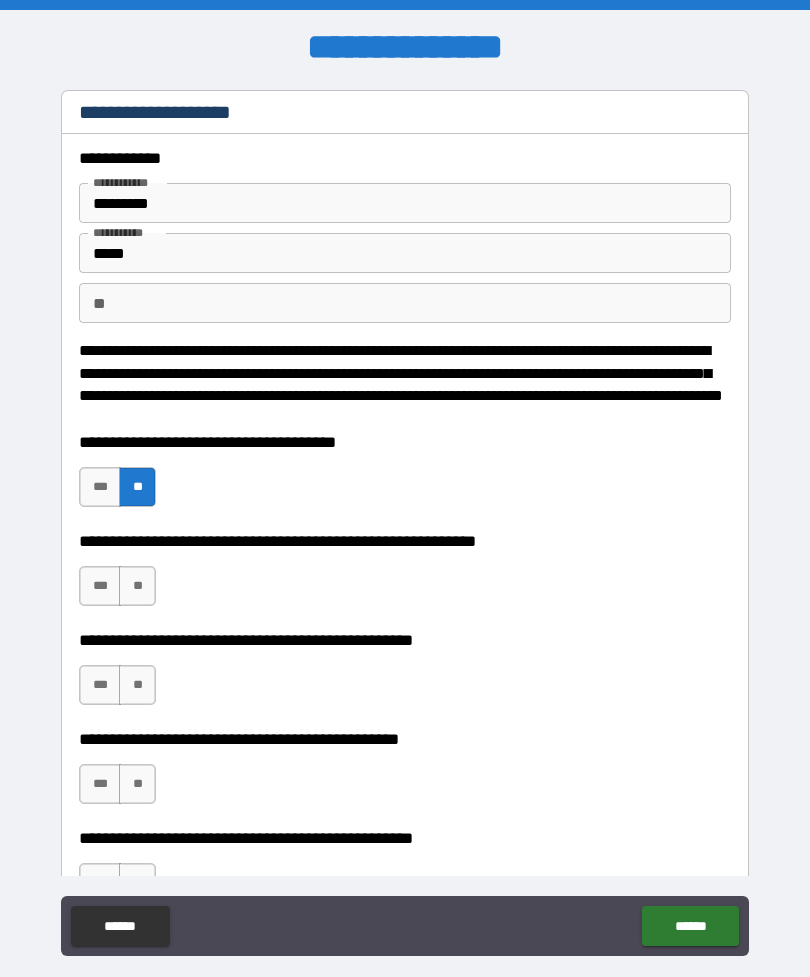 click on "**" at bounding box center (137, 586) 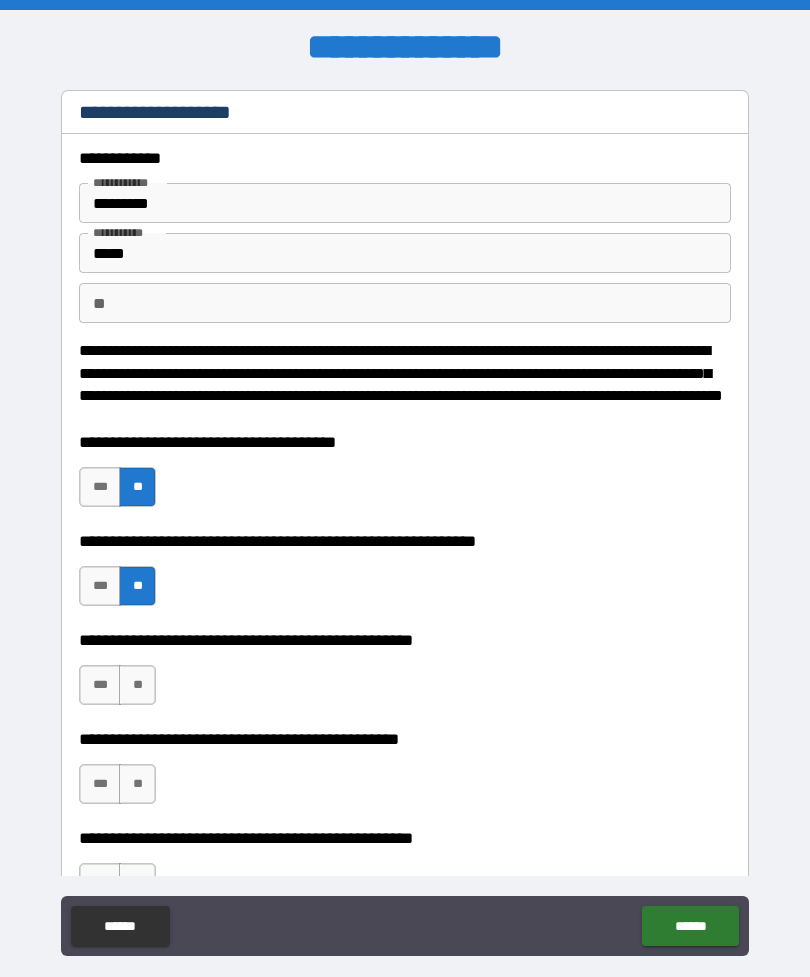 click on "**" at bounding box center (137, 685) 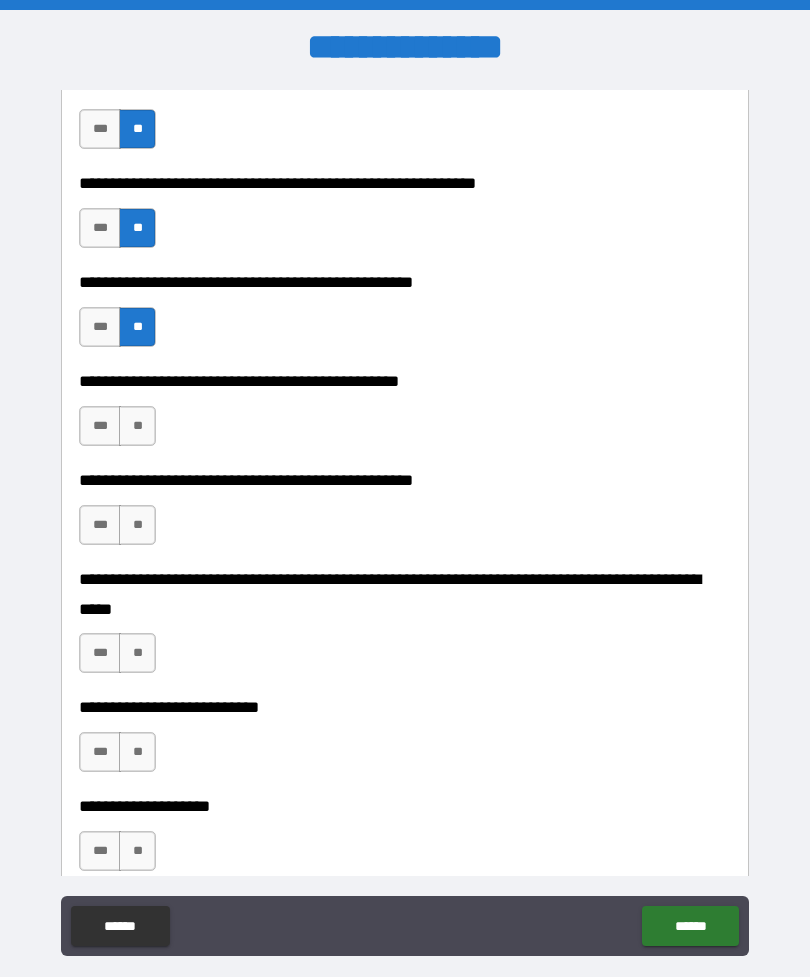 scroll, scrollTop: 383, scrollLeft: 0, axis: vertical 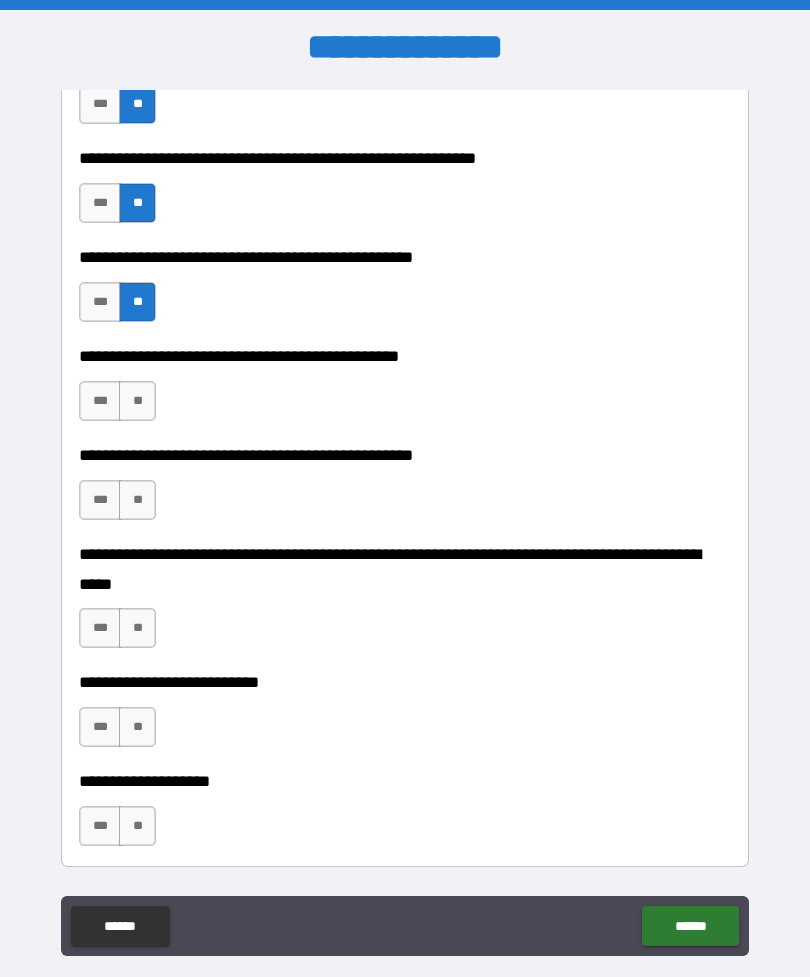 click on "**" at bounding box center (137, 401) 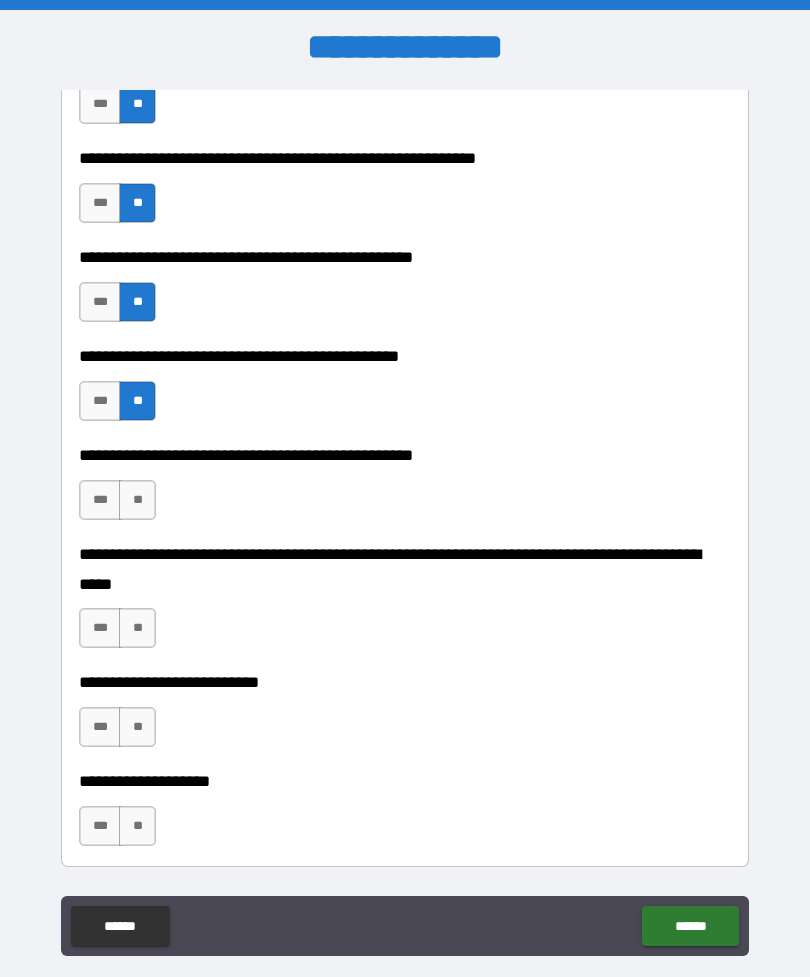 click on "***" at bounding box center (100, 401) 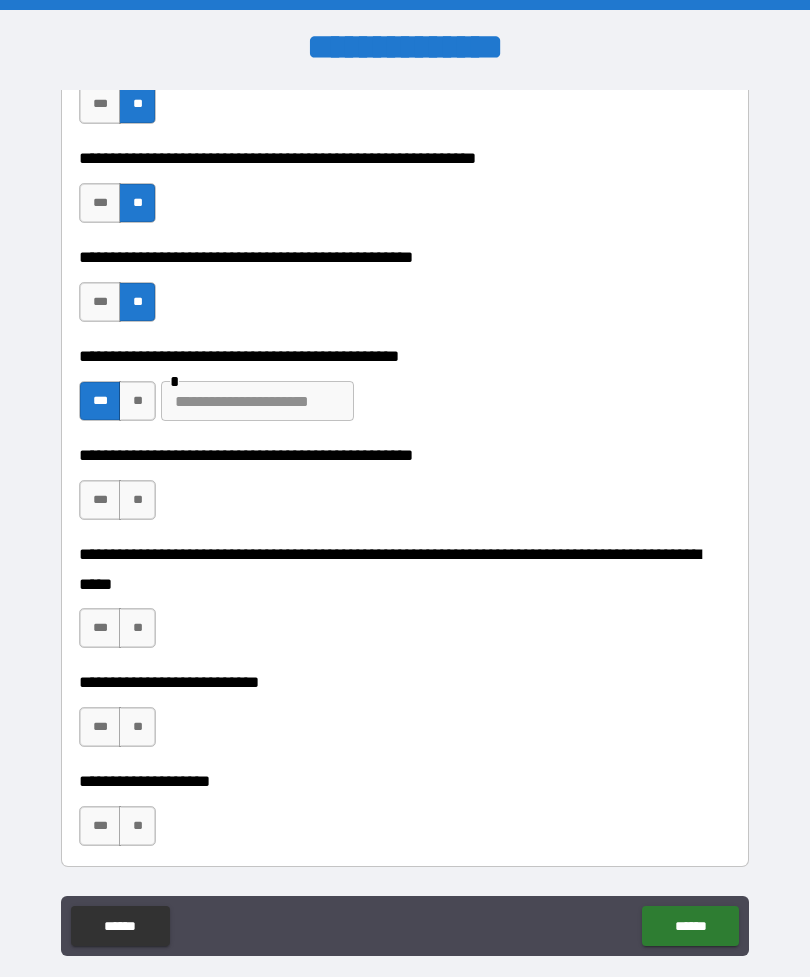click on "**" at bounding box center [137, 401] 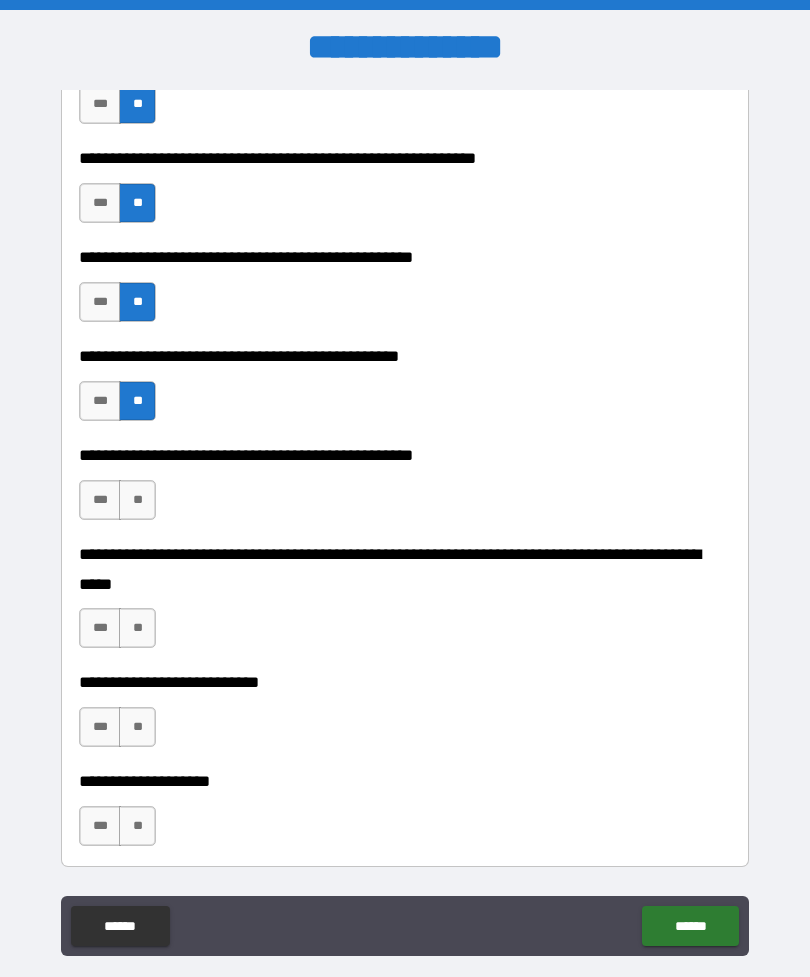 click on "**" at bounding box center [137, 500] 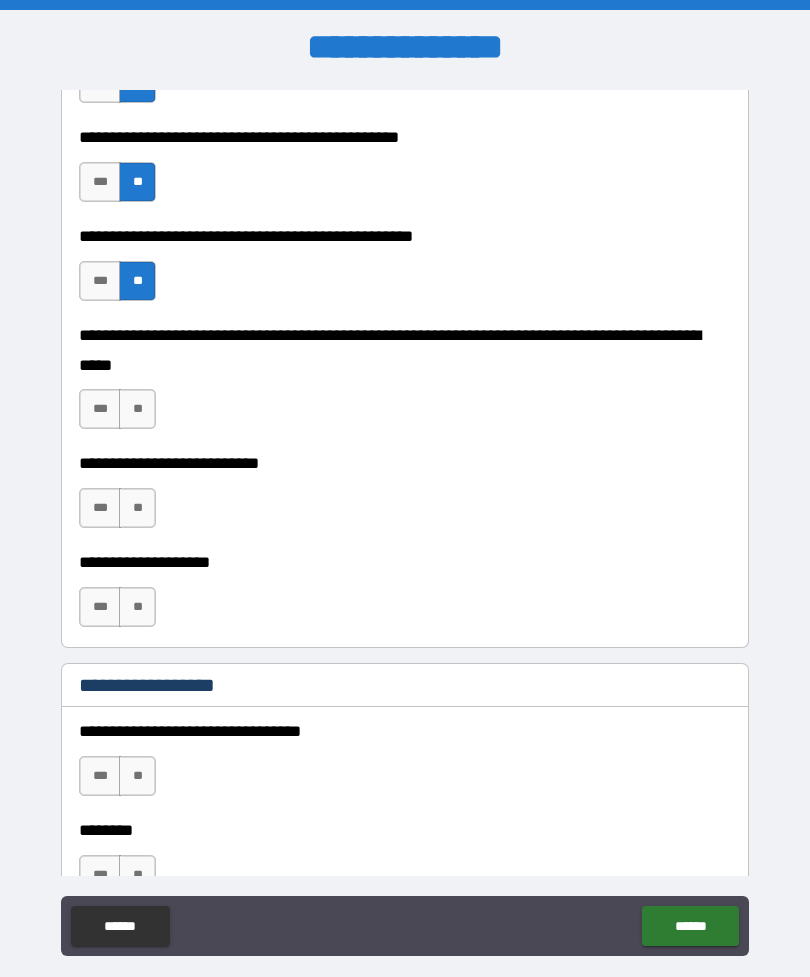 scroll, scrollTop: 608, scrollLeft: 0, axis: vertical 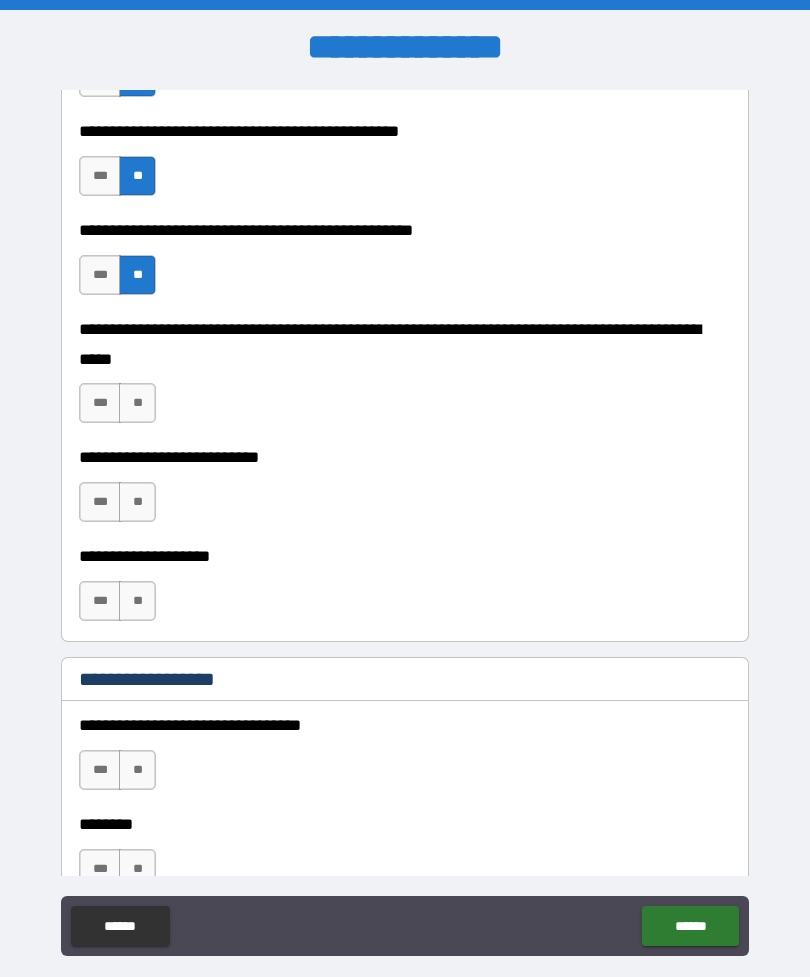 click on "**" at bounding box center [137, 403] 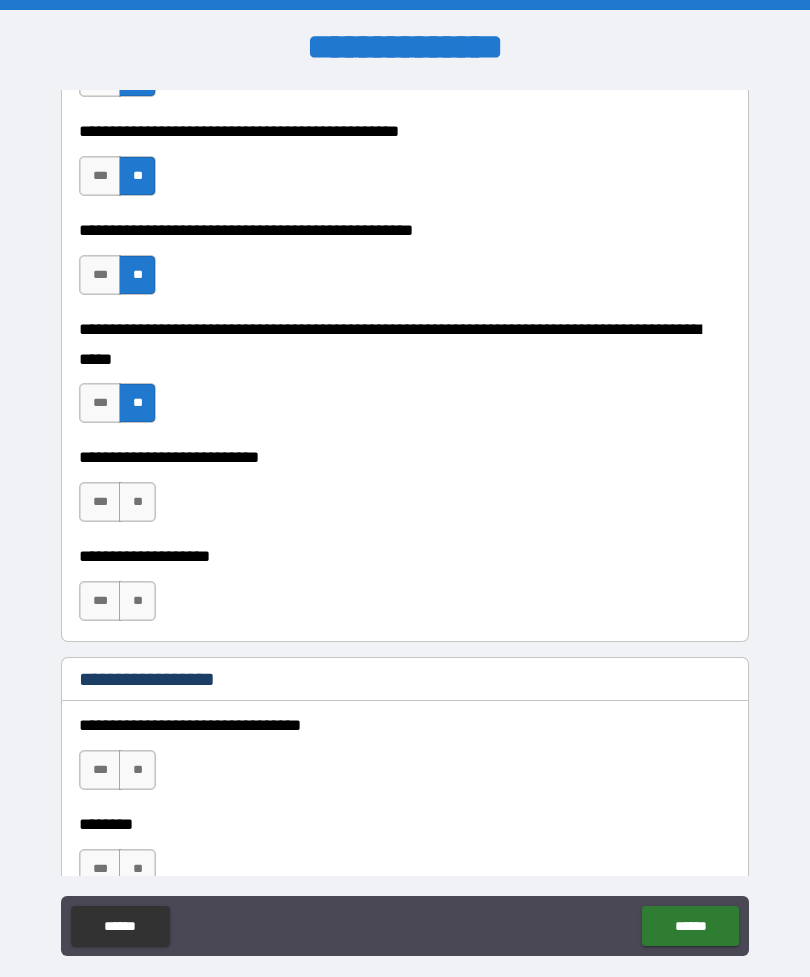 click on "**" at bounding box center [137, 502] 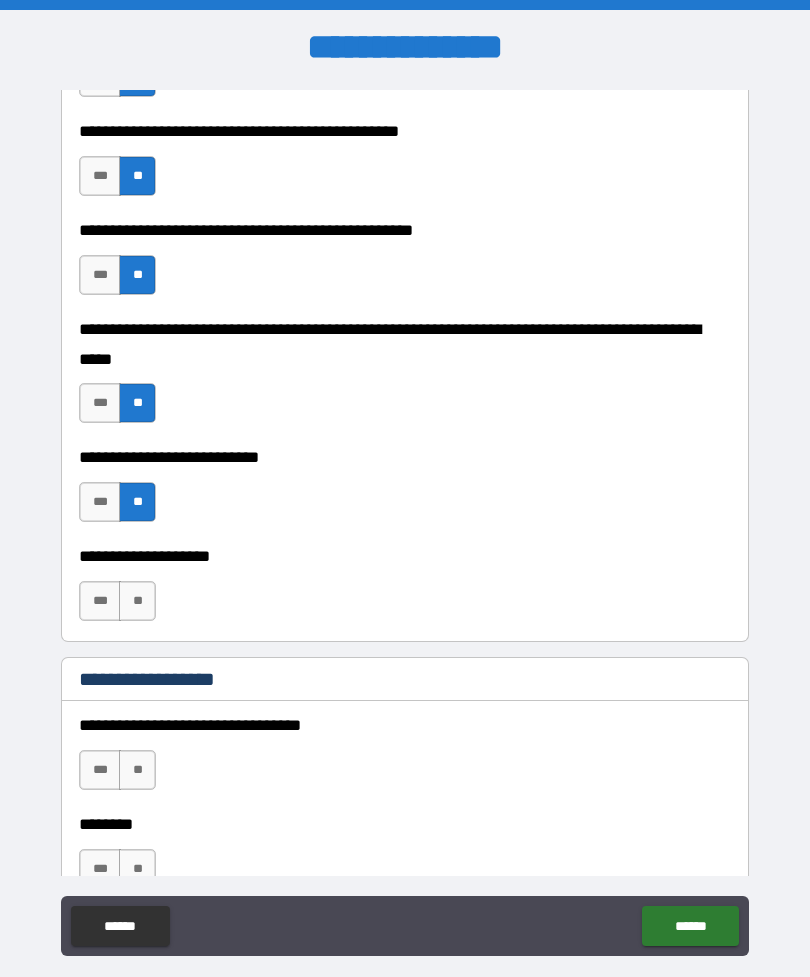 click on "**" at bounding box center [137, 601] 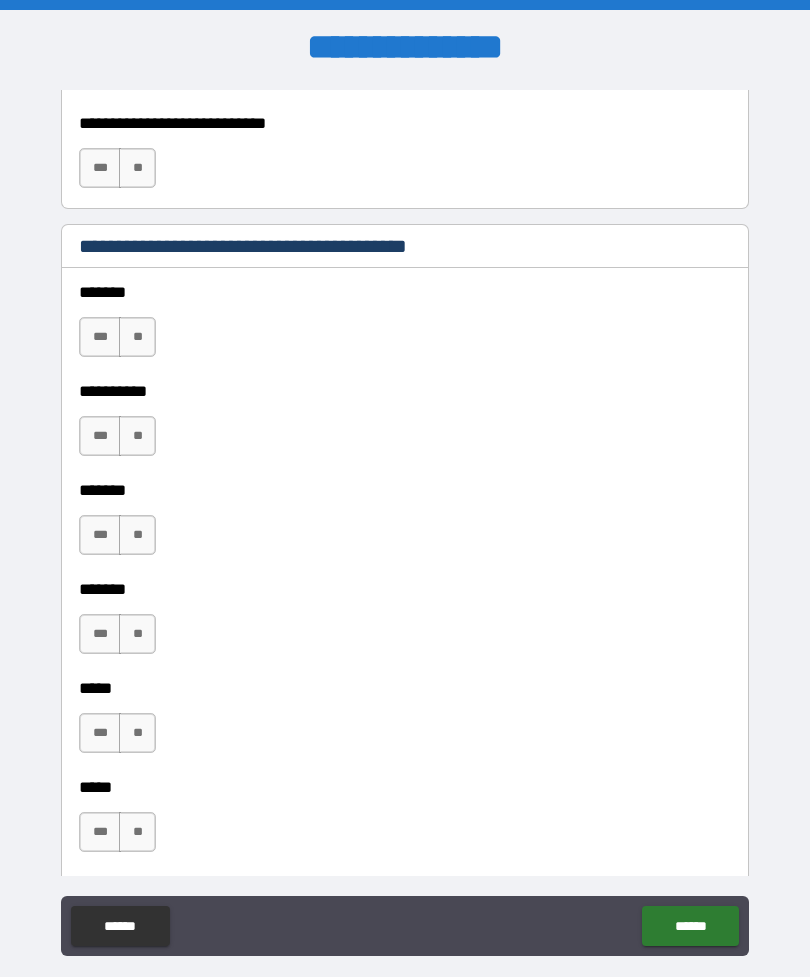 scroll, scrollTop: 1411, scrollLeft: 0, axis: vertical 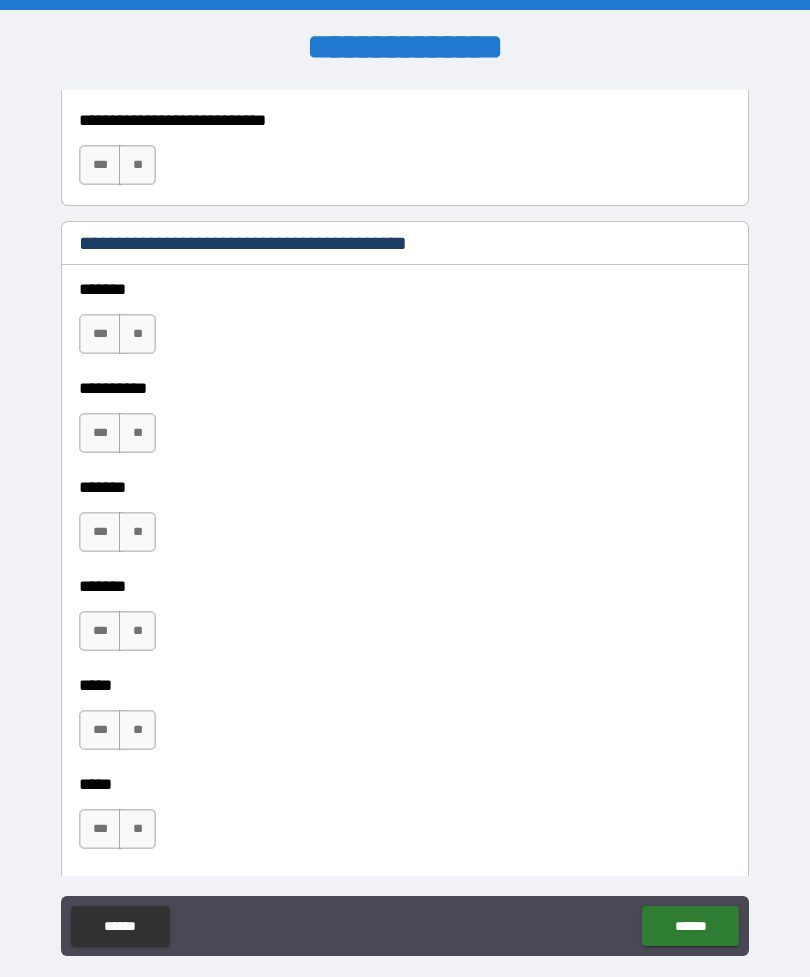 click on "**" at bounding box center (137, 334) 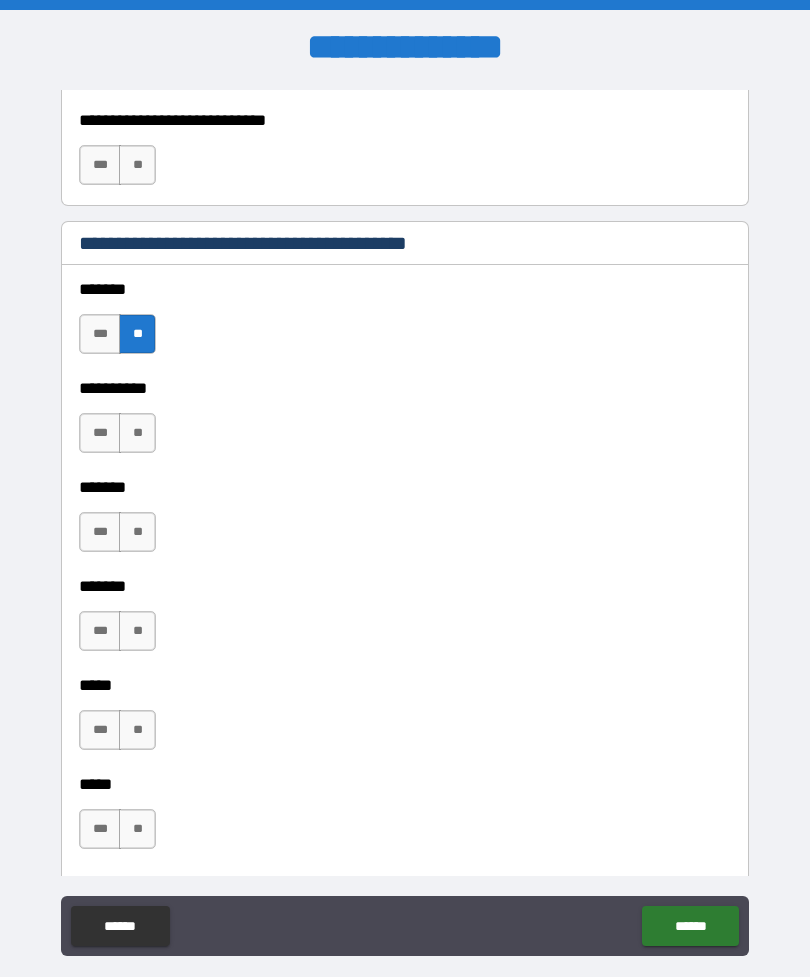 click on "**" at bounding box center [137, 433] 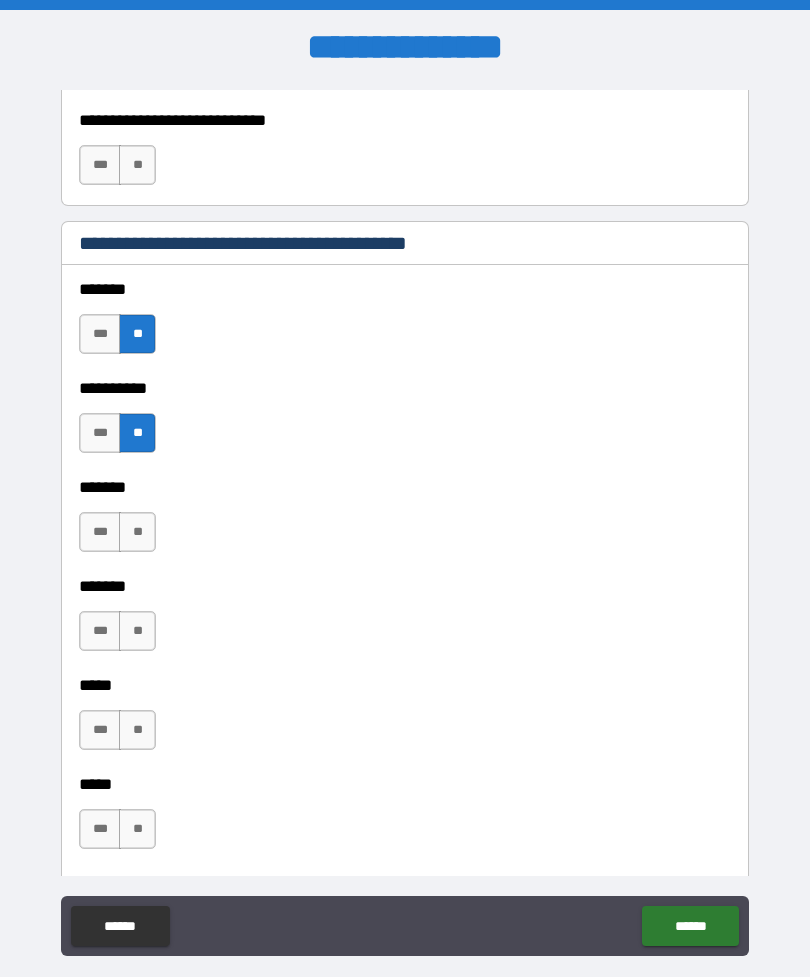 click on "**" at bounding box center (137, 532) 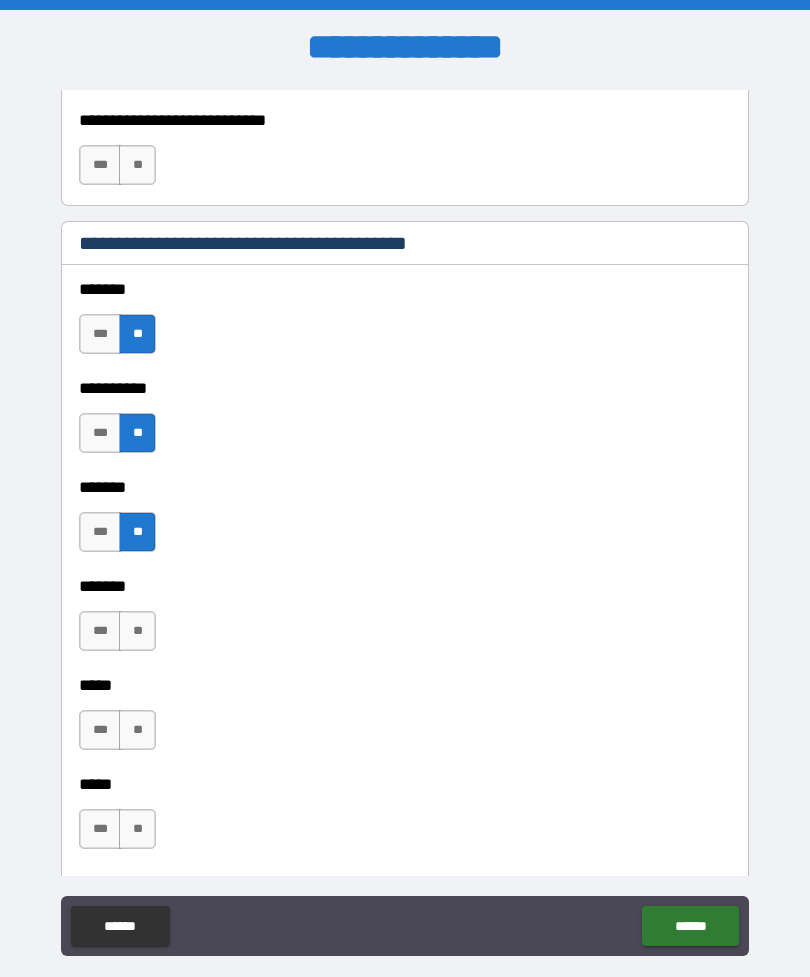 click on "**" at bounding box center (137, 631) 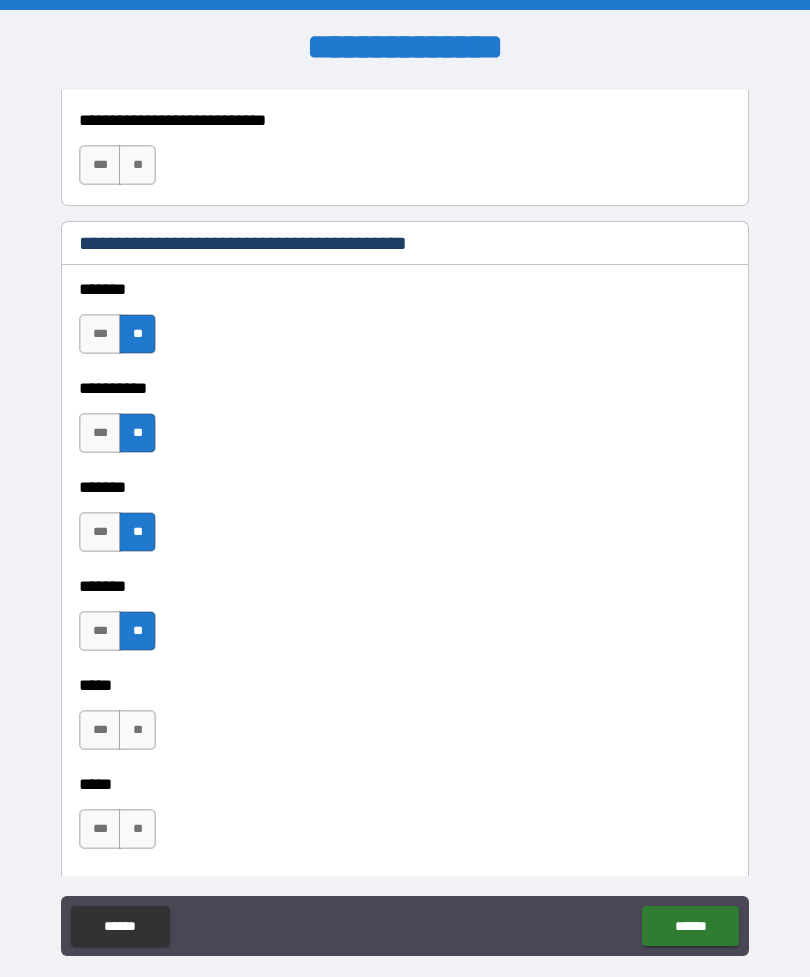 click on "**" at bounding box center [137, 730] 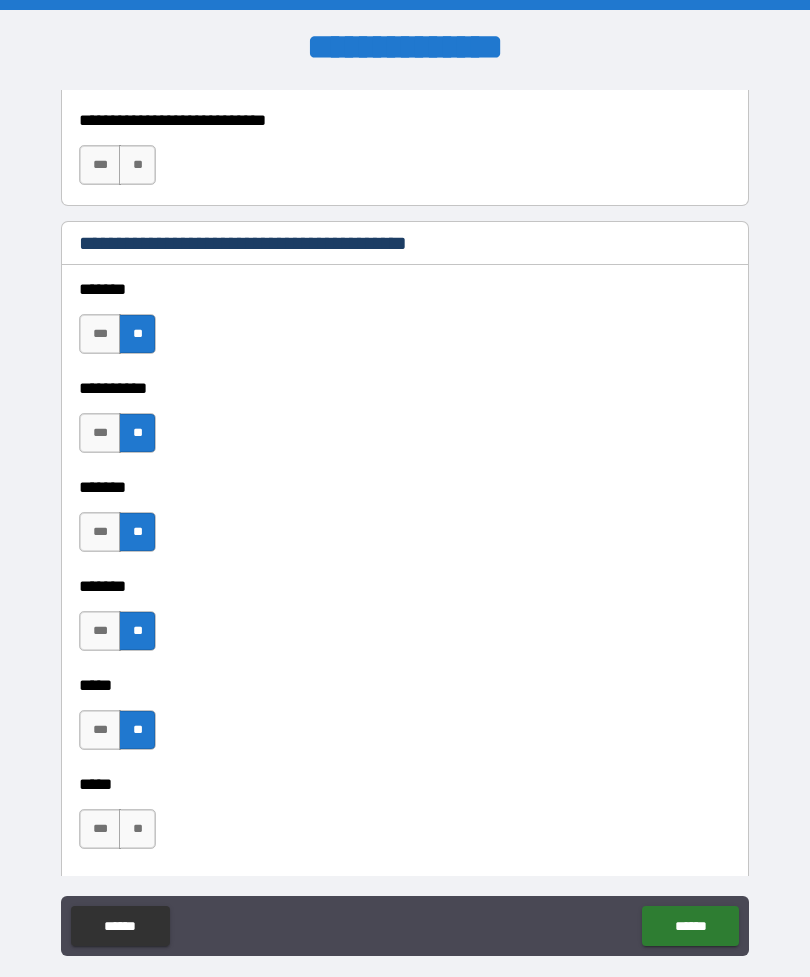click on "**" at bounding box center (137, 829) 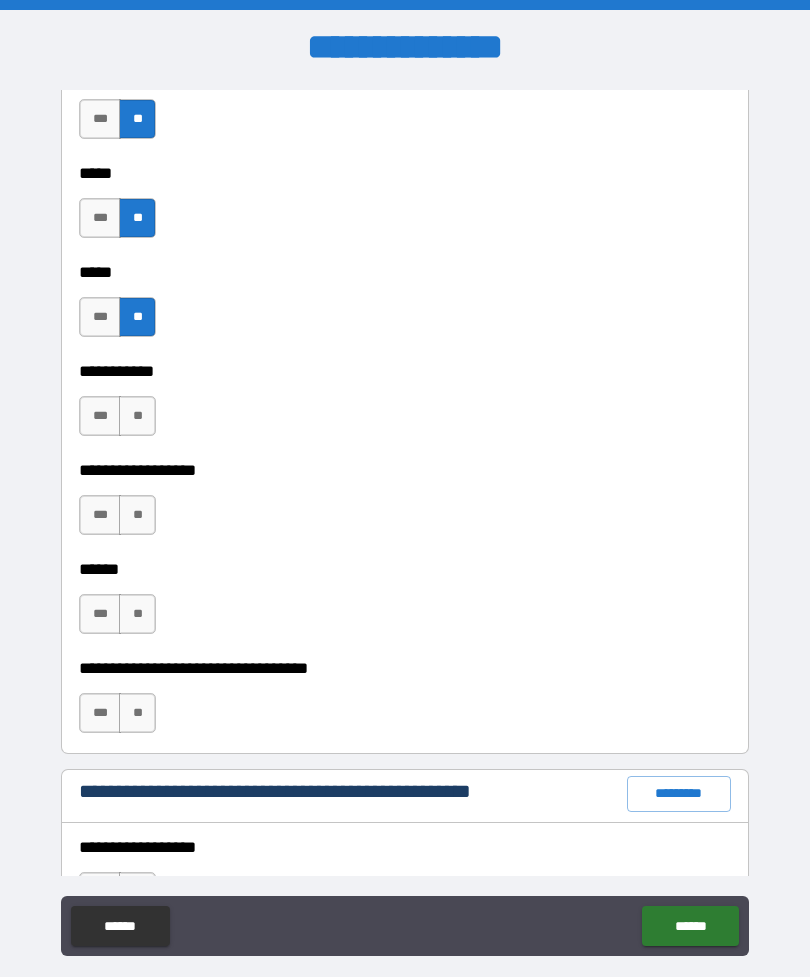 scroll, scrollTop: 1939, scrollLeft: 0, axis: vertical 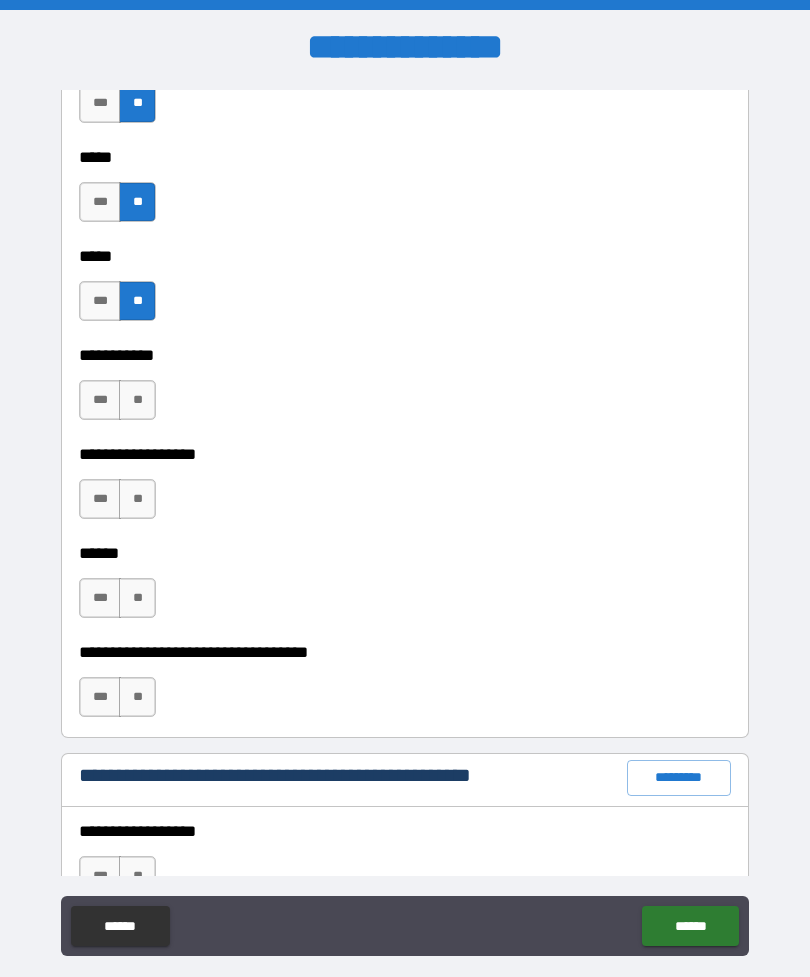 click on "**" at bounding box center [137, 400] 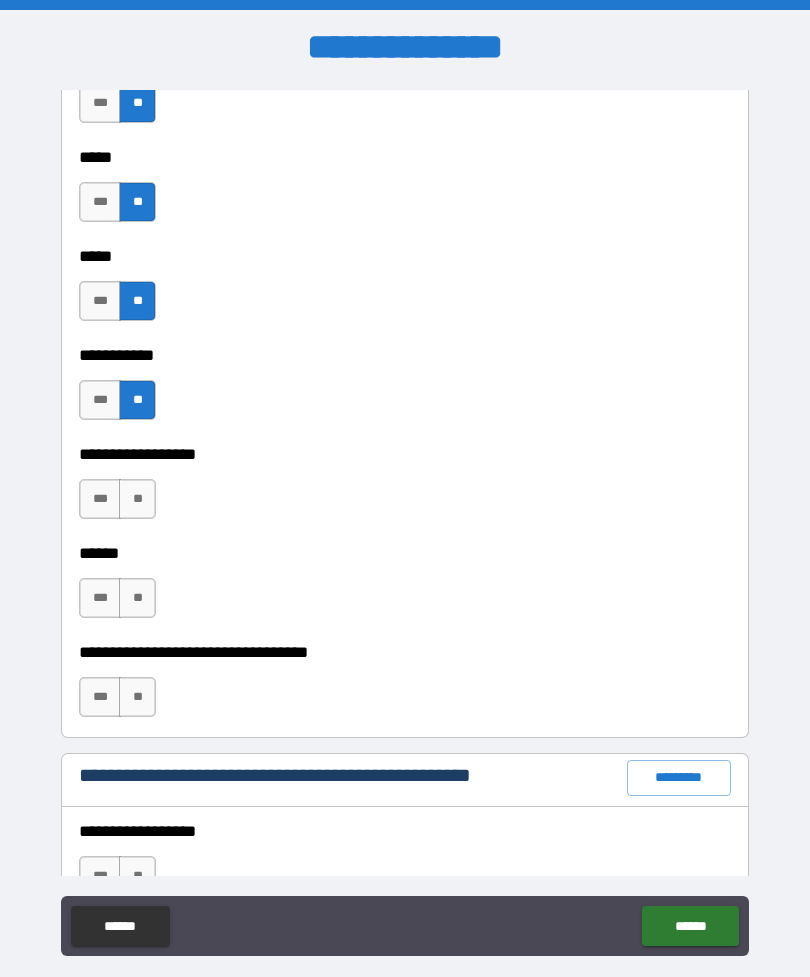 click on "**" at bounding box center [137, 499] 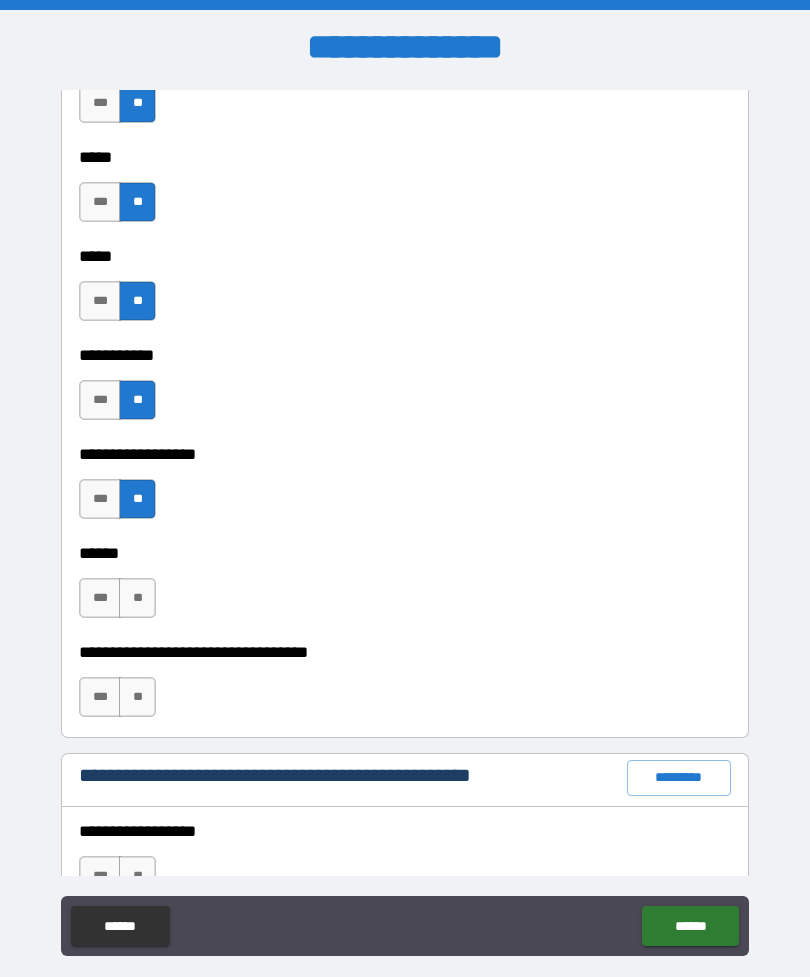 click on "**" at bounding box center [137, 598] 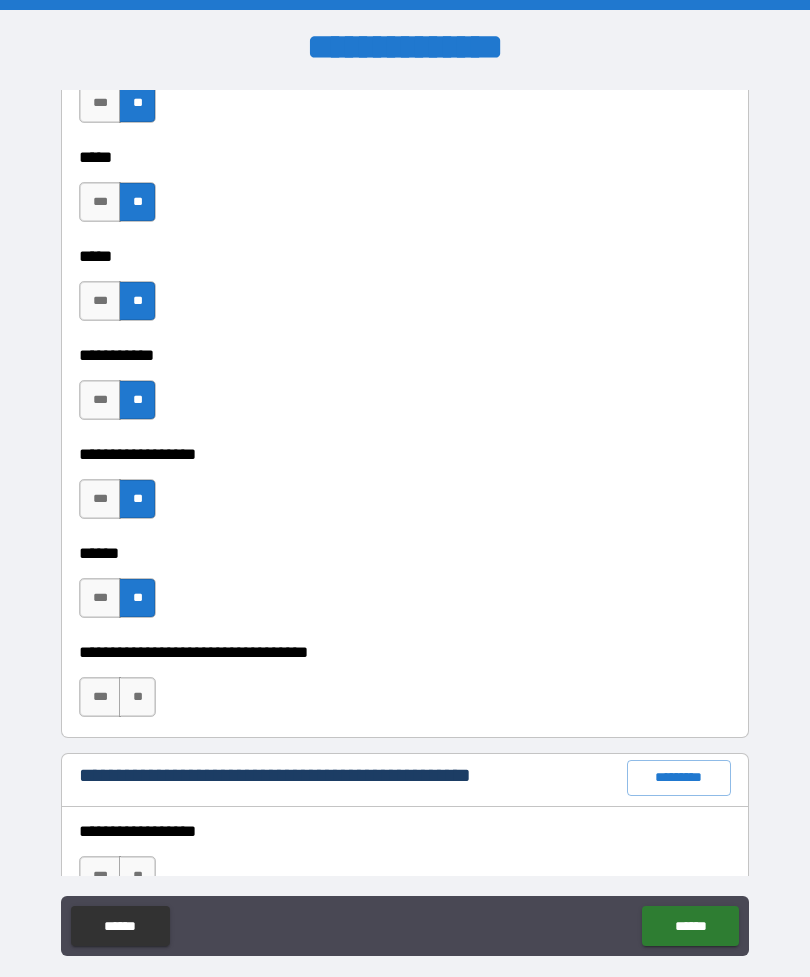 click on "**" at bounding box center (137, 697) 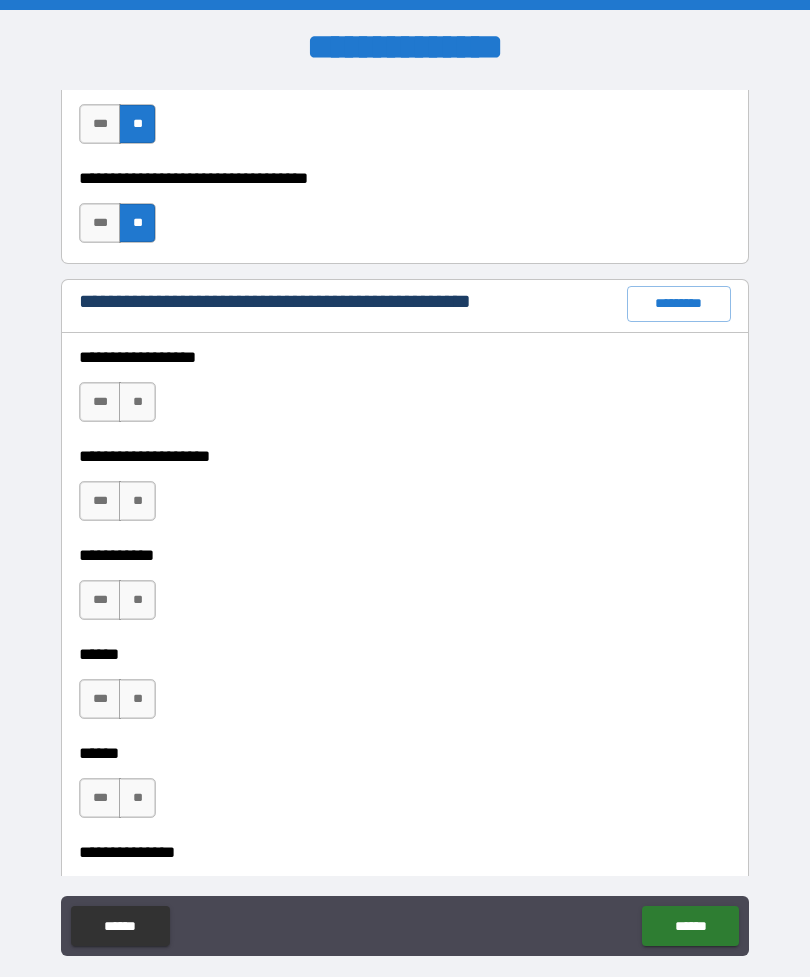 scroll, scrollTop: 2415, scrollLeft: 0, axis: vertical 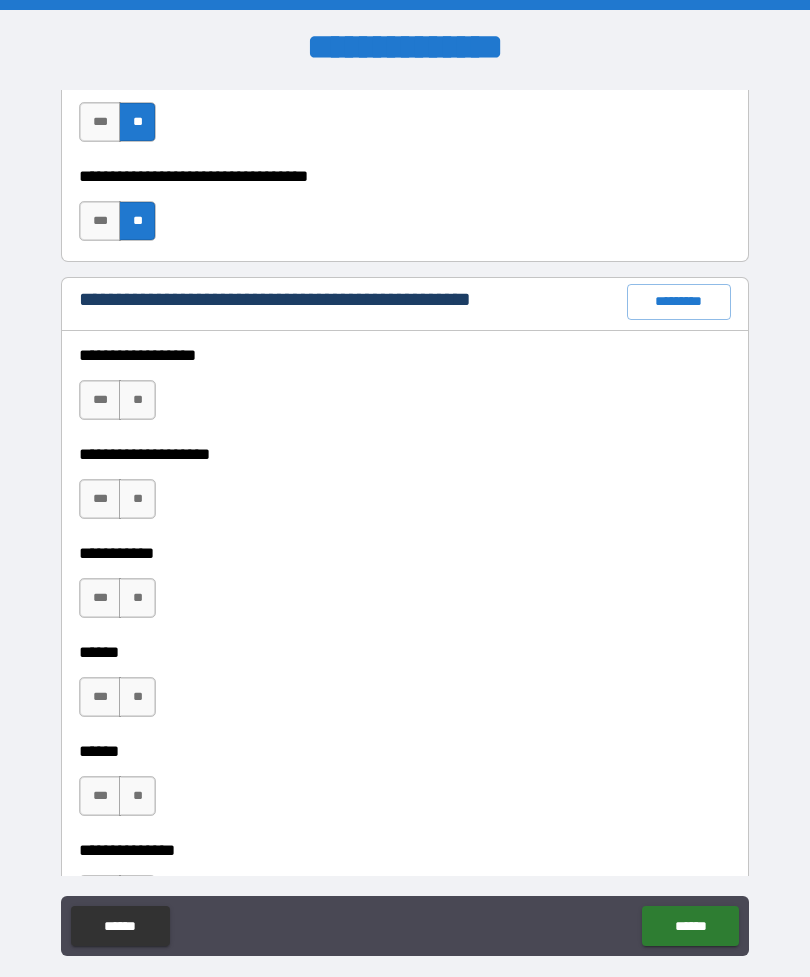 click on "**" at bounding box center [137, 400] 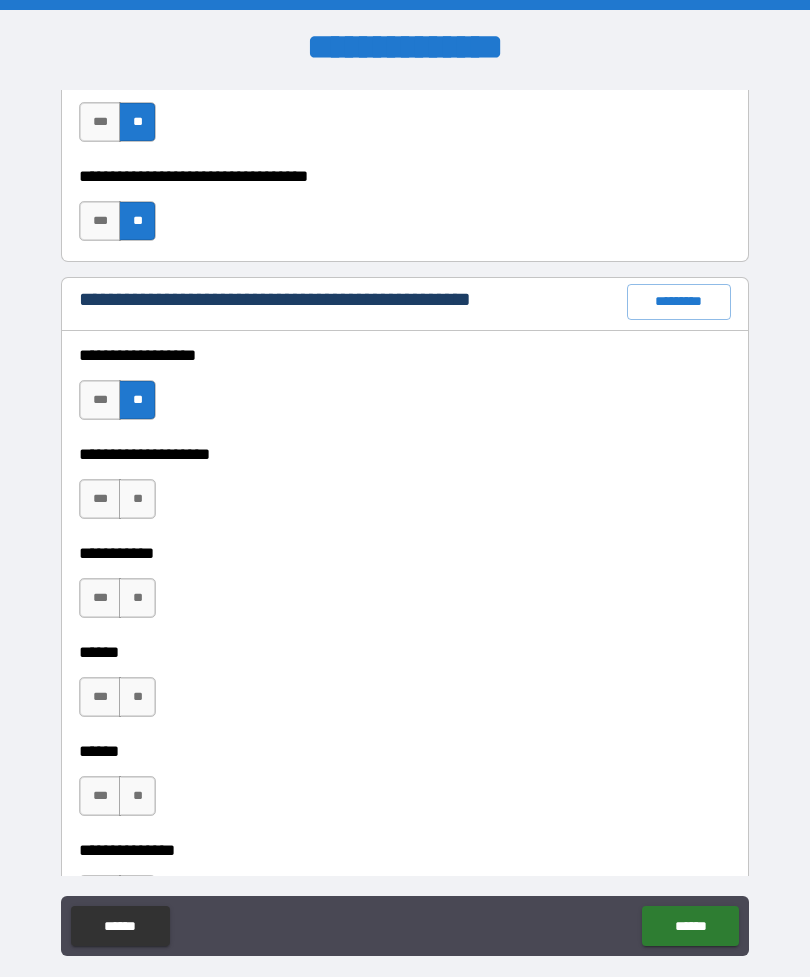 click on "**" at bounding box center [137, 499] 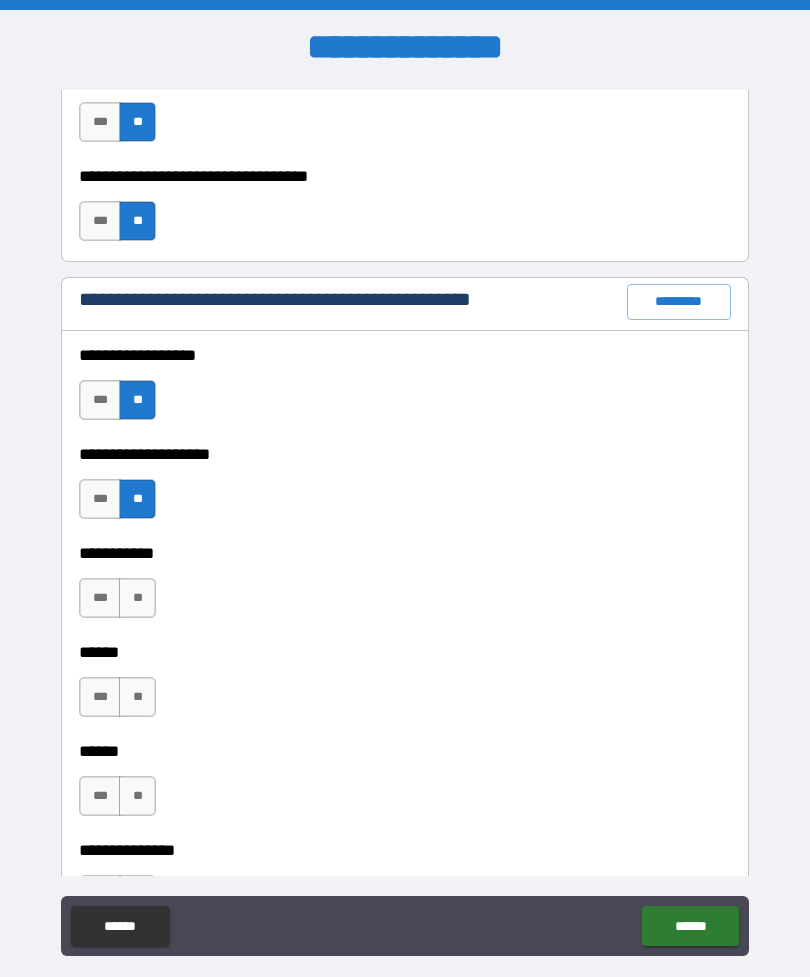 click on "**" at bounding box center (137, 598) 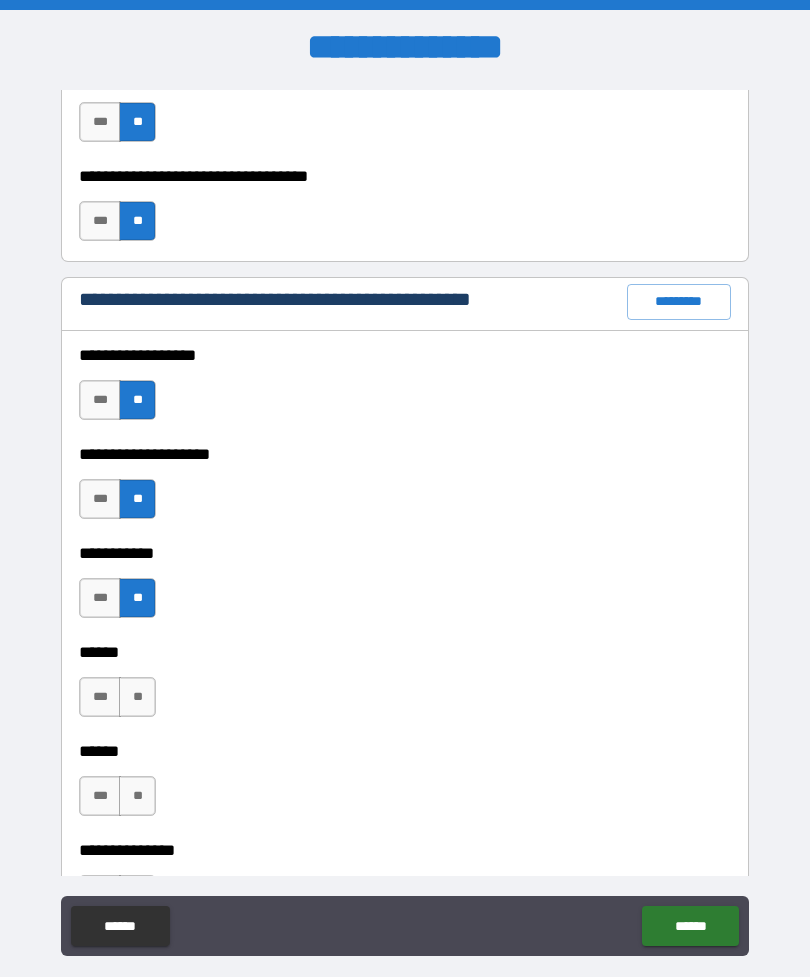 click on "**" at bounding box center (137, 697) 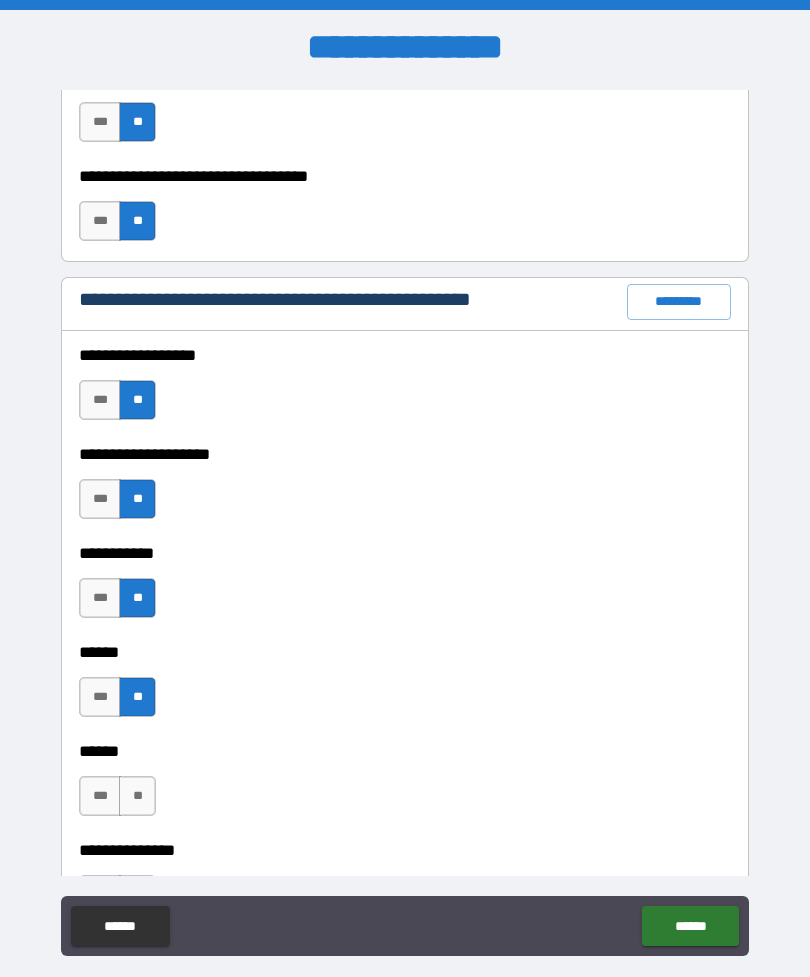 click on "**" at bounding box center (137, 796) 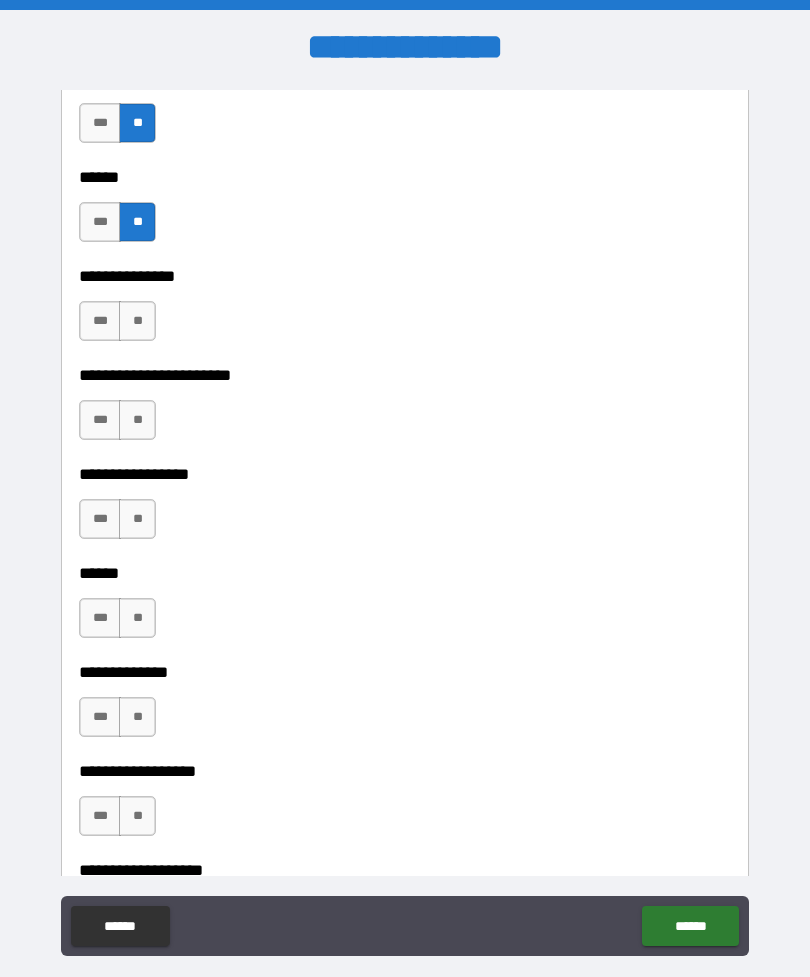 scroll, scrollTop: 2998, scrollLeft: 0, axis: vertical 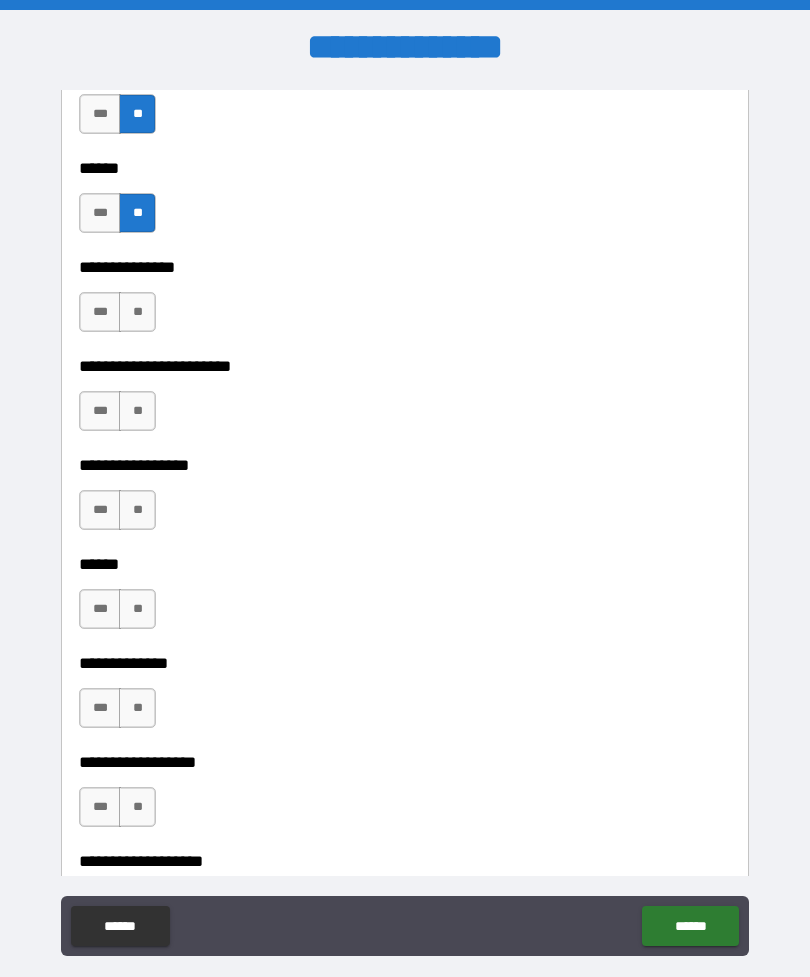 click on "**" at bounding box center (137, 312) 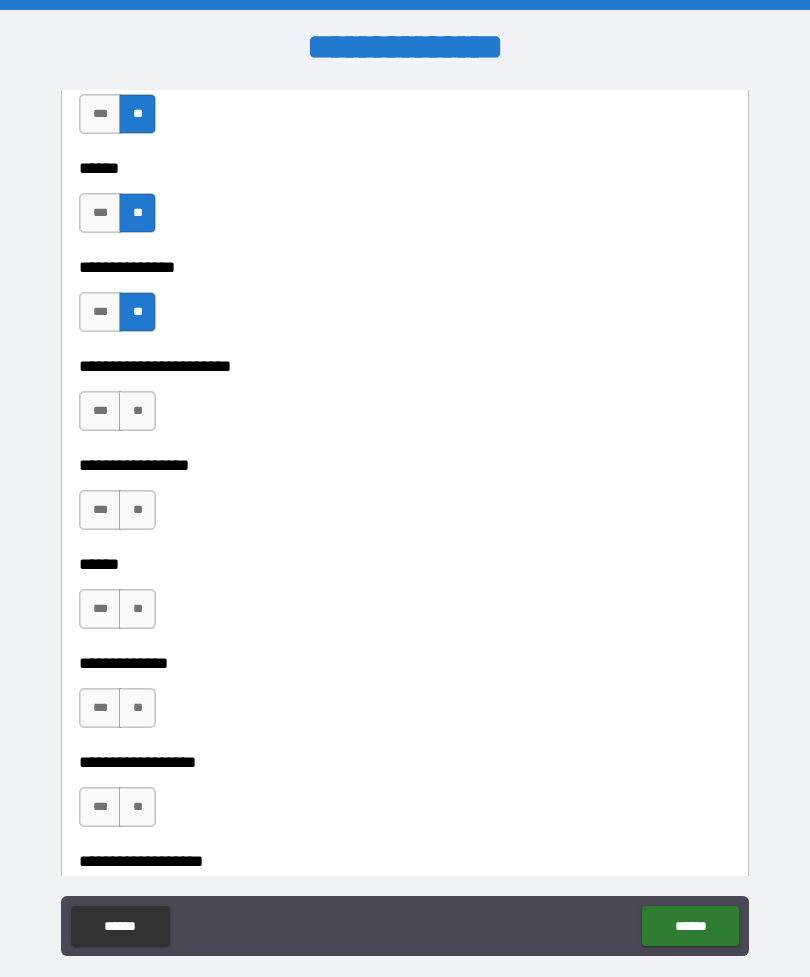 click on "**" at bounding box center (137, 411) 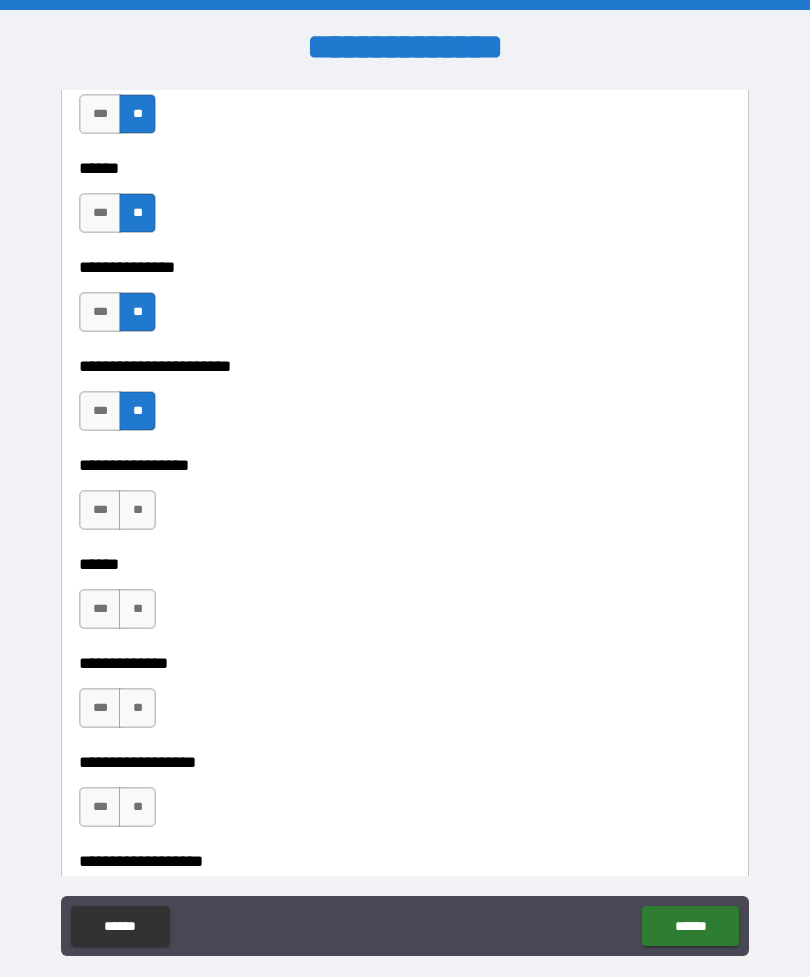 click on "**" at bounding box center [137, 510] 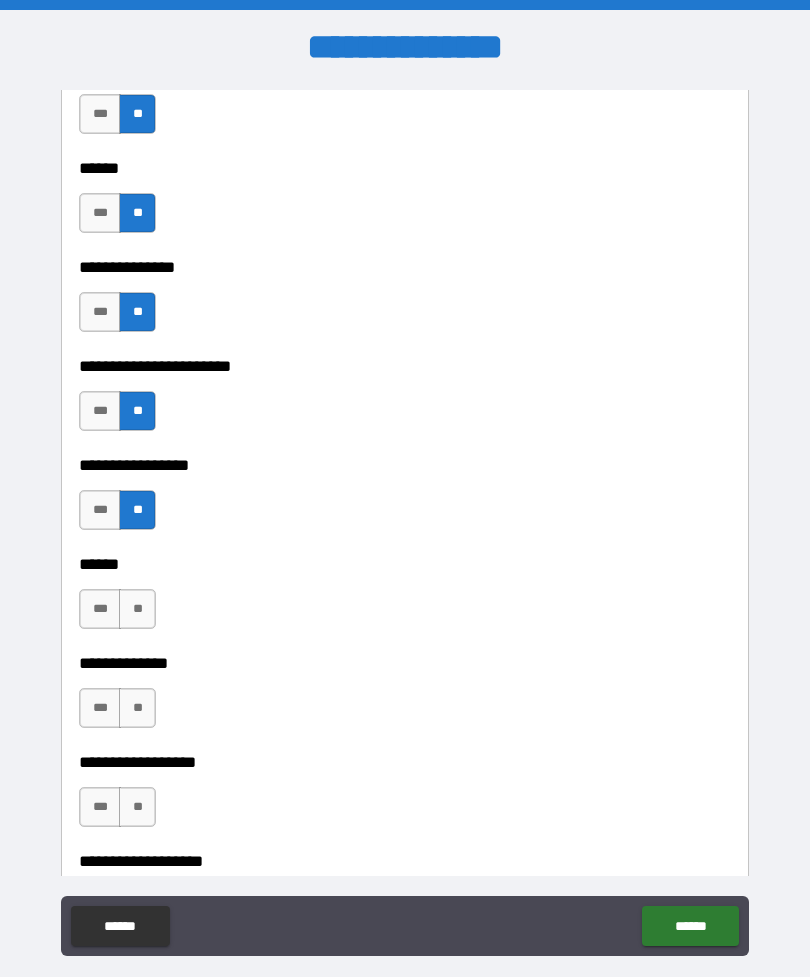 click on "**" at bounding box center [137, 609] 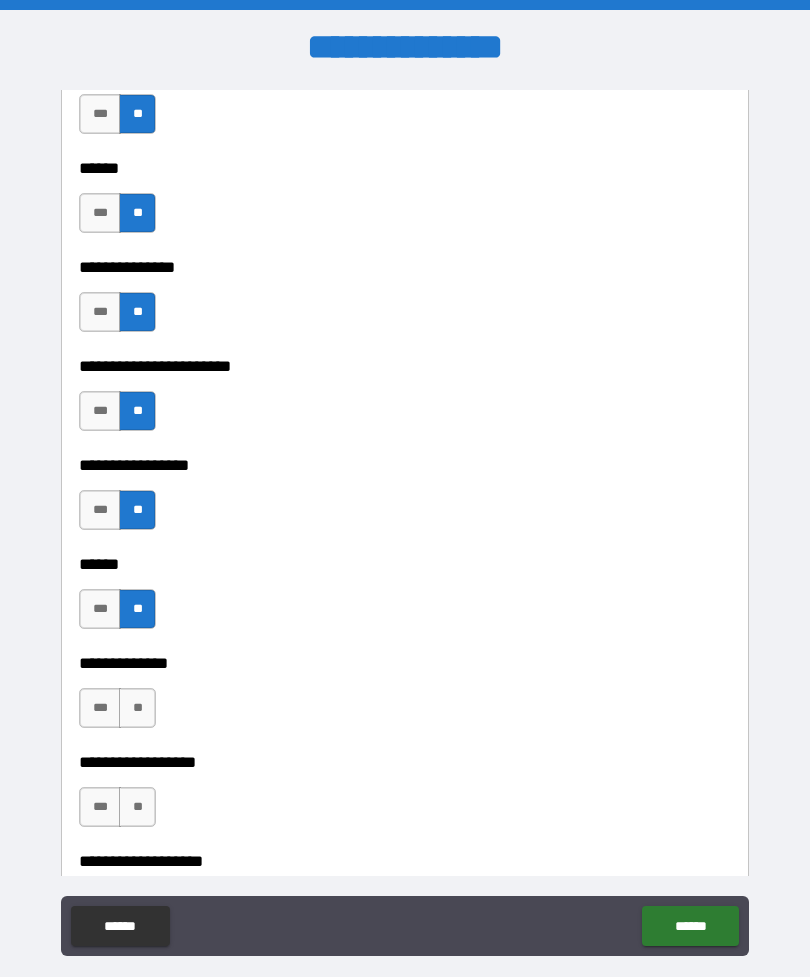 click on "**" at bounding box center (137, 708) 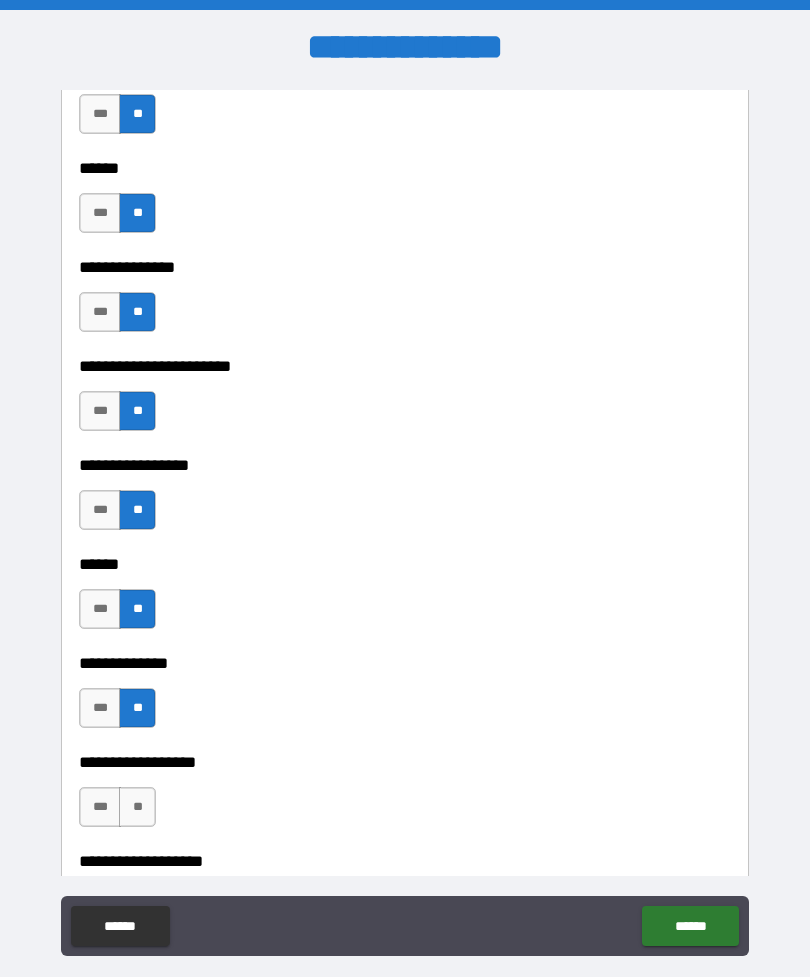 click on "**" at bounding box center [137, 807] 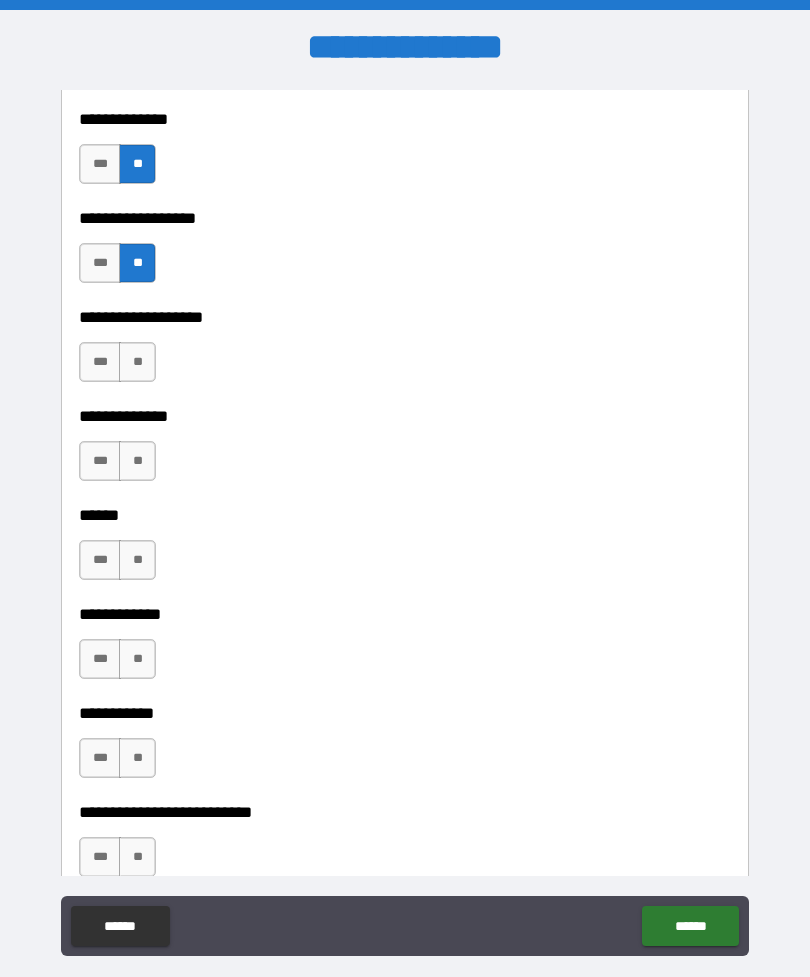 scroll, scrollTop: 3550, scrollLeft: 0, axis: vertical 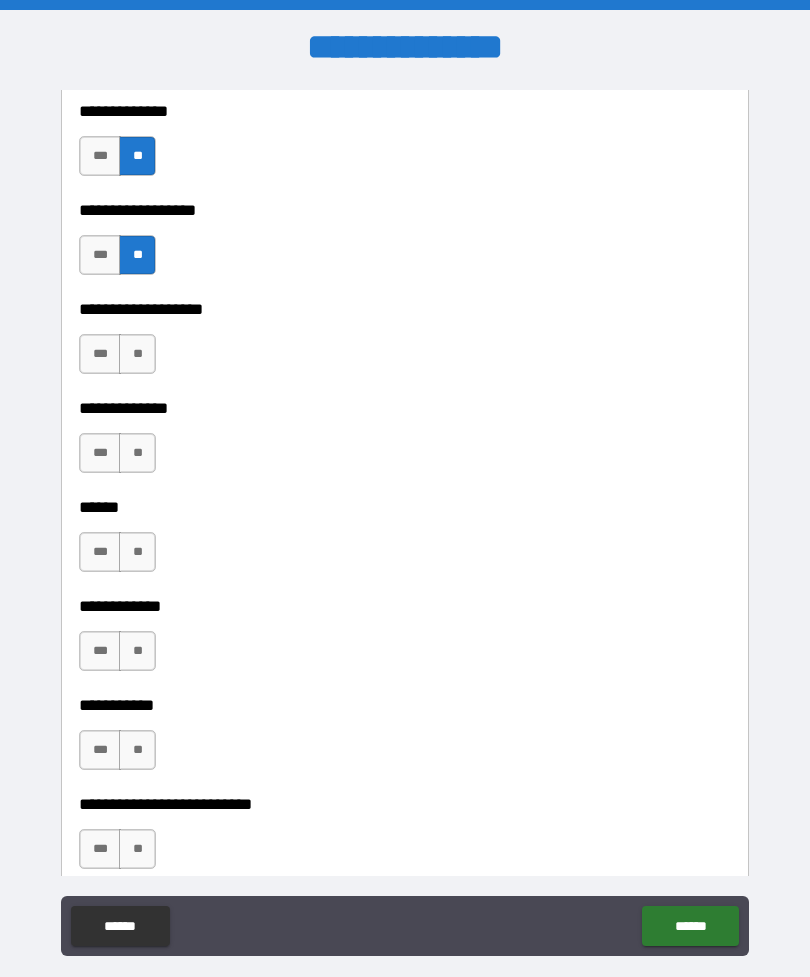 click on "**" at bounding box center [137, 354] 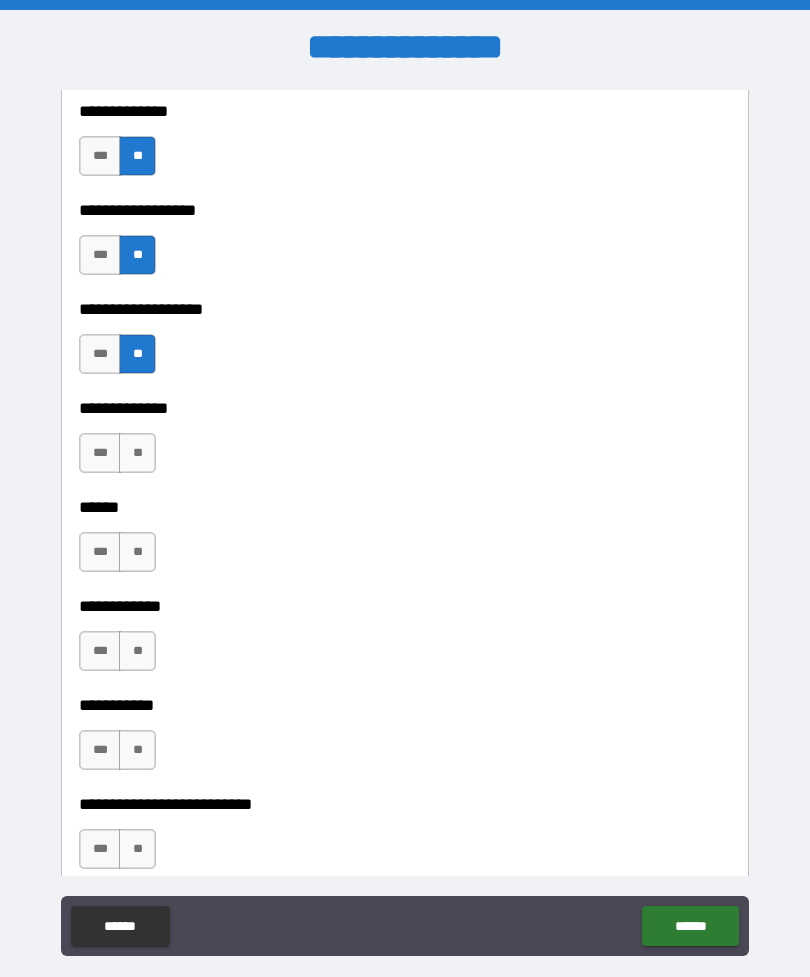 click on "**" at bounding box center [137, 453] 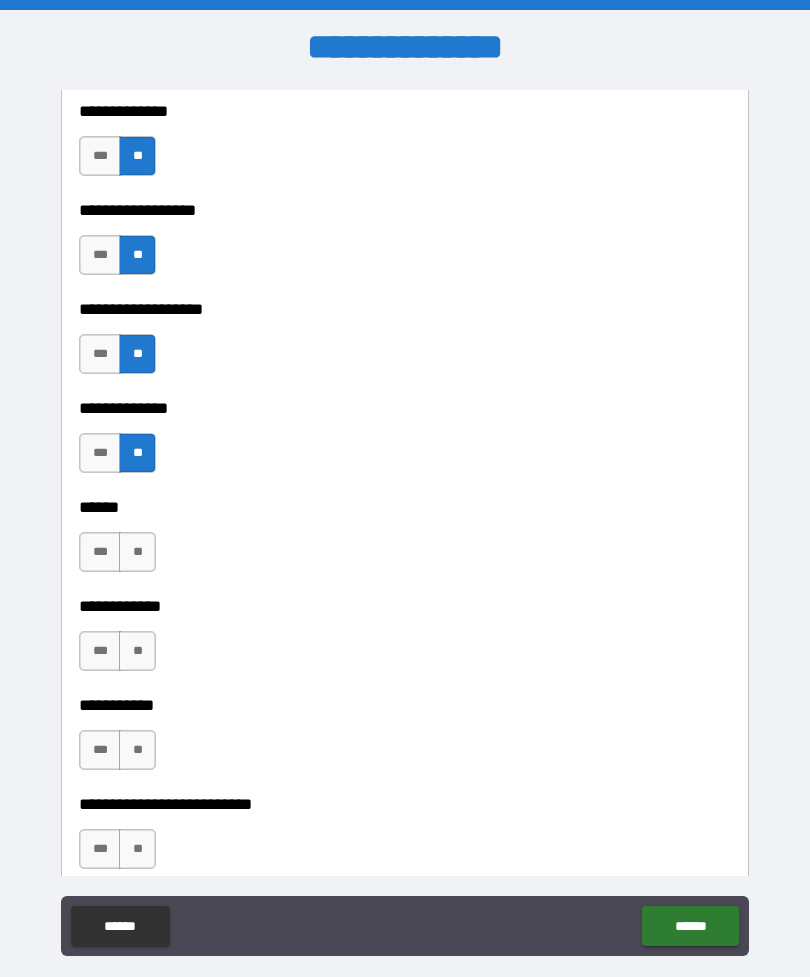 click on "**" at bounding box center (137, 552) 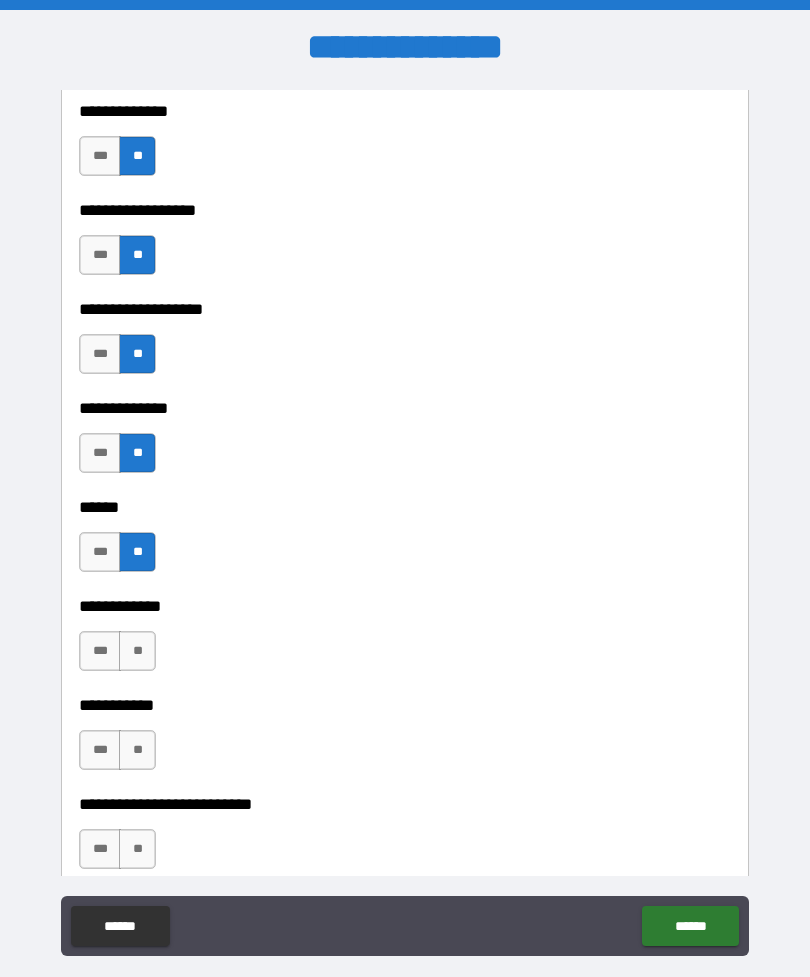 click on "**" at bounding box center (137, 651) 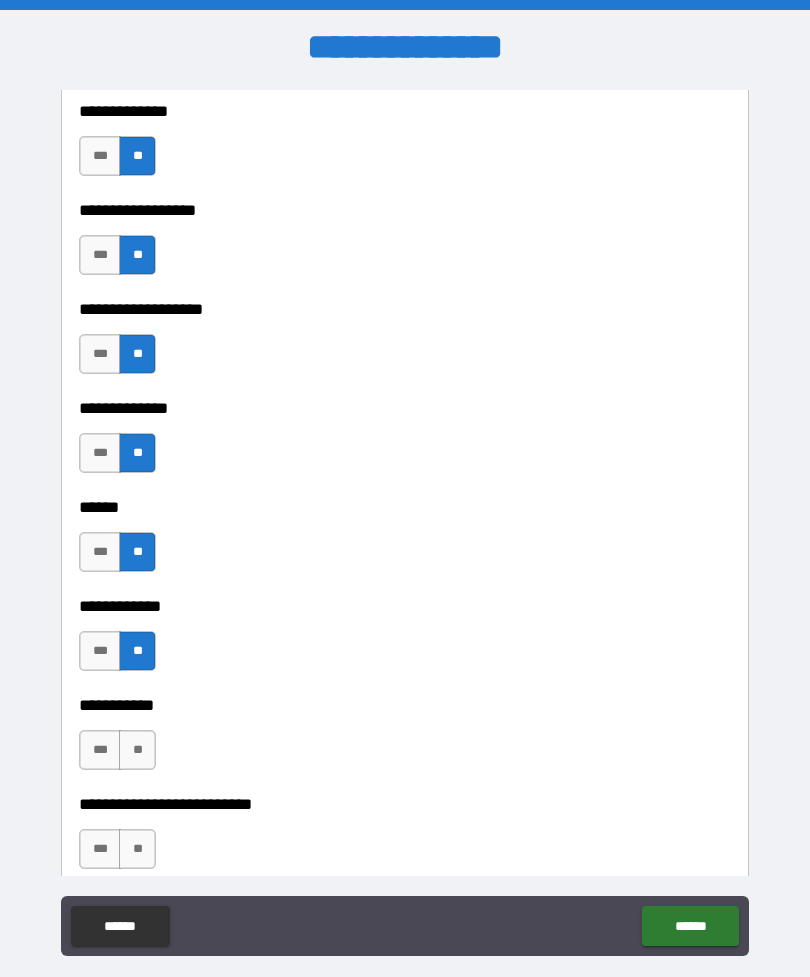 click on "**" at bounding box center (137, 750) 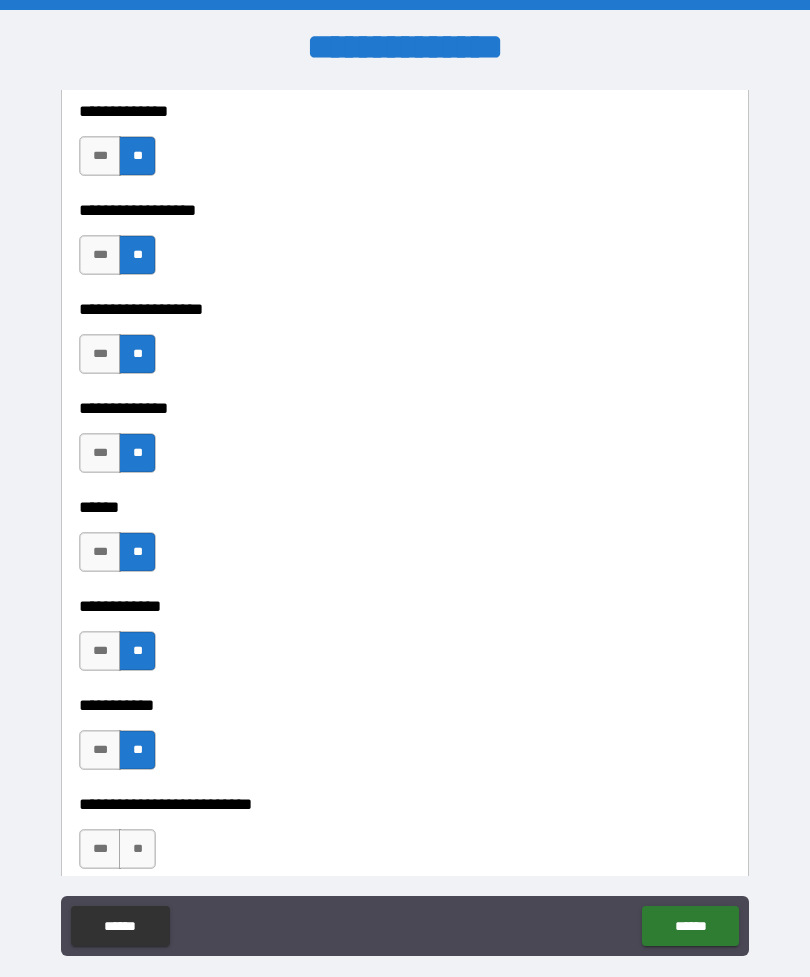 click on "**" at bounding box center [137, 849] 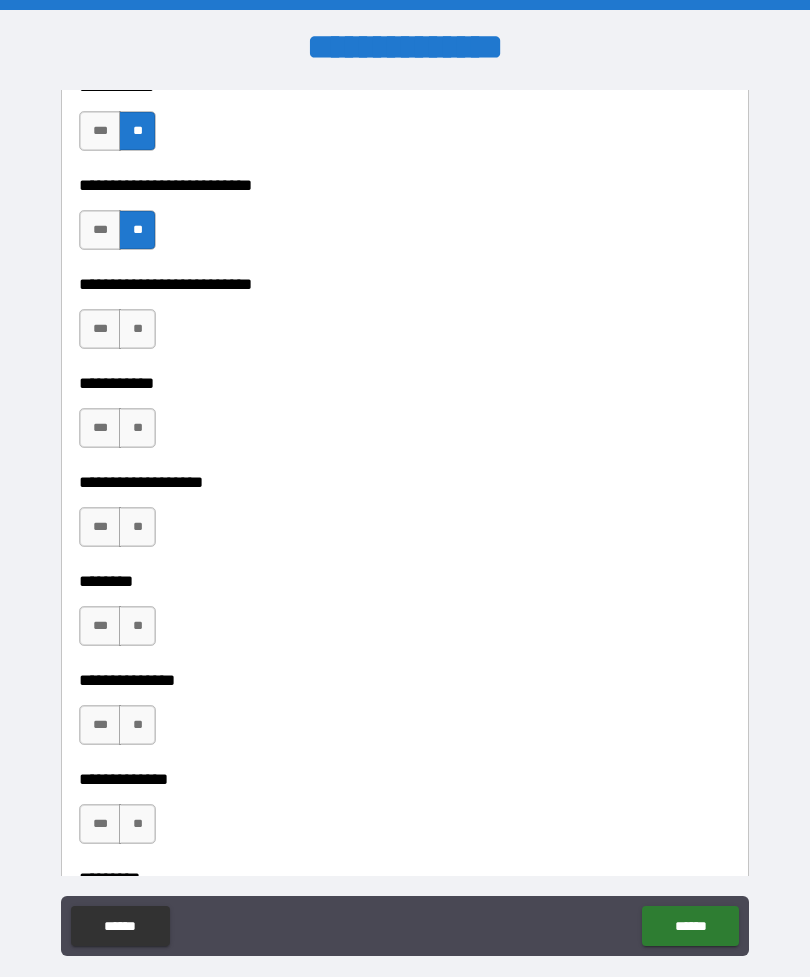 scroll, scrollTop: 4173, scrollLeft: 0, axis: vertical 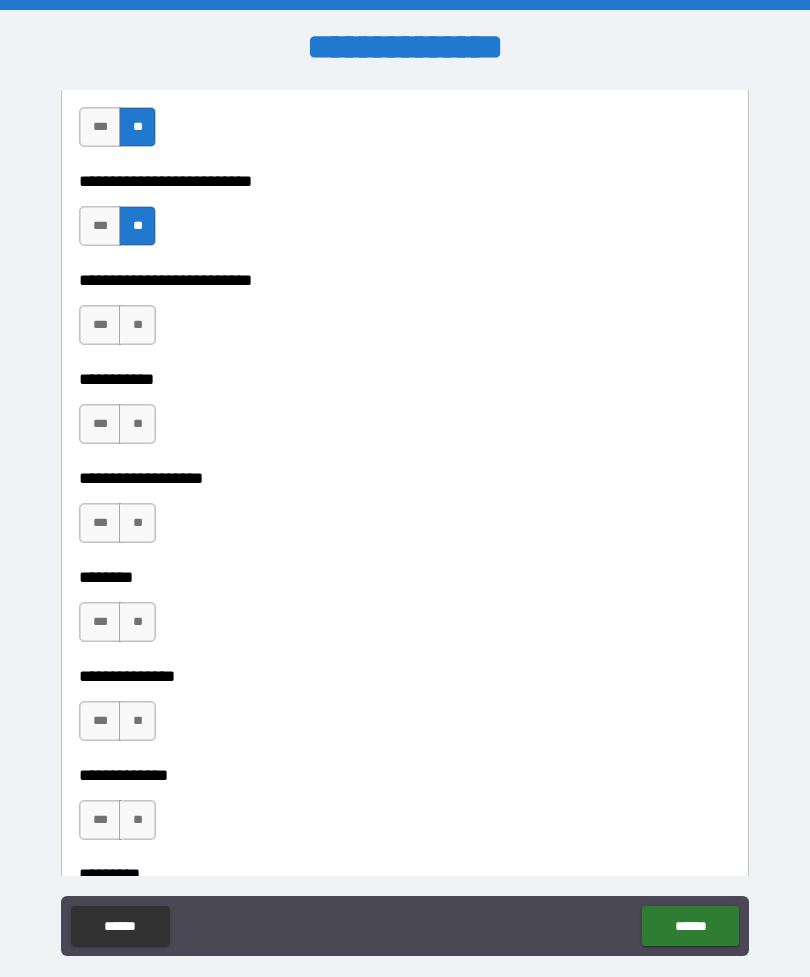 click on "**" at bounding box center (137, 325) 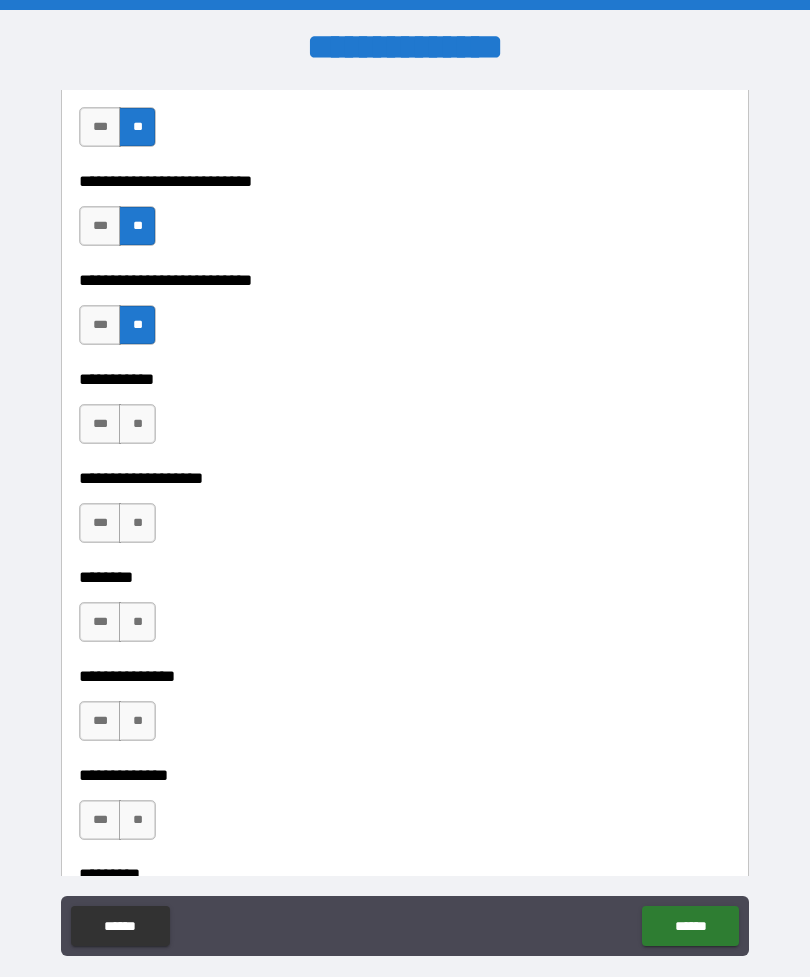 click on "**" at bounding box center [137, 424] 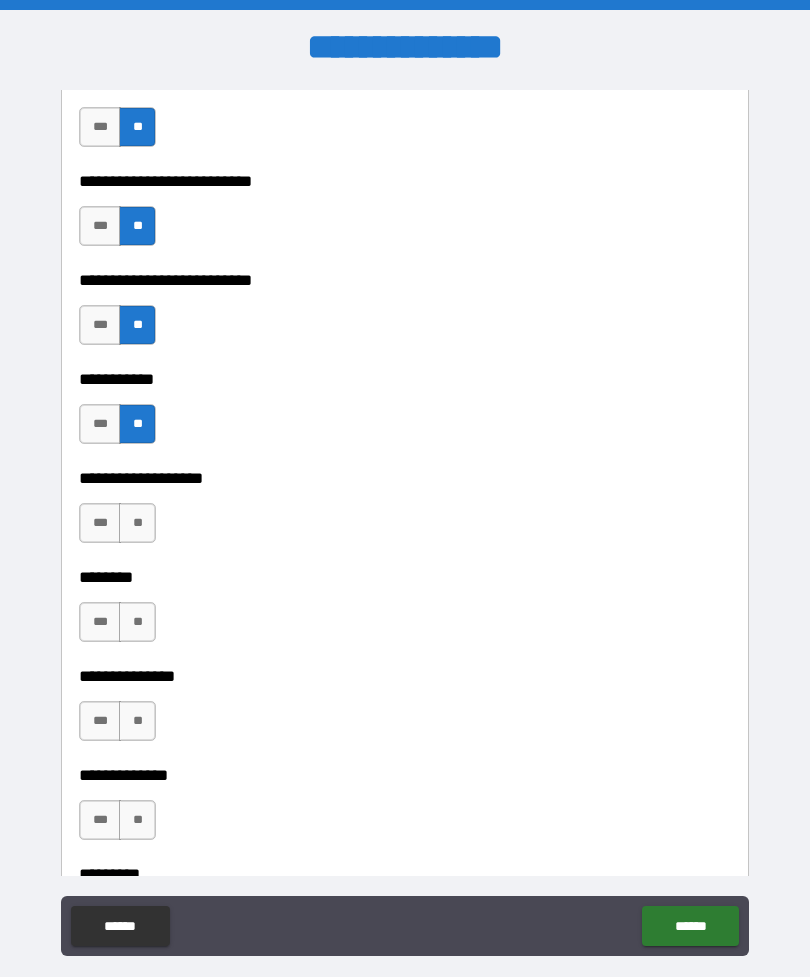 click on "**" at bounding box center (137, 523) 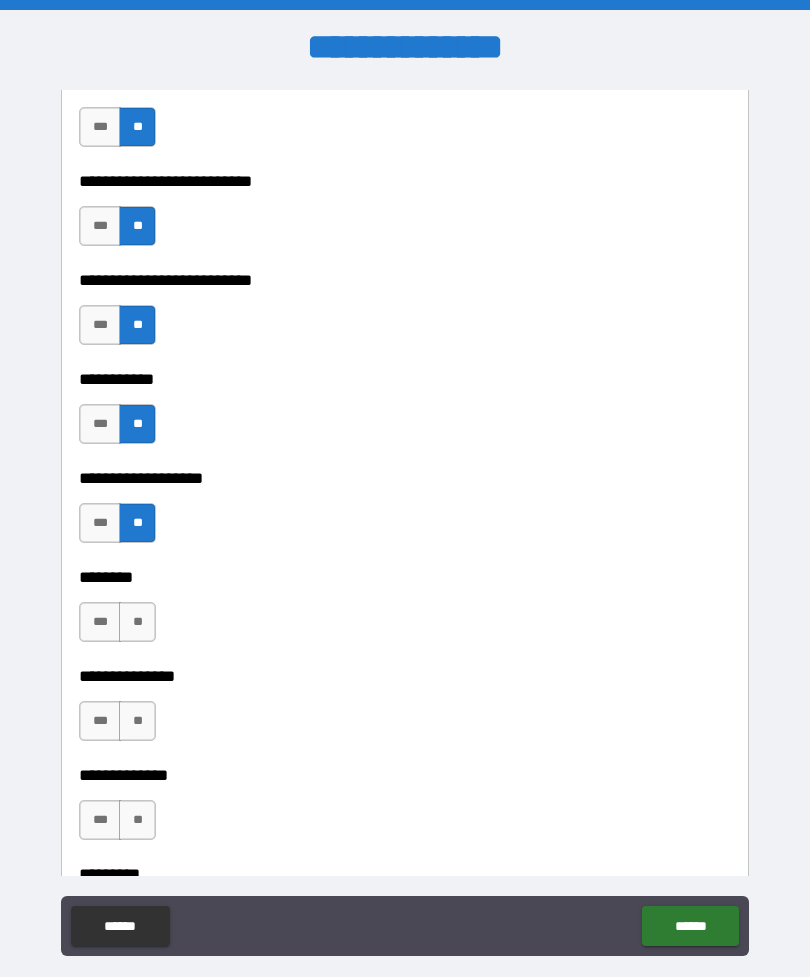 click on "**" at bounding box center (137, 622) 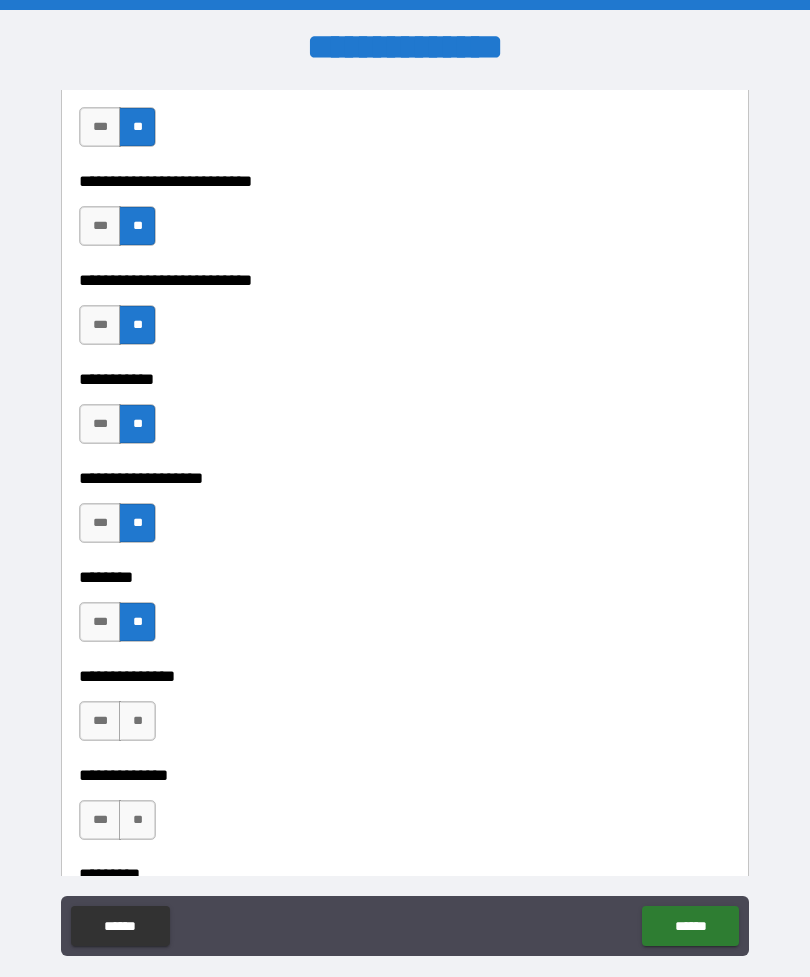 click on "**" at bounding box center (137, 721) 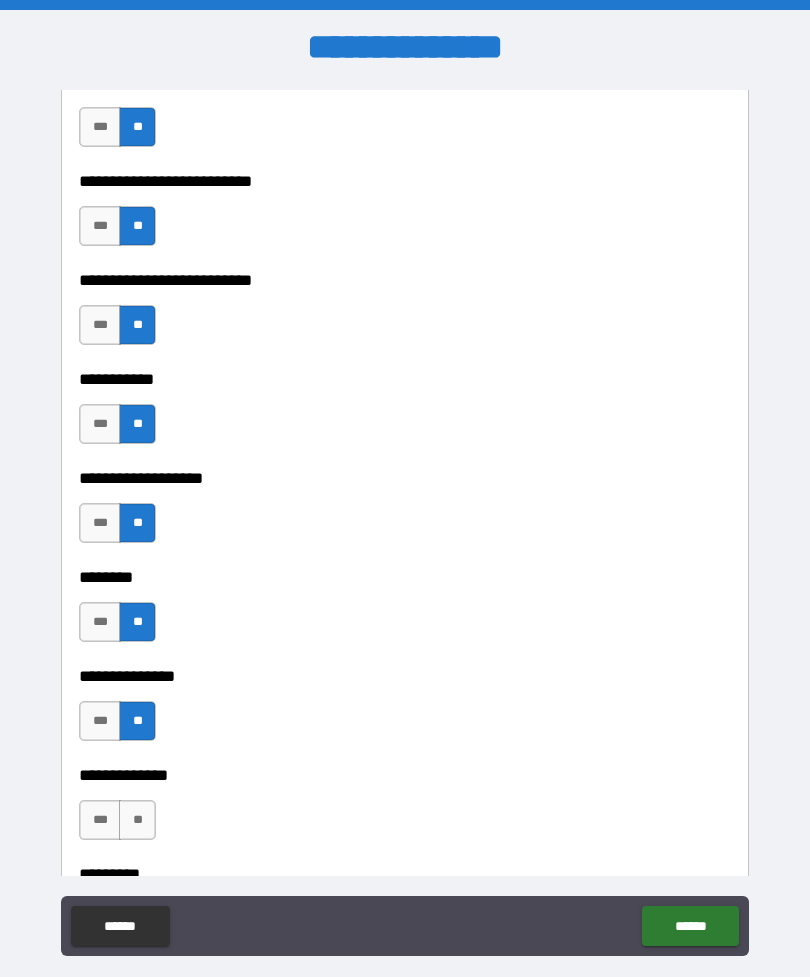 click on "**" at bounding box center [137, 820] 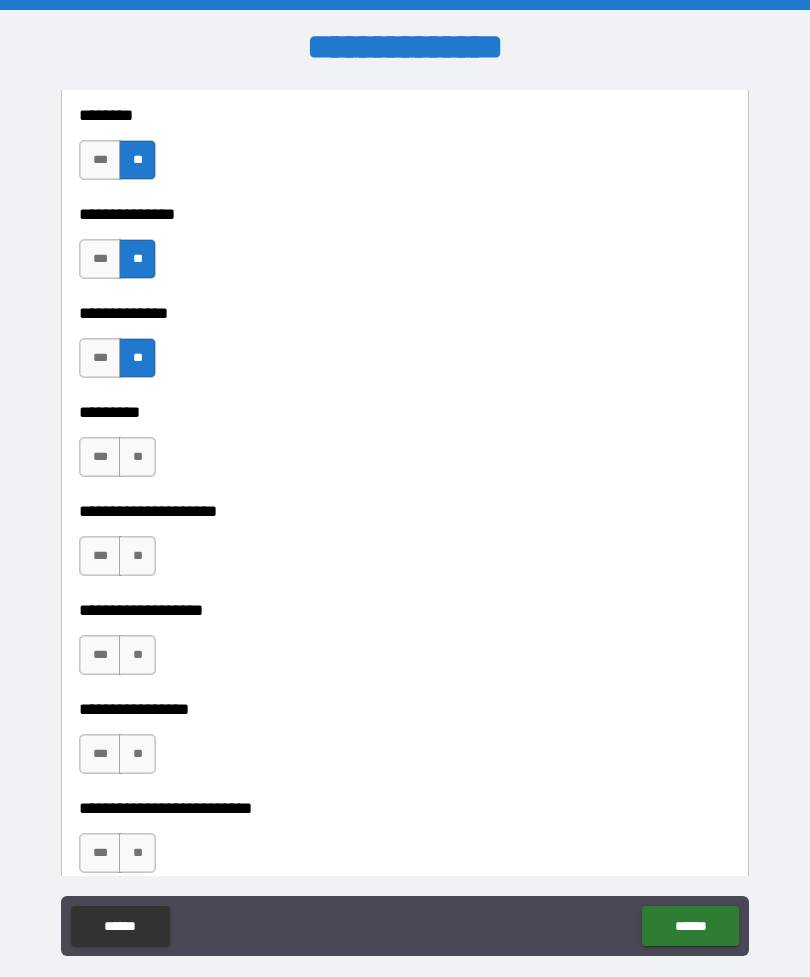 scroll, scrollTop: 4634, scrollLeft: 0, axis: vertical 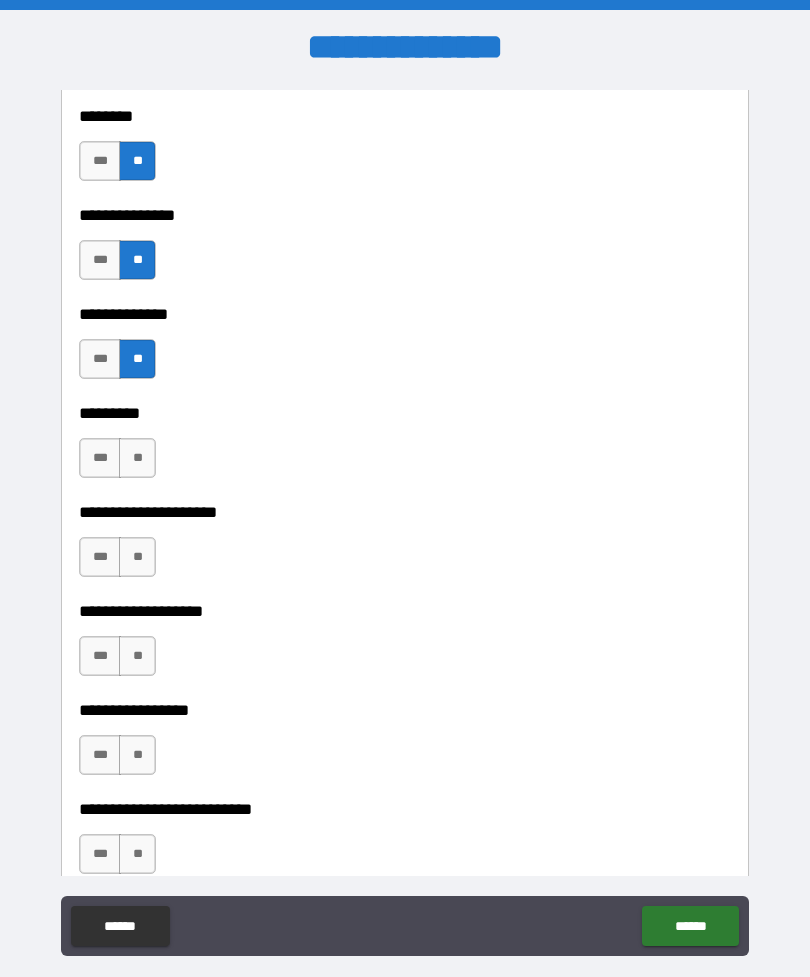 click on "**" at bounding box center (137, 458) 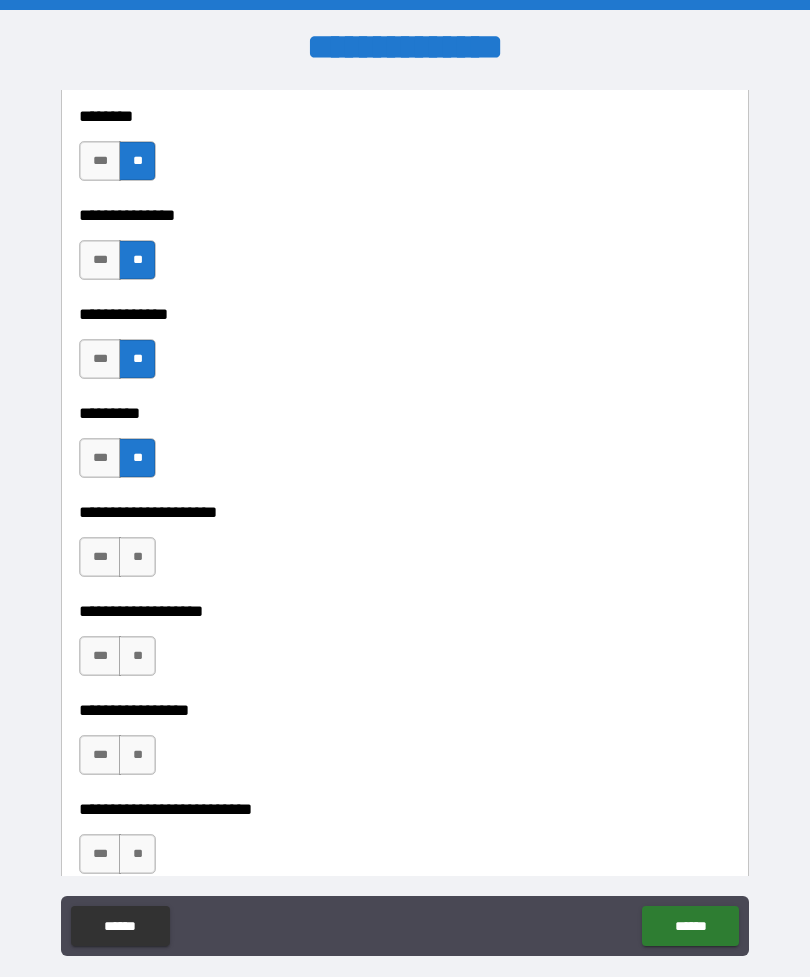 click on "**" at bounding box center [137, 557] 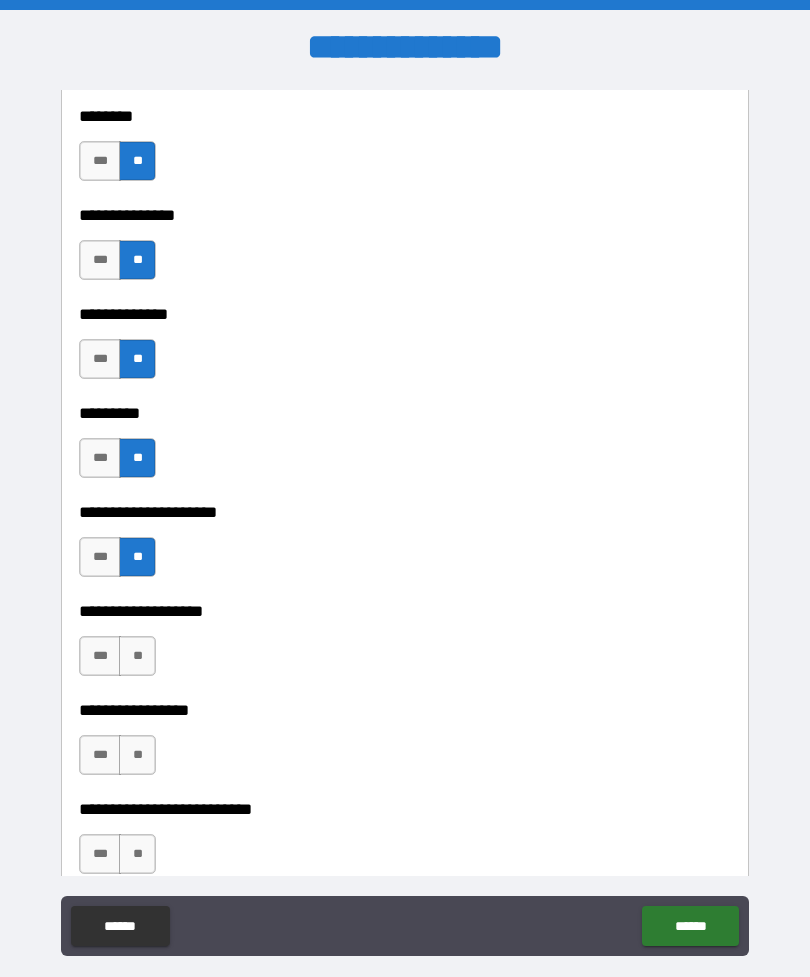 click on "**" at bounding box center (137, 656) 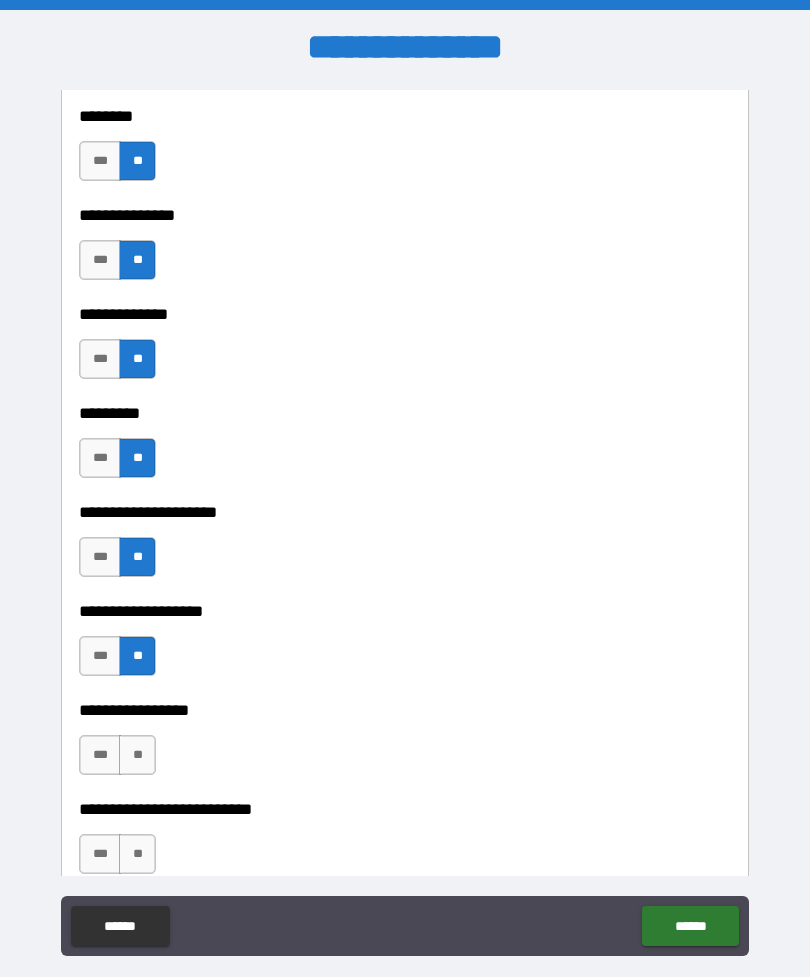 click on "**" at bounding box center (137, 755) 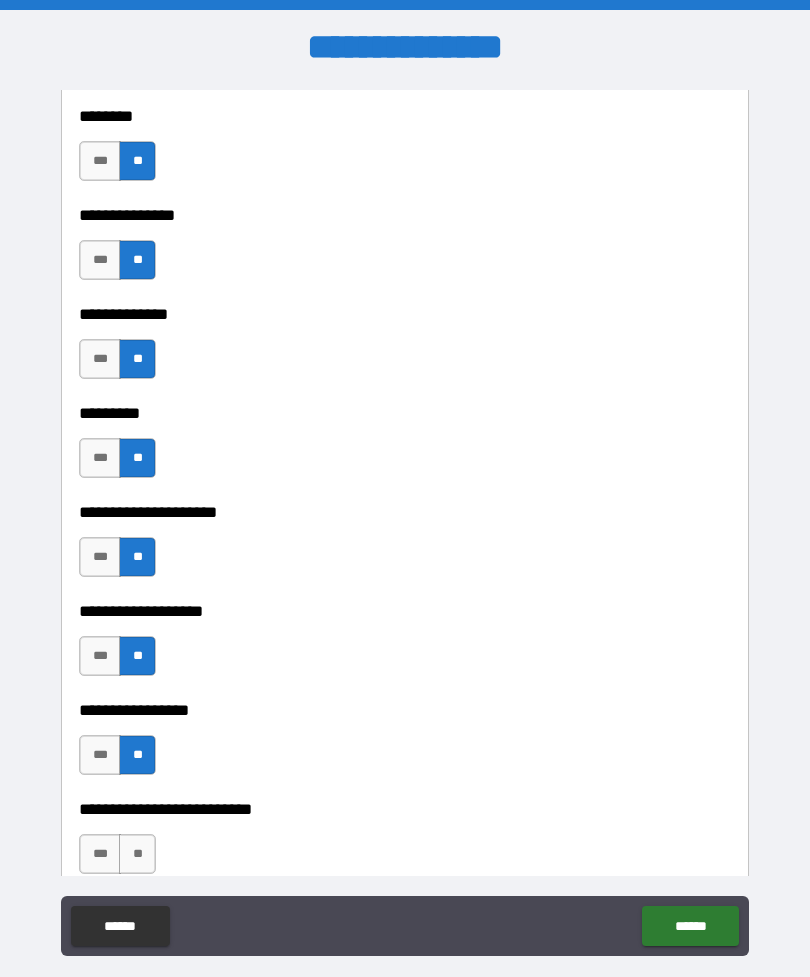 click on "**" at bounding box center [137, 854] 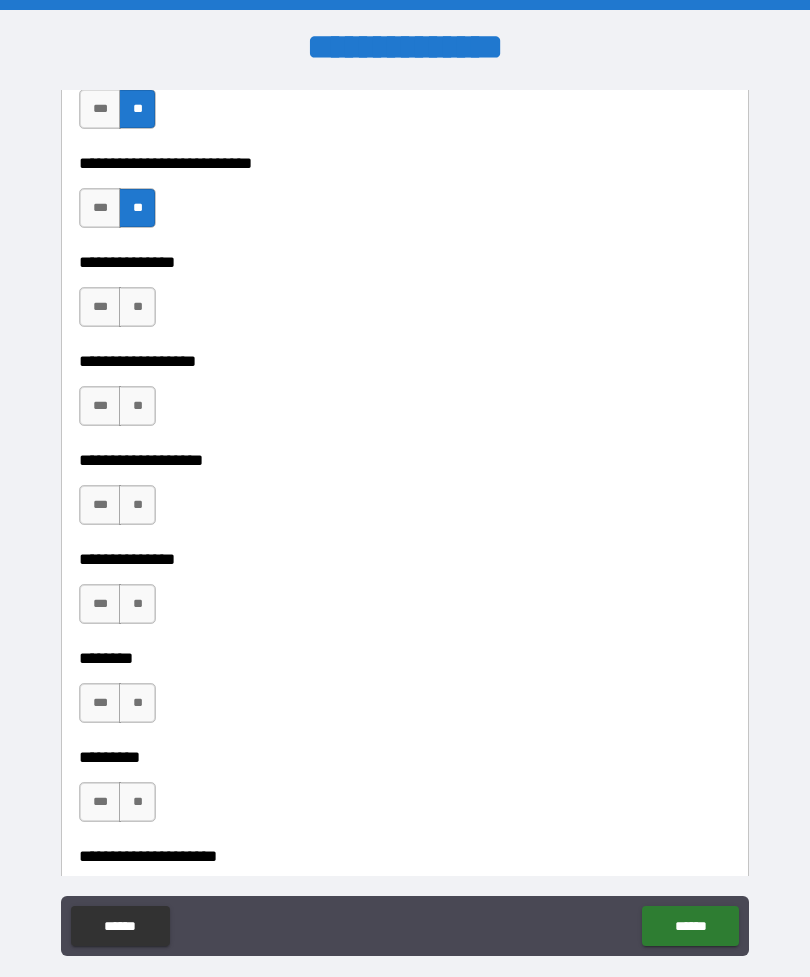 scroll, scrollTop: 5282, scrollLeft: 0, axis: vertical 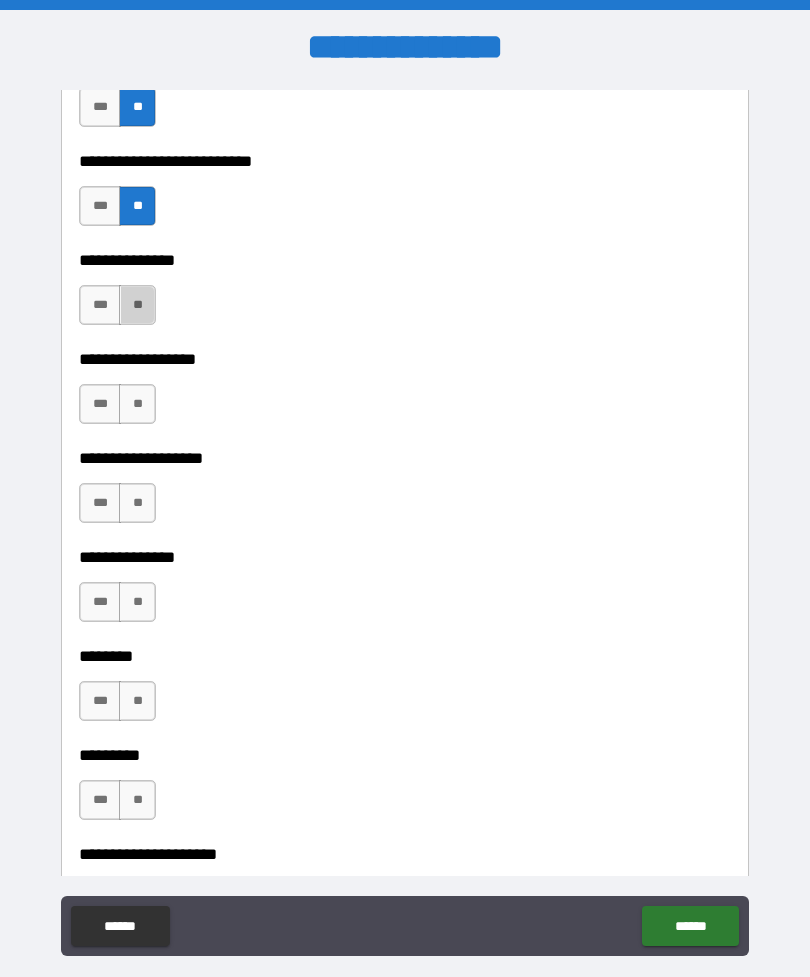 click on "**" at bounding box center (137, 305) 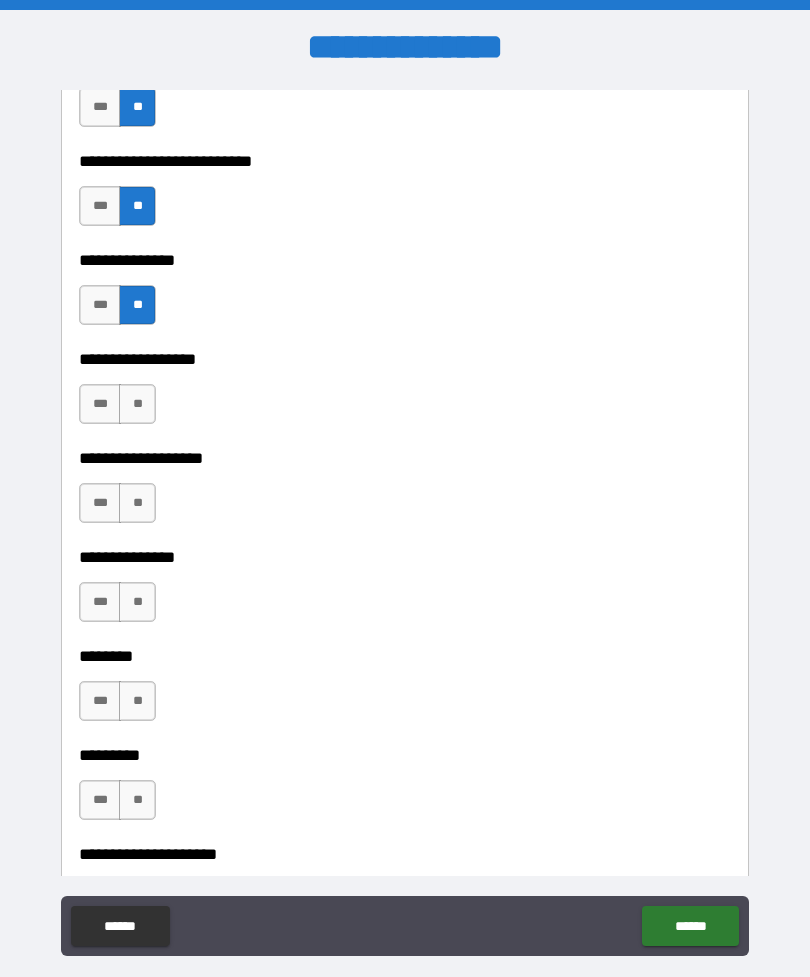 click on "**" at bounding box center [137, 404] 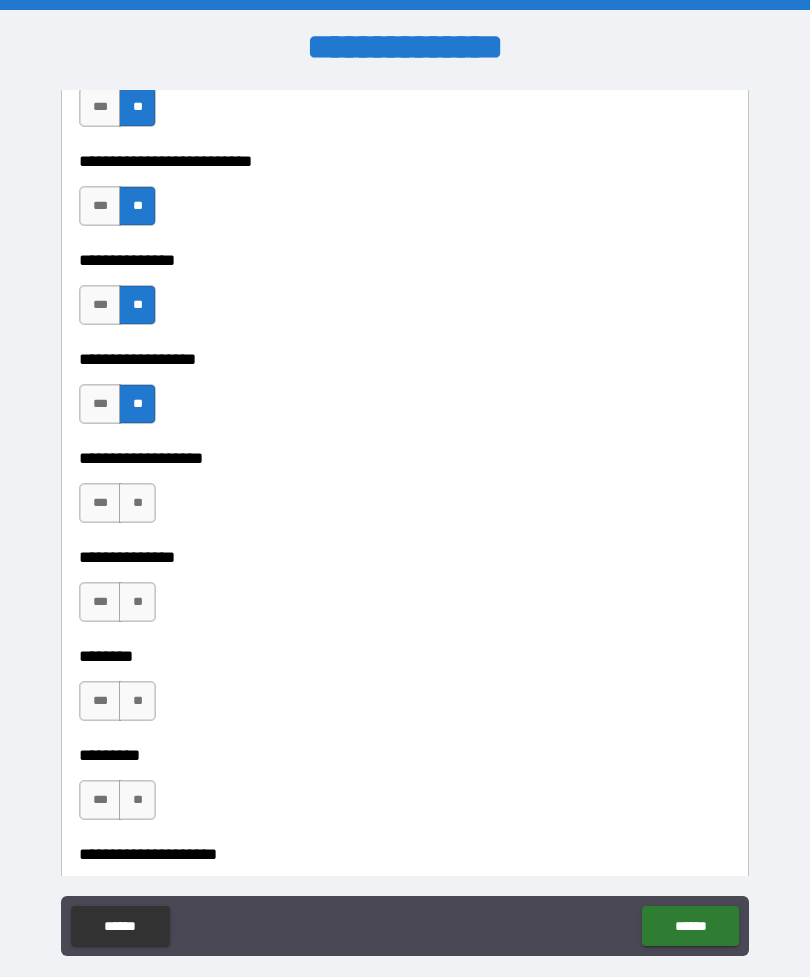 click on "**" at bounding box center [137, 503] 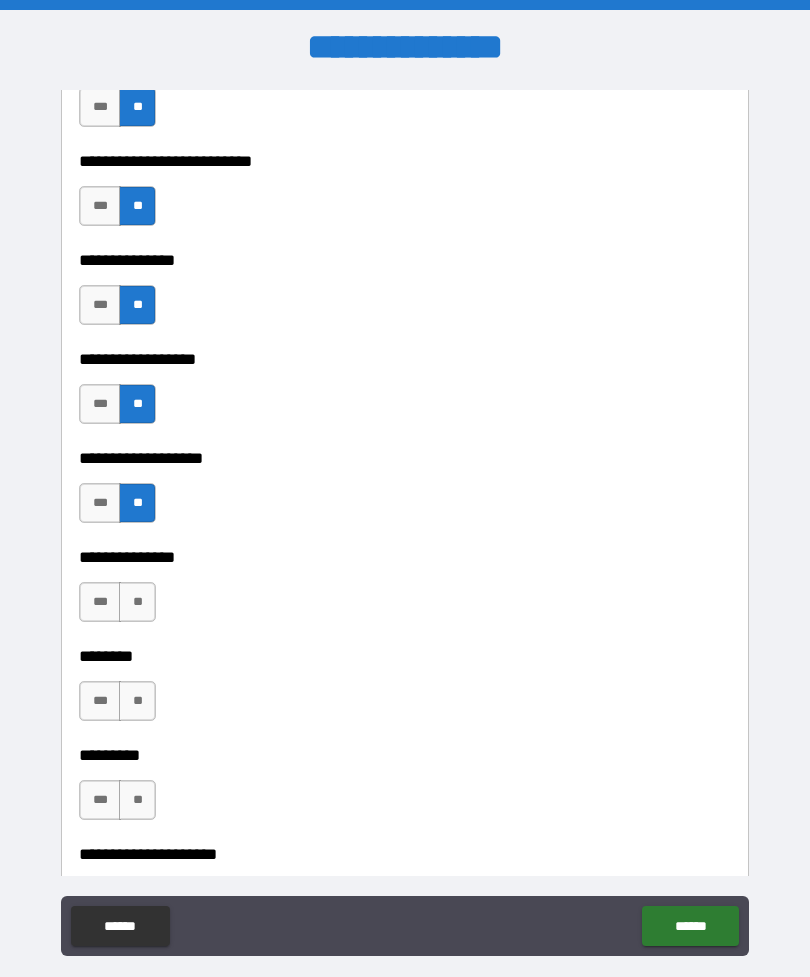 click on "**" at bounding box center [137, 602] 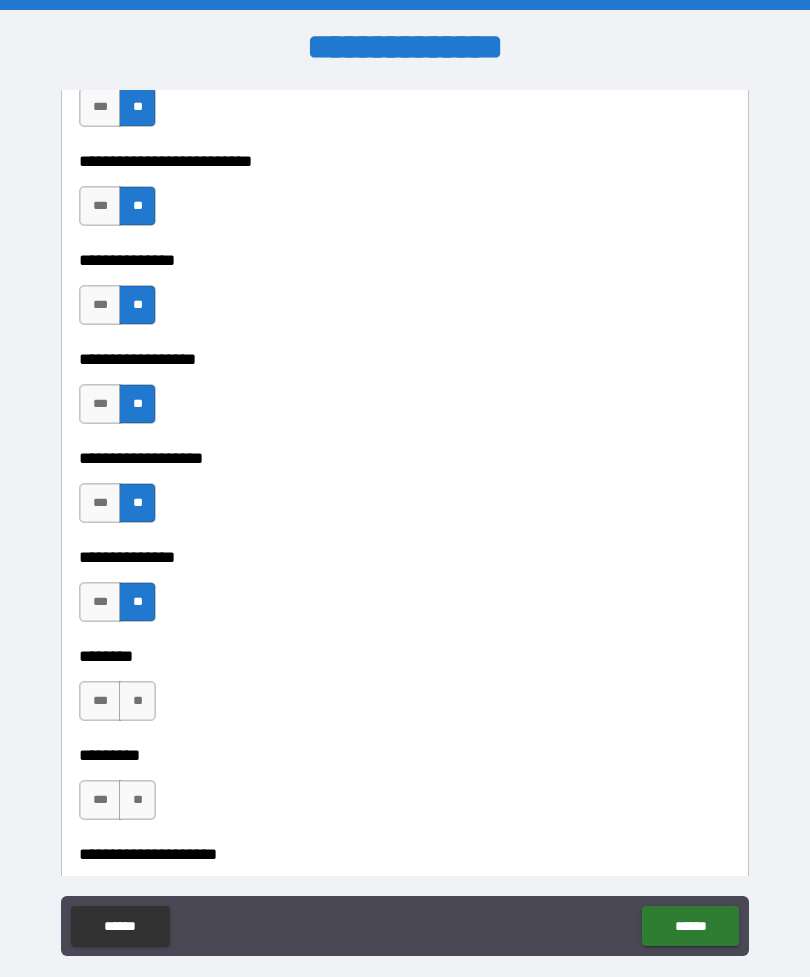 click on "**" at bounding box center [137, 701] 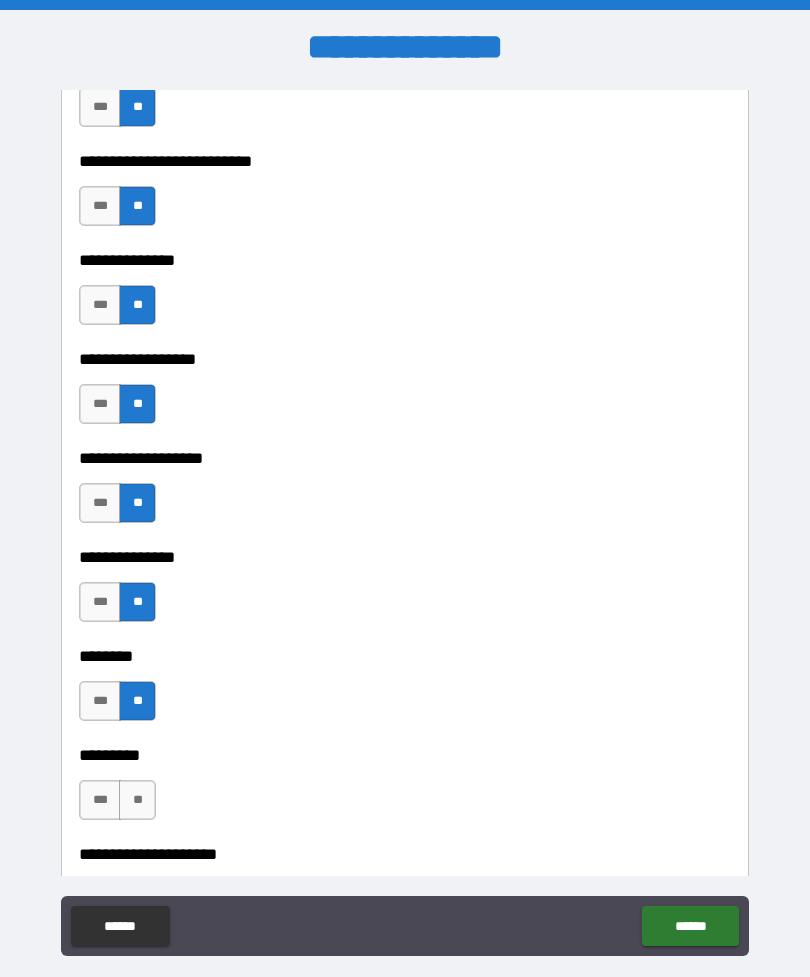 click on "**" at bounding box center [137, 800] 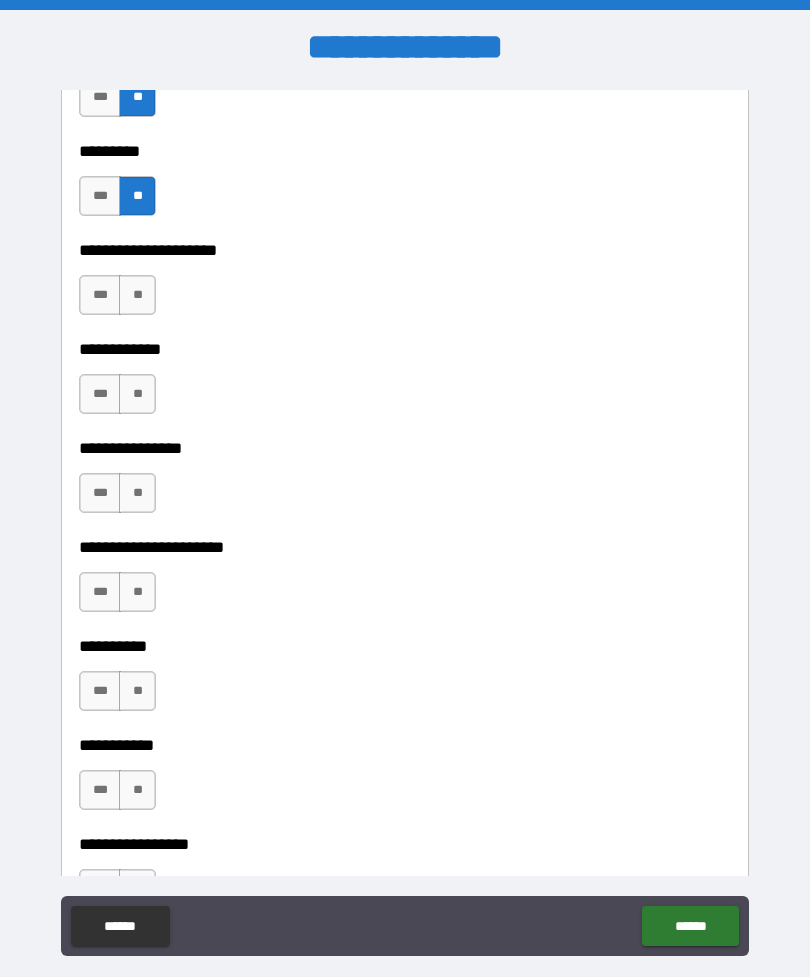 scroll, scrollTop: 5896, scrollLeft: 0, axis: vertical 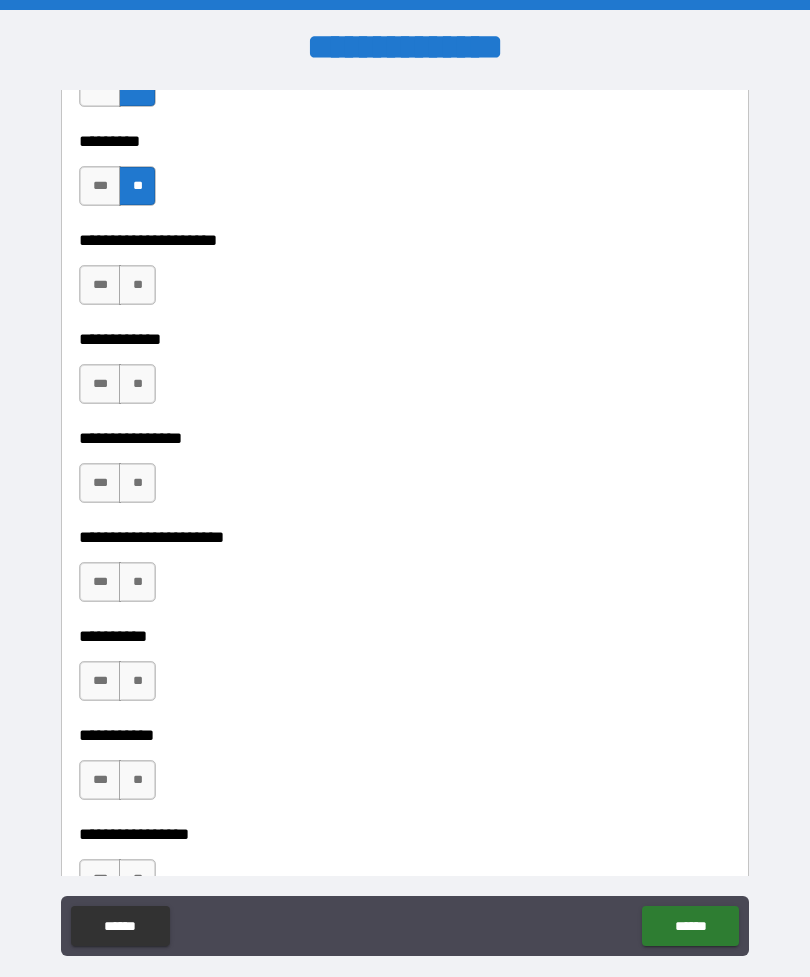 click on "**" at bounding box center [137, 285] 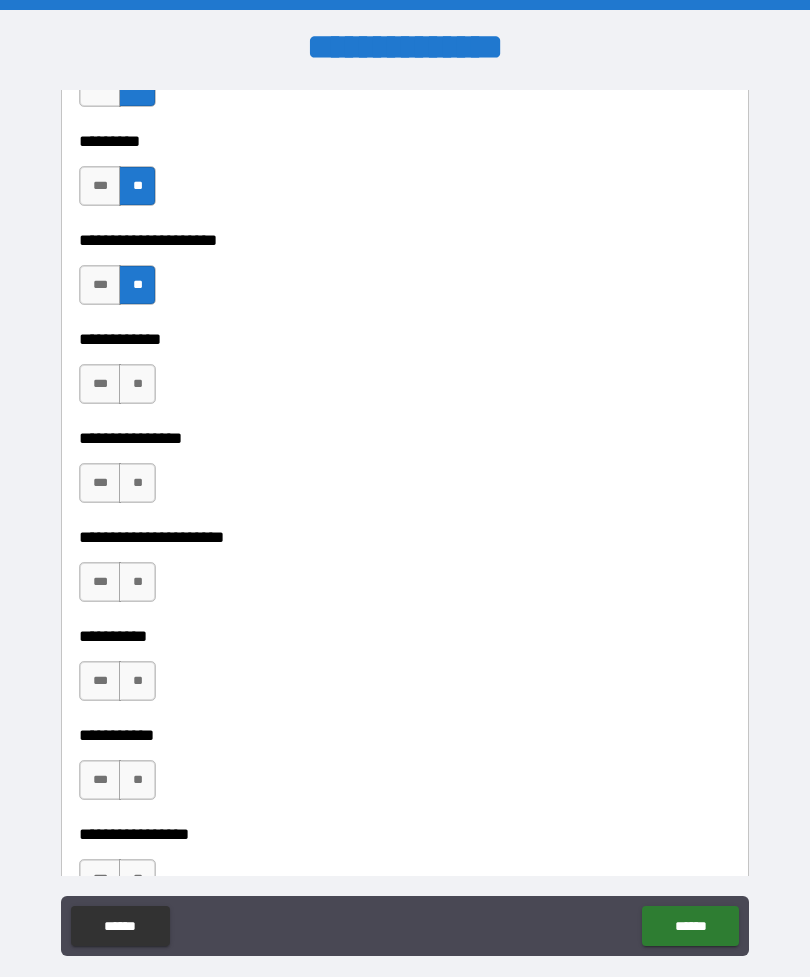 click on "**" at bounding box center [137, 384] 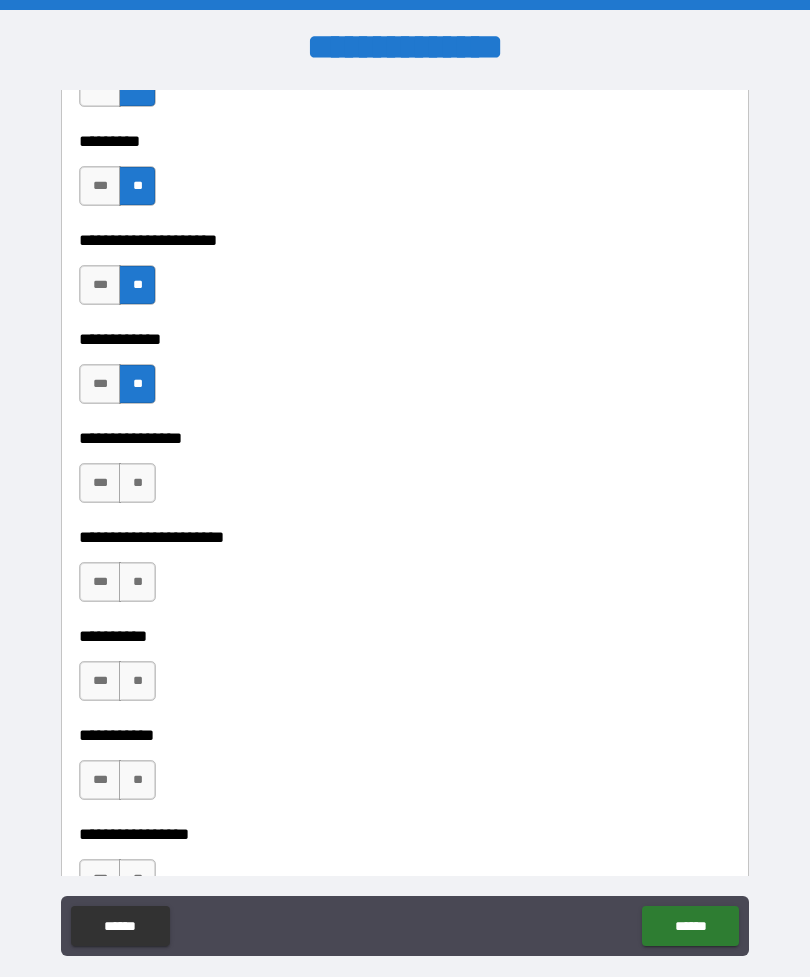 click on "**" at bounding box center (137, 483) 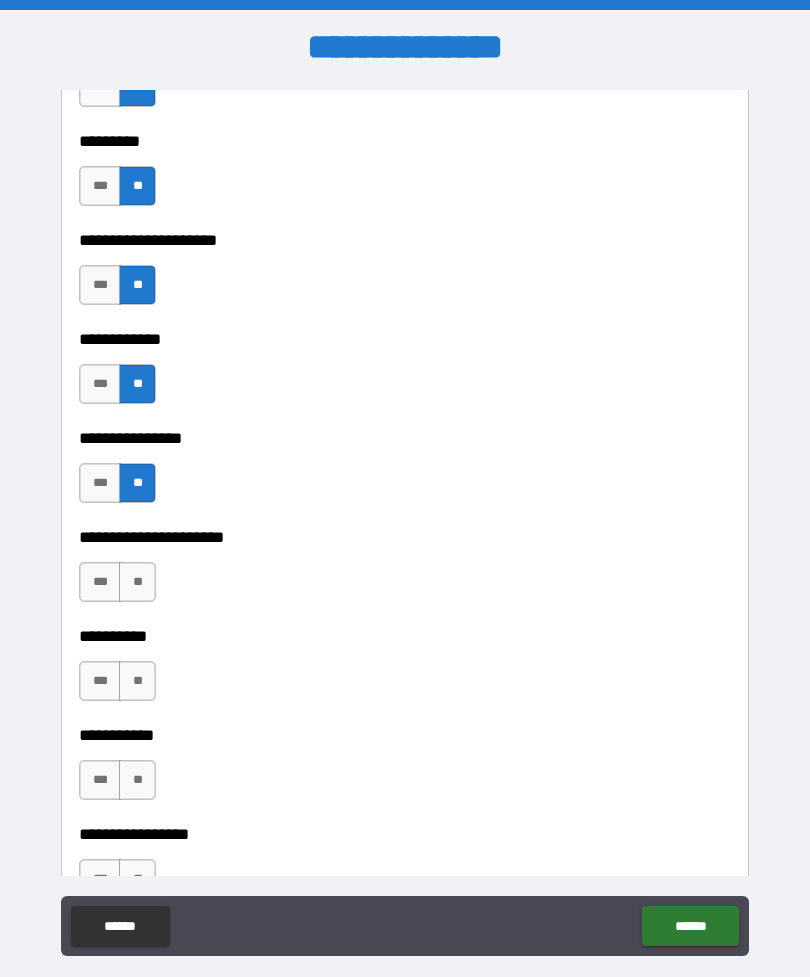click on "**" at bounding box center (137, 582) 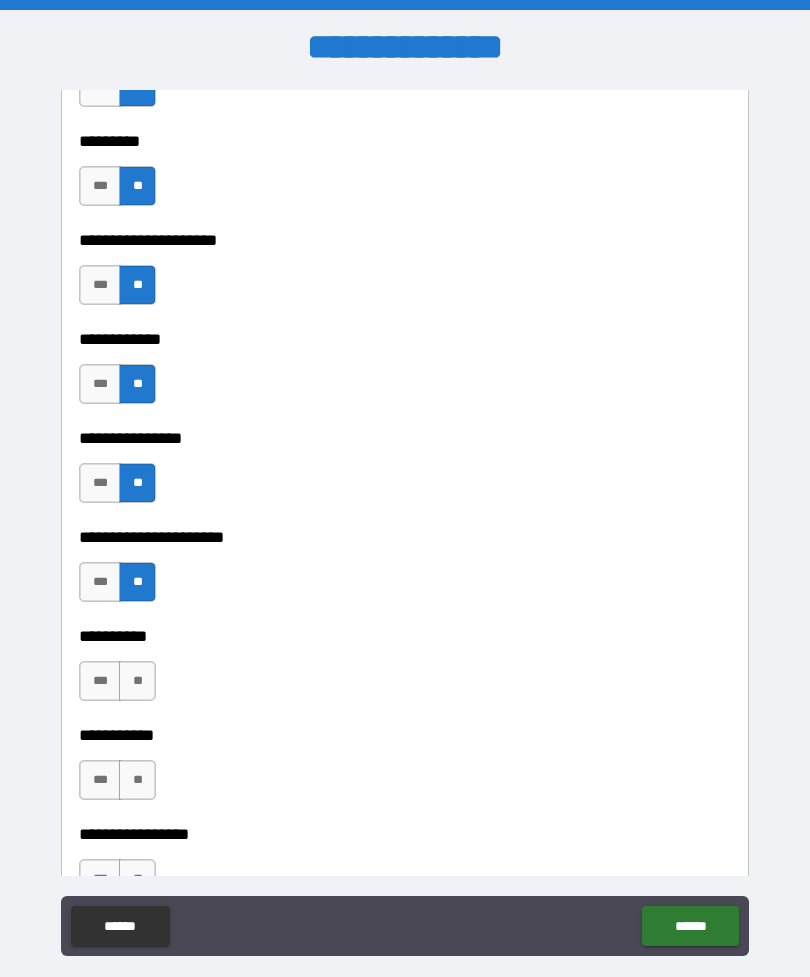 click on "**" at bounding box center (137, 681) 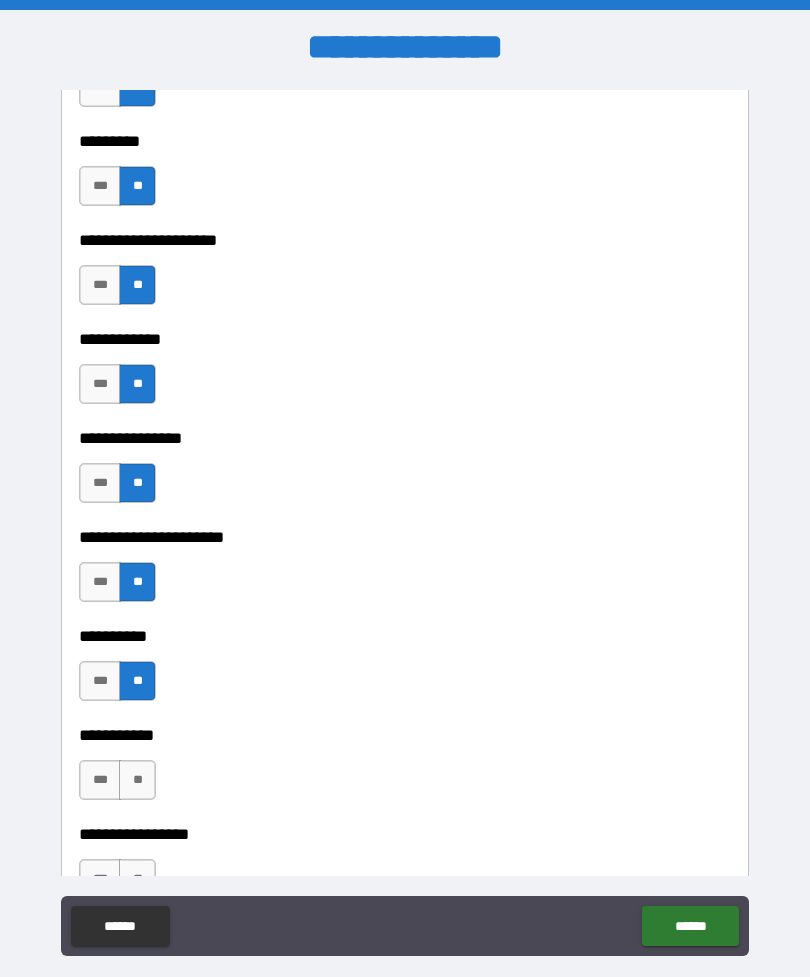 click on "**" at bounding box center [137, 780] 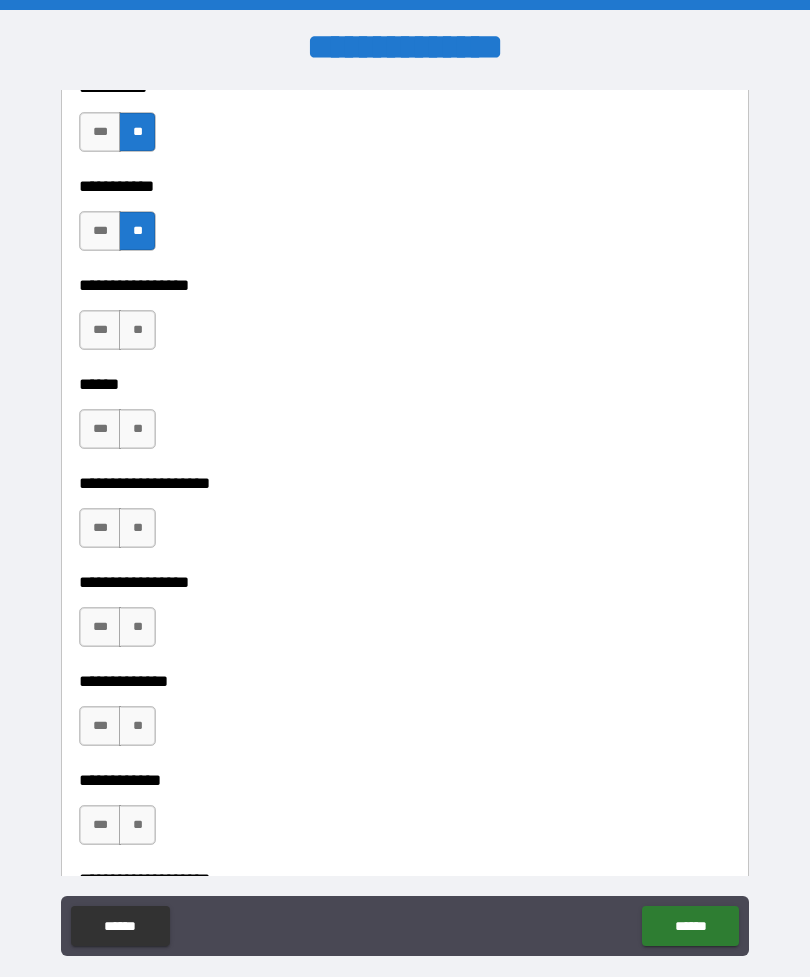 scroll, scrollTop: 6469, scrollLeft: 0, axis: vertical 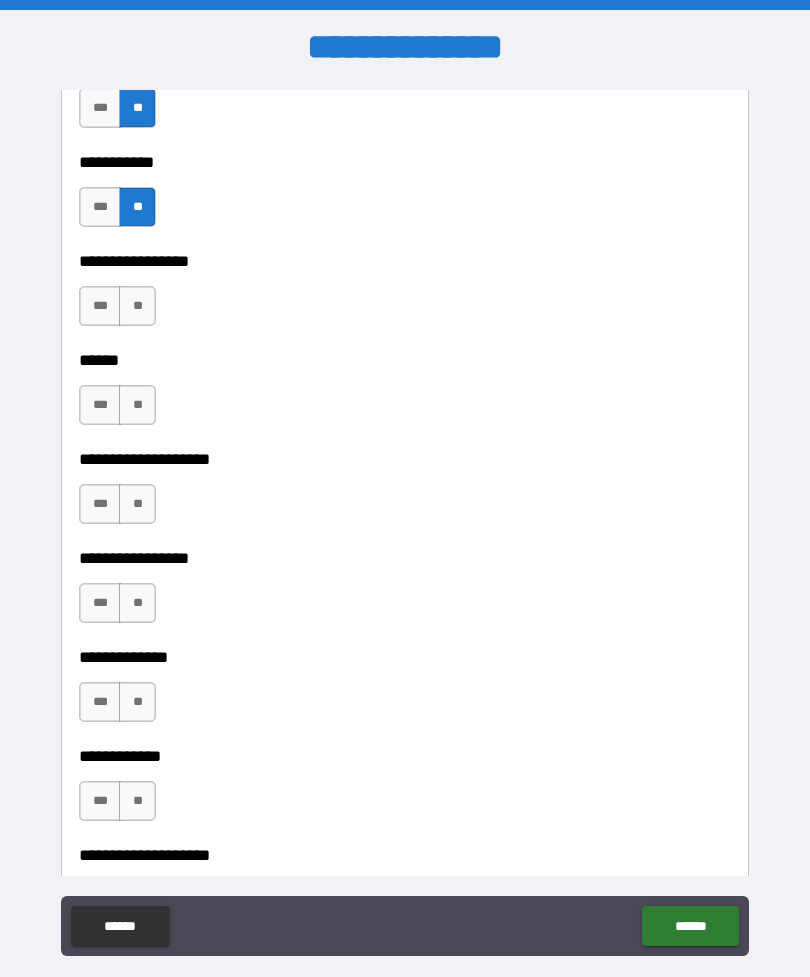 click on "**" at bounding box center (137, 306) 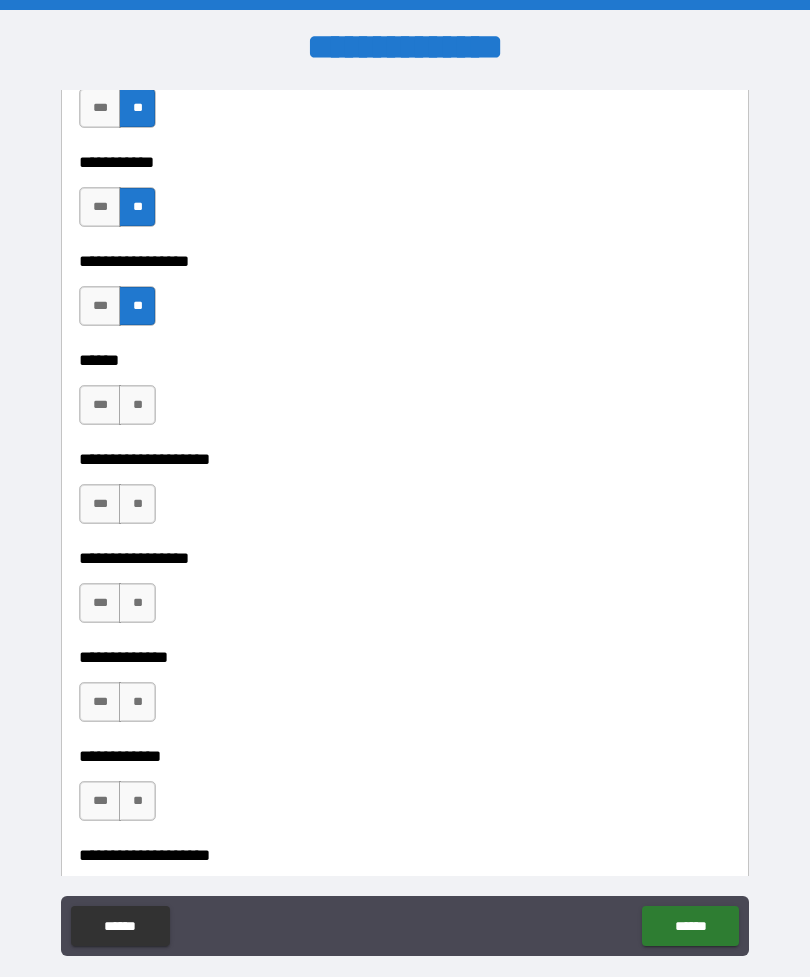 click on "**" at bounding box center [137, 405] 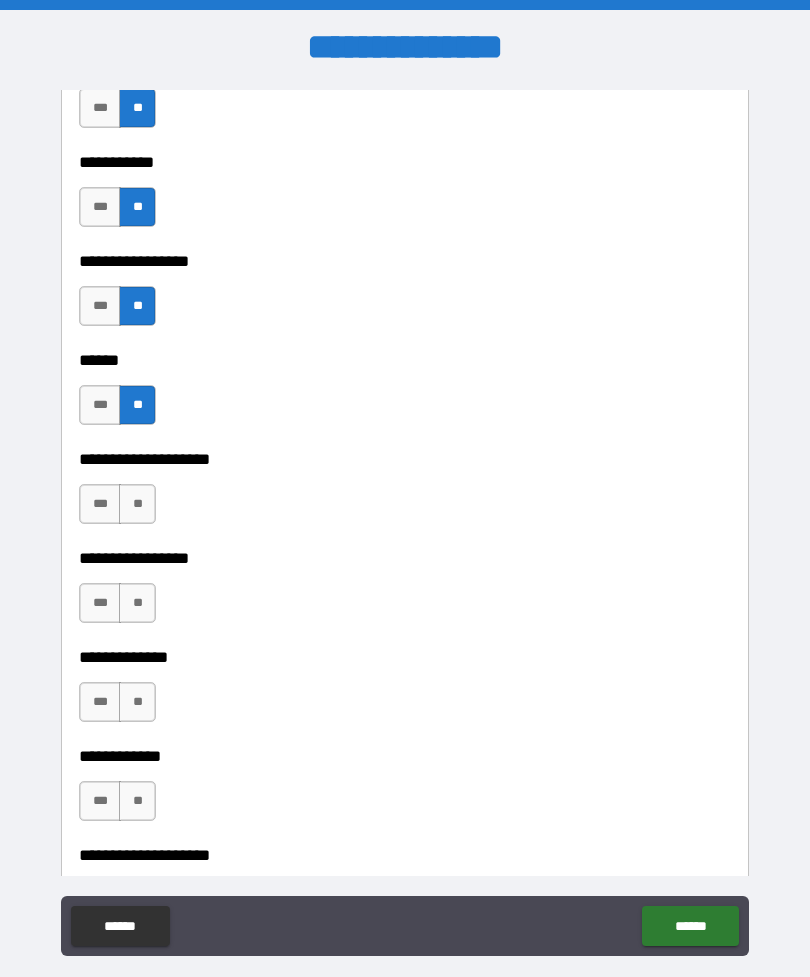 click on "**" at bounding box center [137, 504] 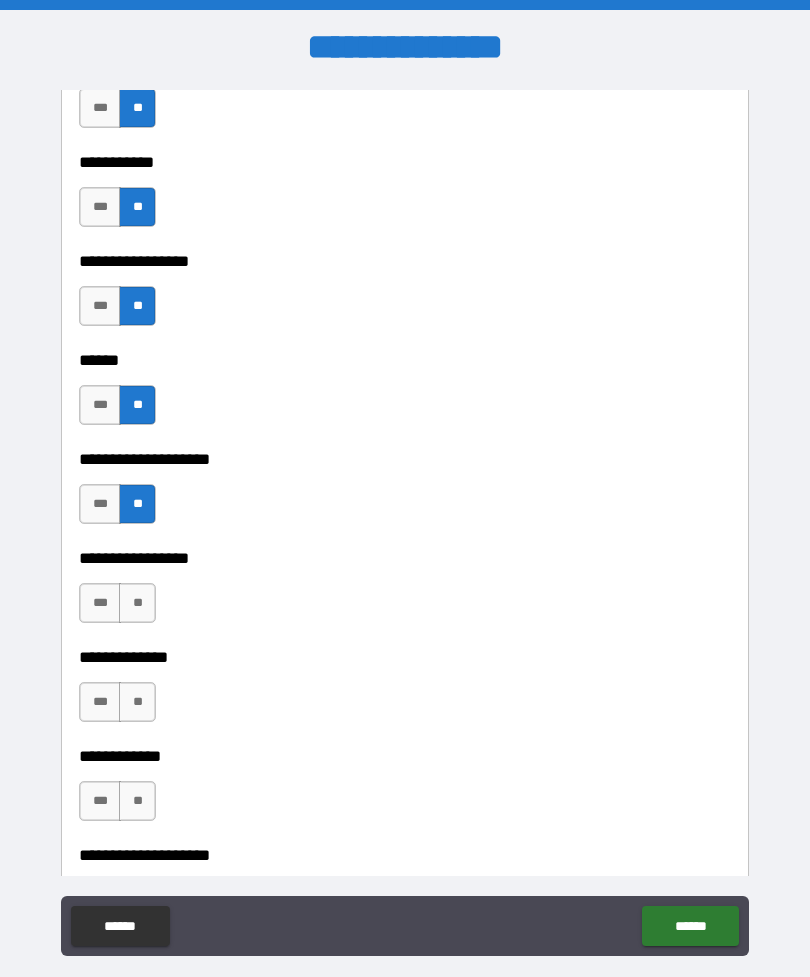 click on "**" at bounding box center (137, 603) 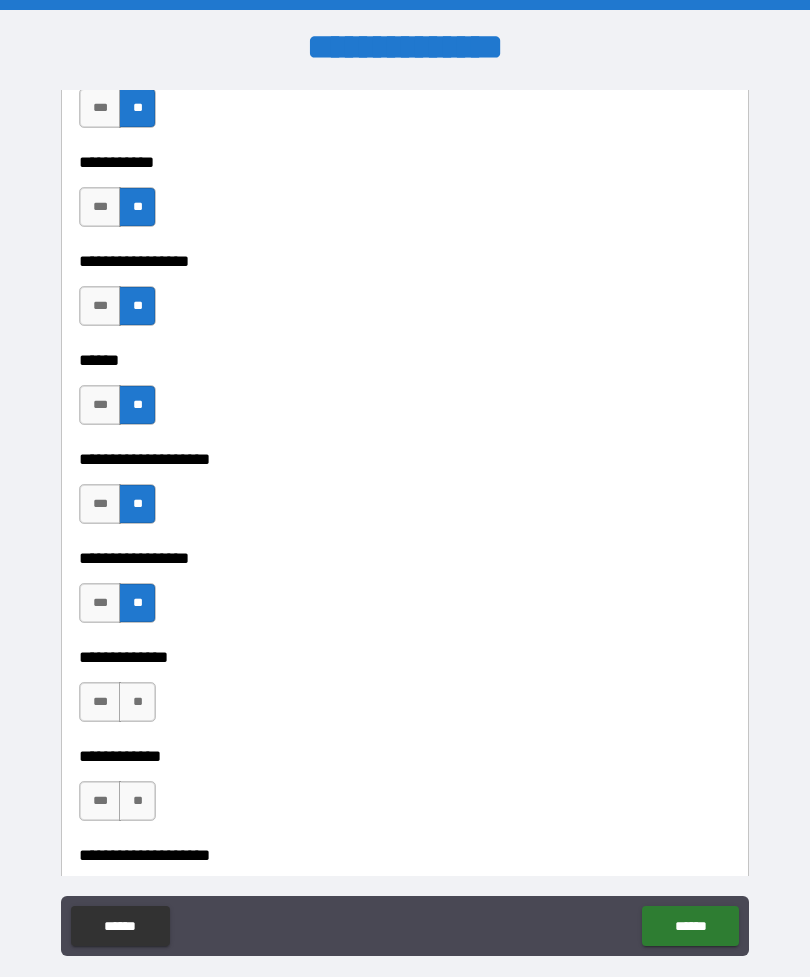 click on "**" at bounding box center [137, 702] 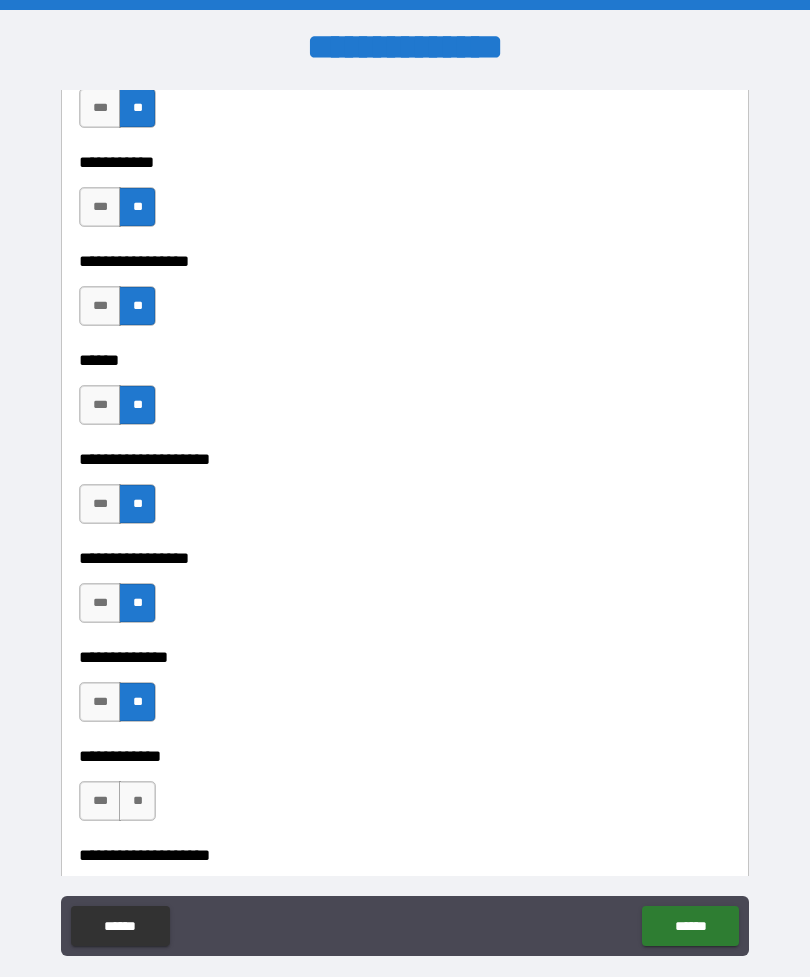 click on "**" at bounding box center (137, 801) 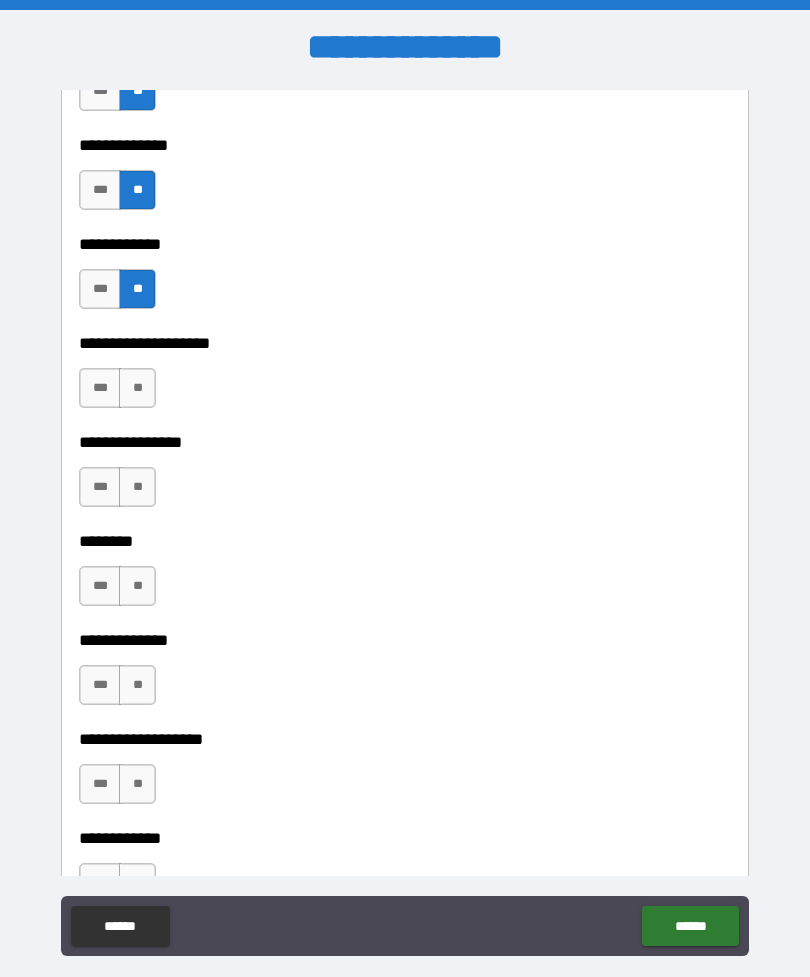 scroll, scrollTop: 6994, scrollLeft: 0, axis: vertical 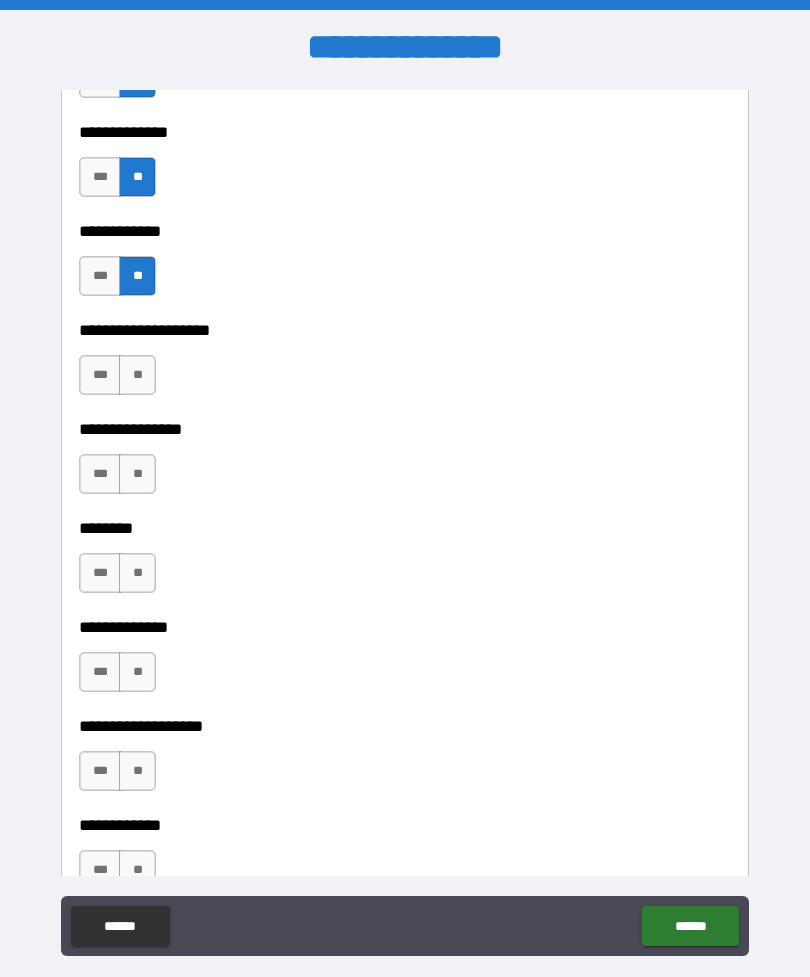 click on "**" at bounding box center (137, 375) 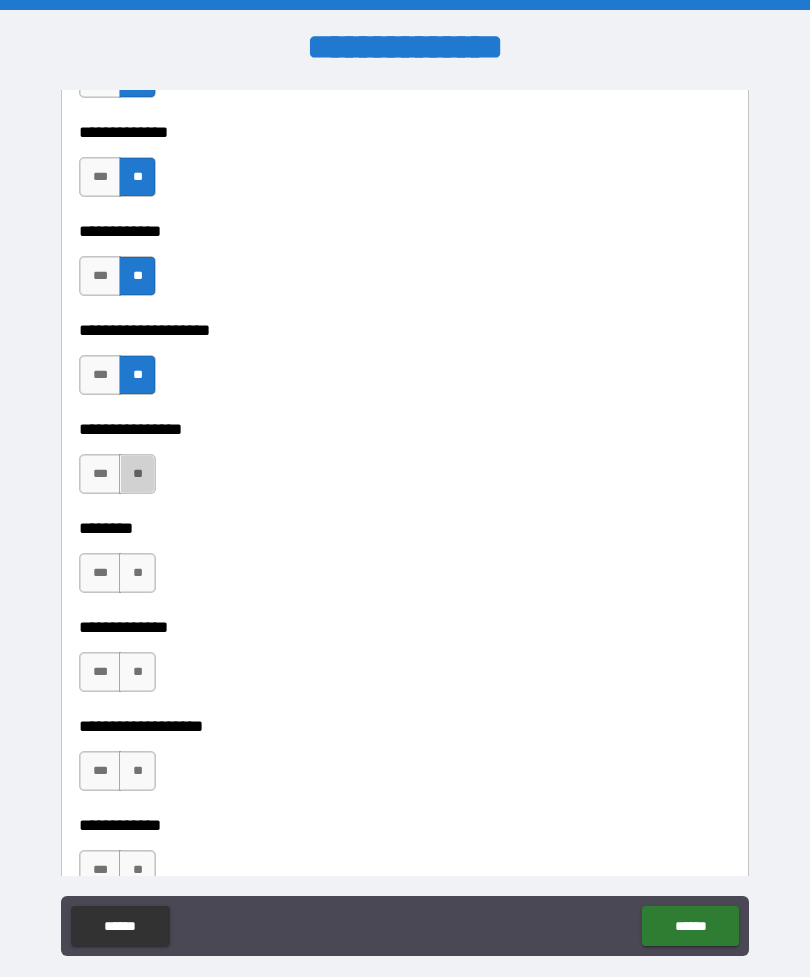 click on "**" at bounding box center (137, 474) 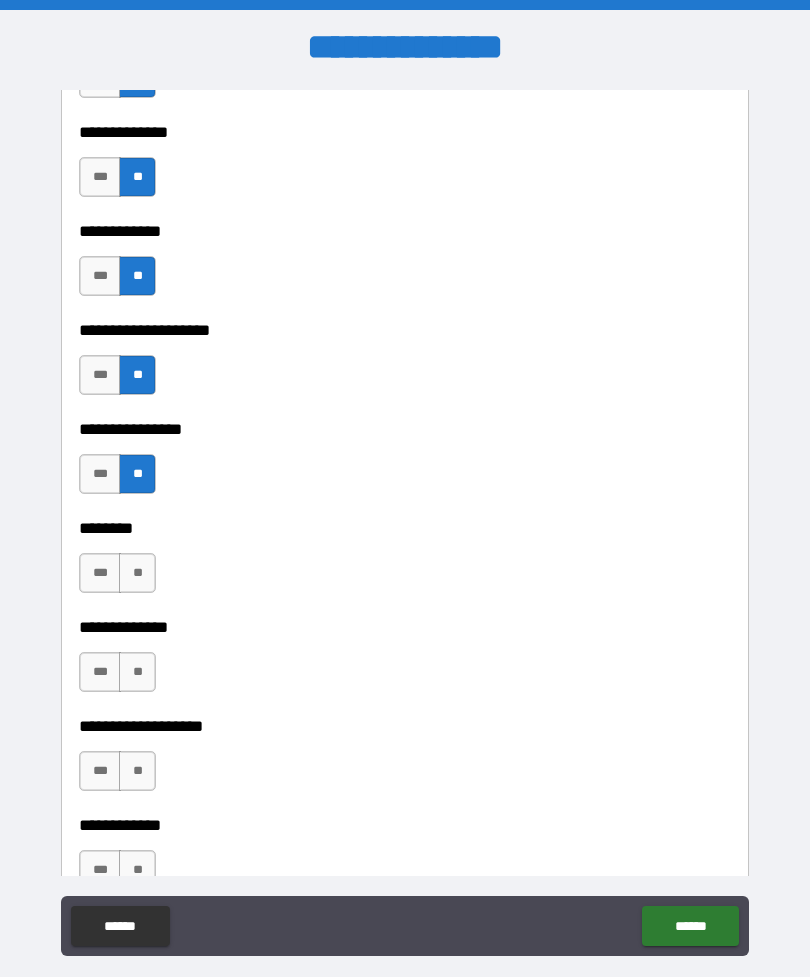 click on "**" at bounding box center (137, 573) 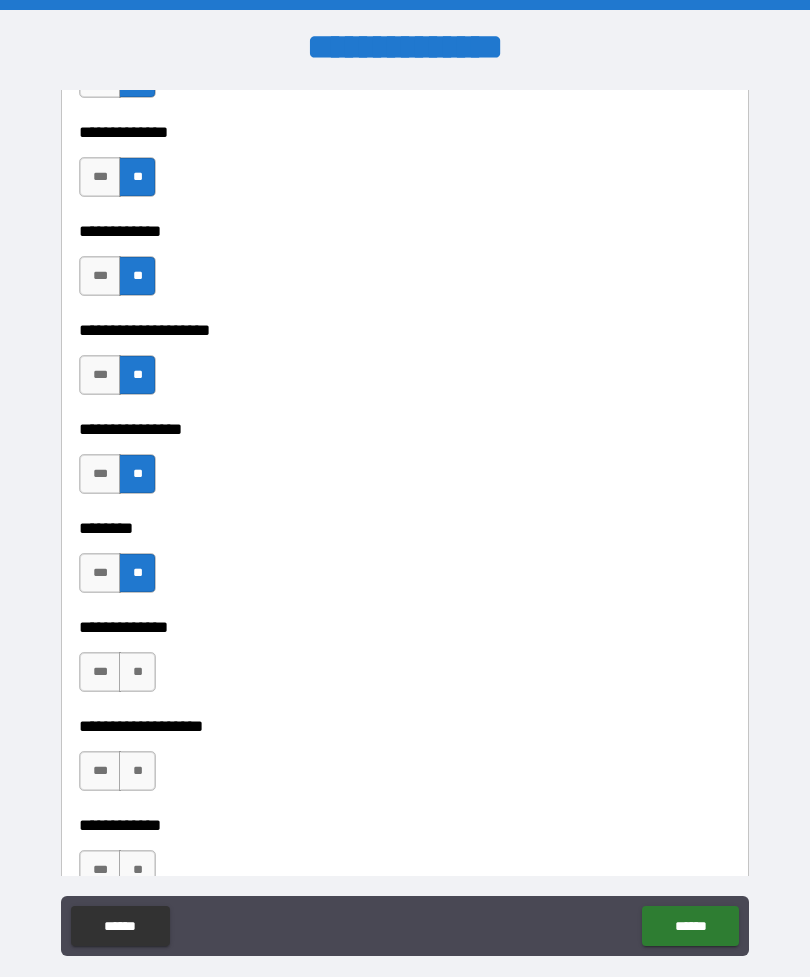 click on "**" at bounding box center (137, 672) 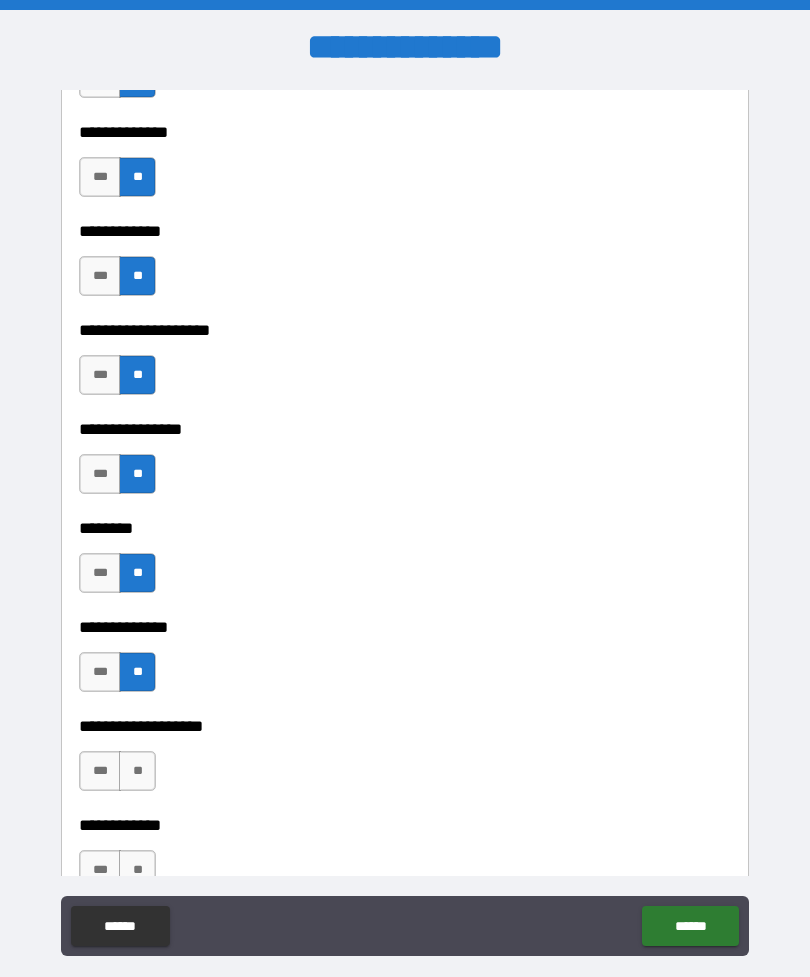 click on "**" at bounding box center [137, 771] 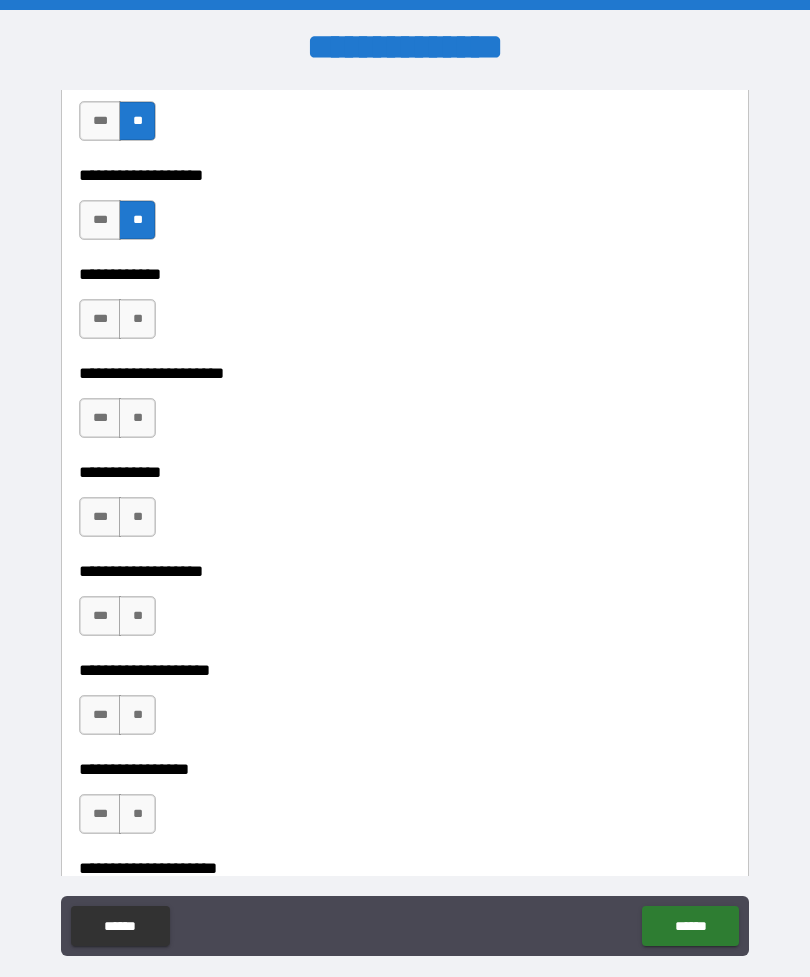 scroll, scrollTop: 7559, scrollLeft: 0, axis: vertical 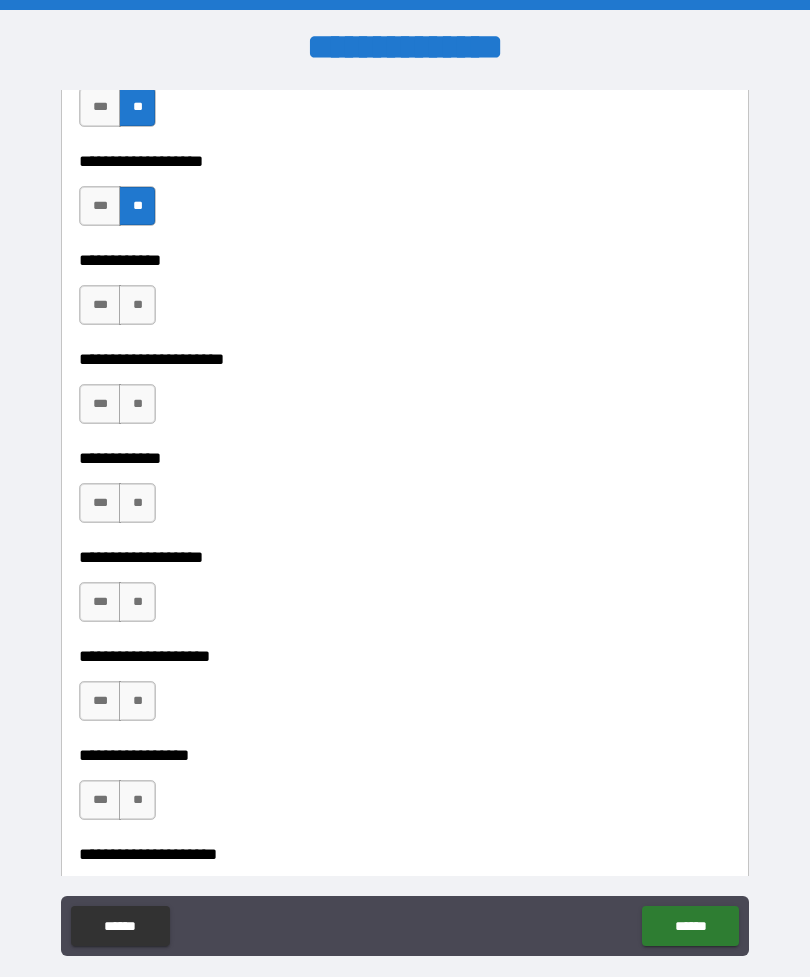 click on "**" at bounding box center [137, 305] 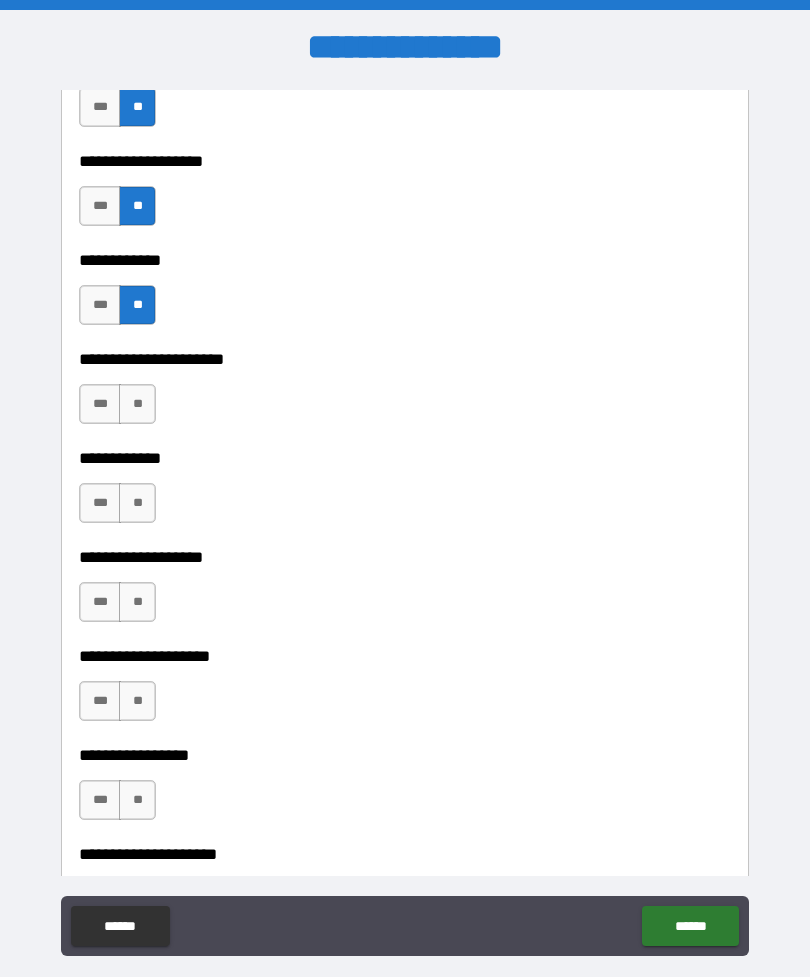click on "**" at bounding box center (137, 404) 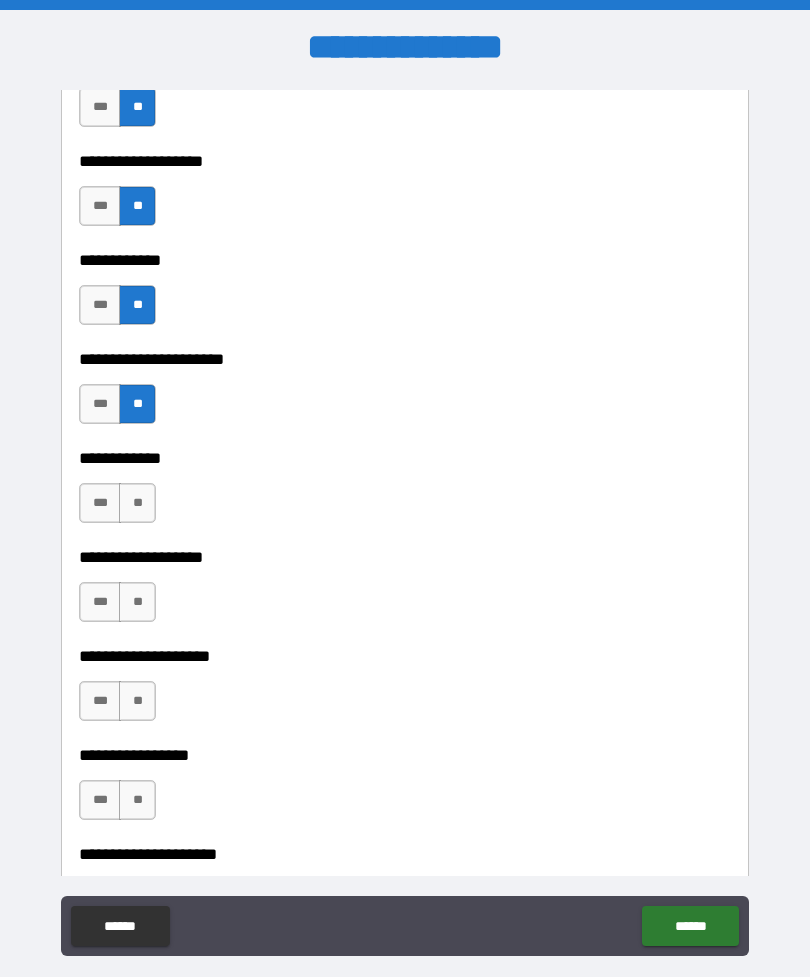 click on "**" at bounding box center [137, 503] 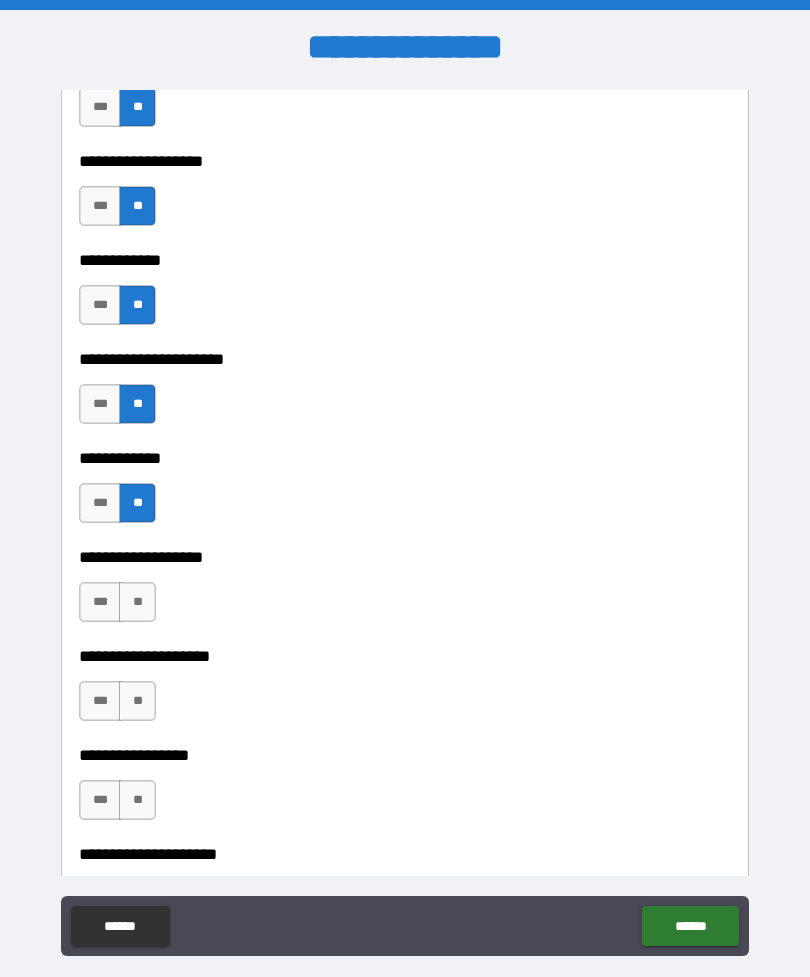 click on "**" at bounding box center (137, 602) 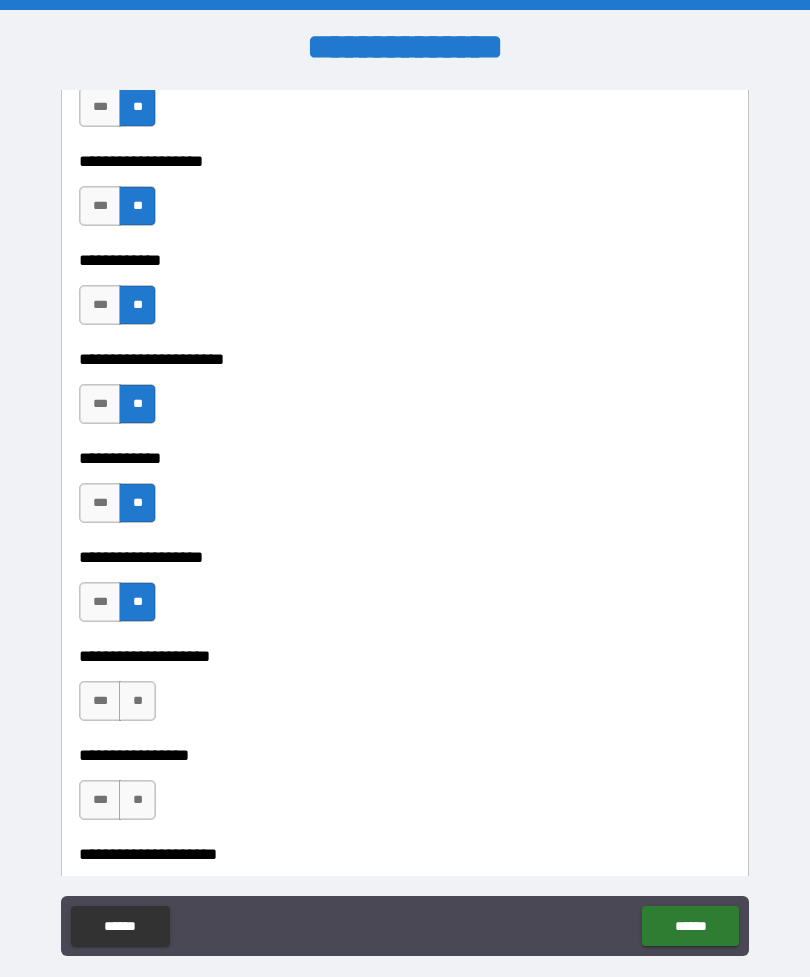 click on "**" at bounding box center (137, 701) 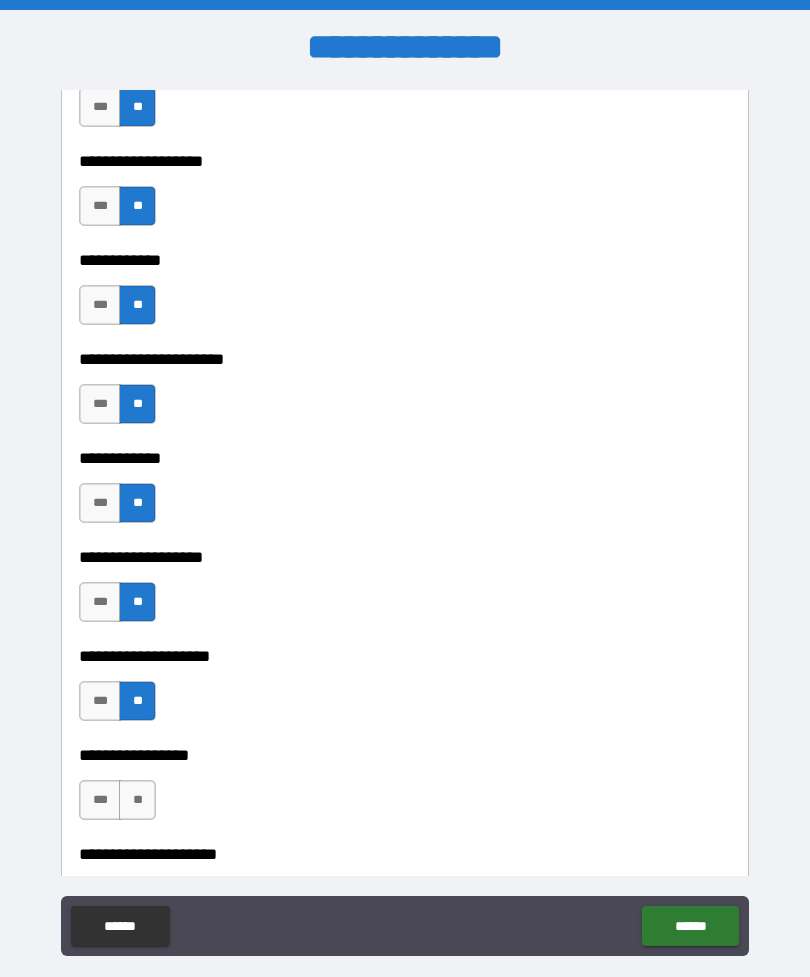click on "**" at bounding box center [137, 800] 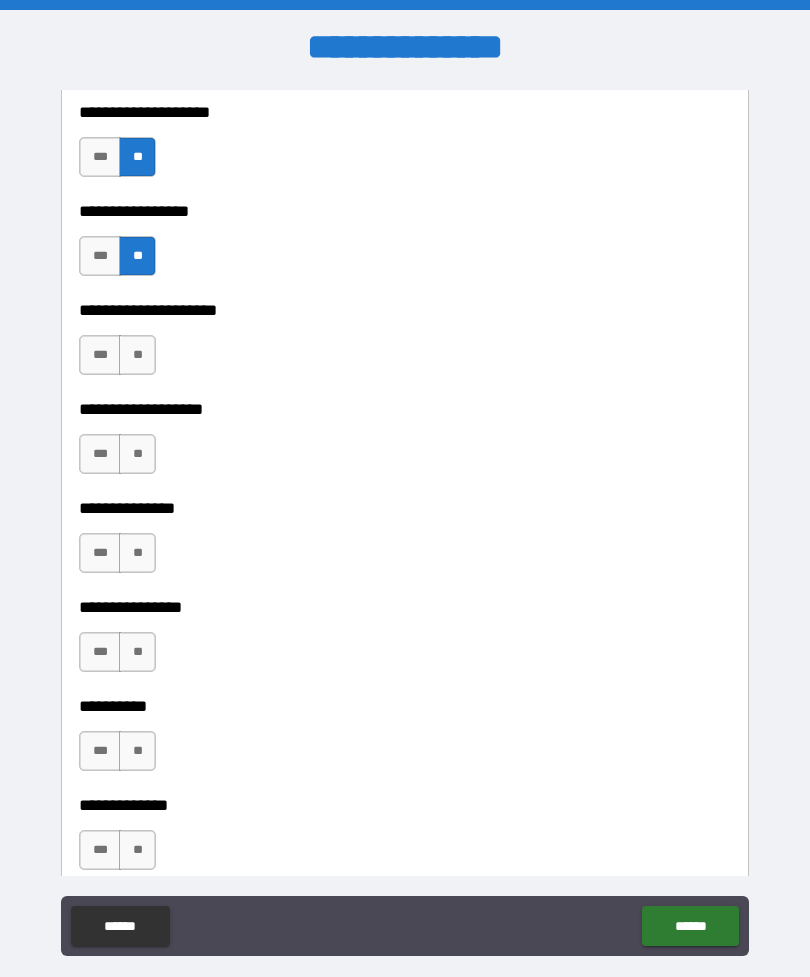 scroll, scrollTop: 8105, scrollLeft: 0, axis: vertical 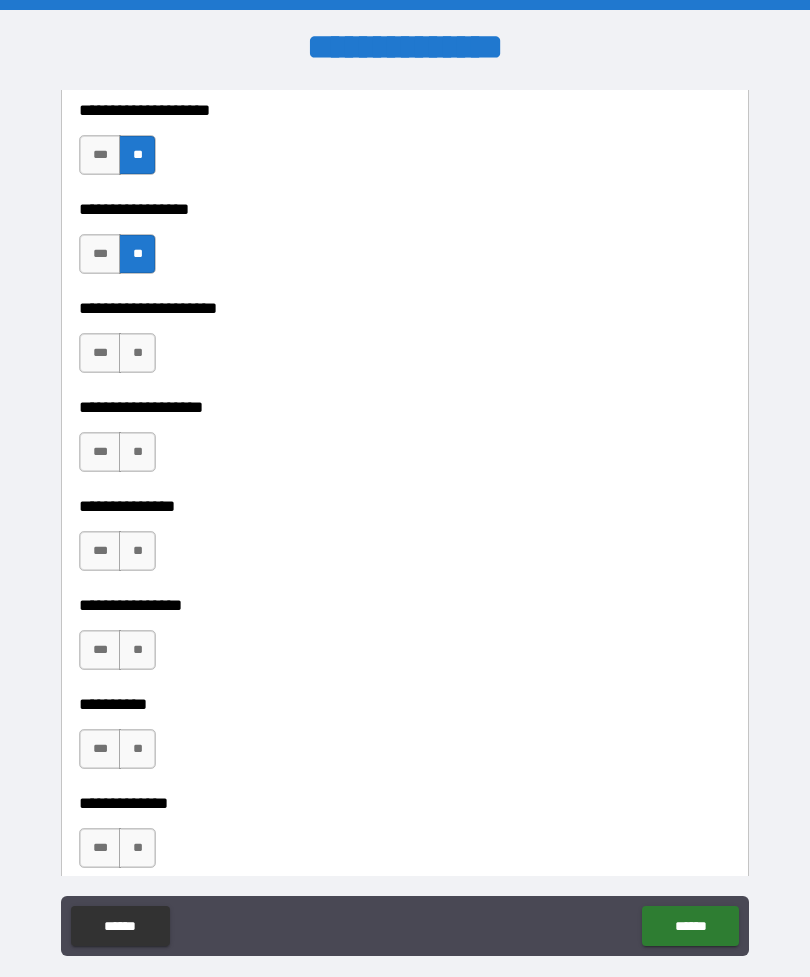 click on "**" at bounding box center [137, 353] 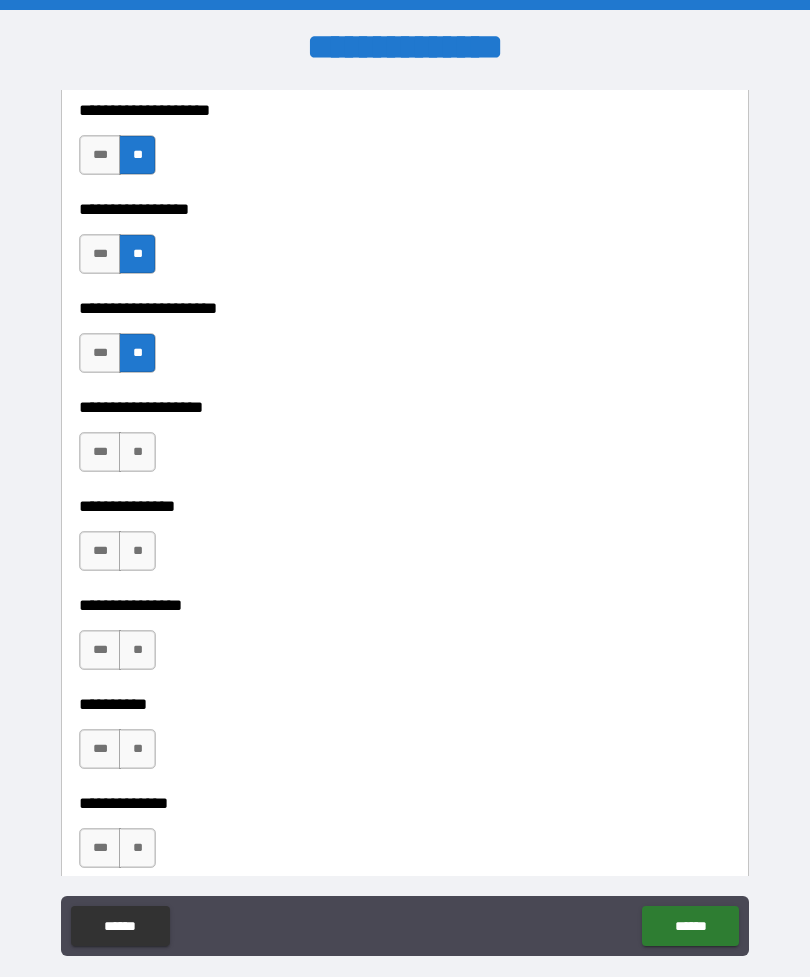 click on "**" at bounding box center [137, 452] 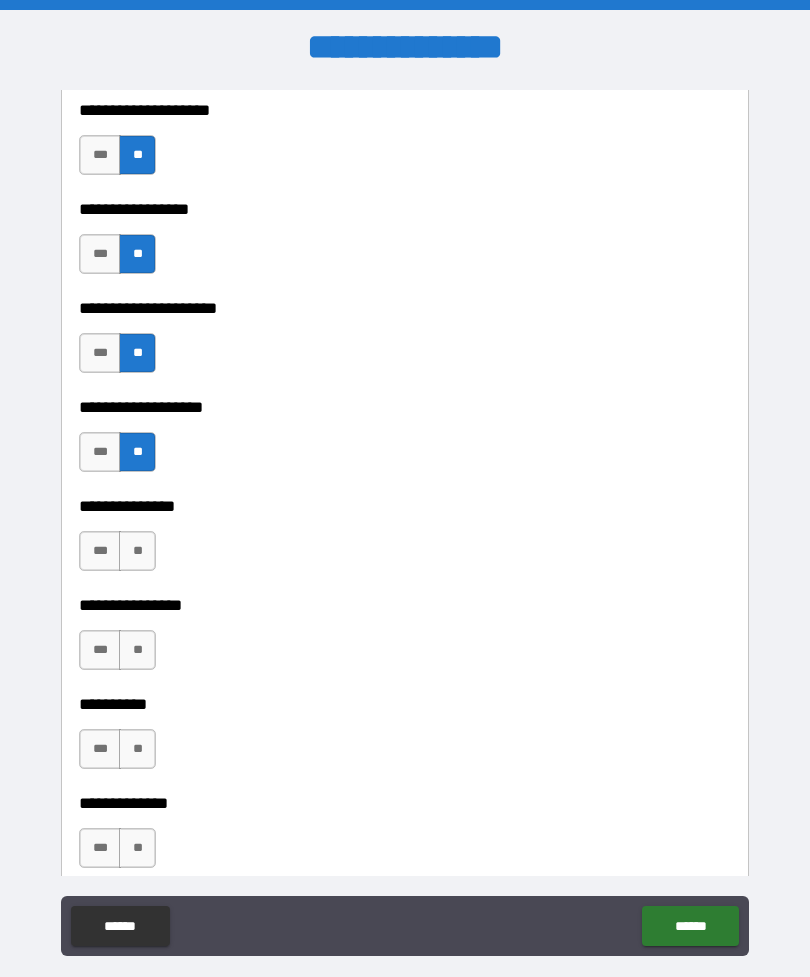 click on "**" at bounding box center (137, 551) 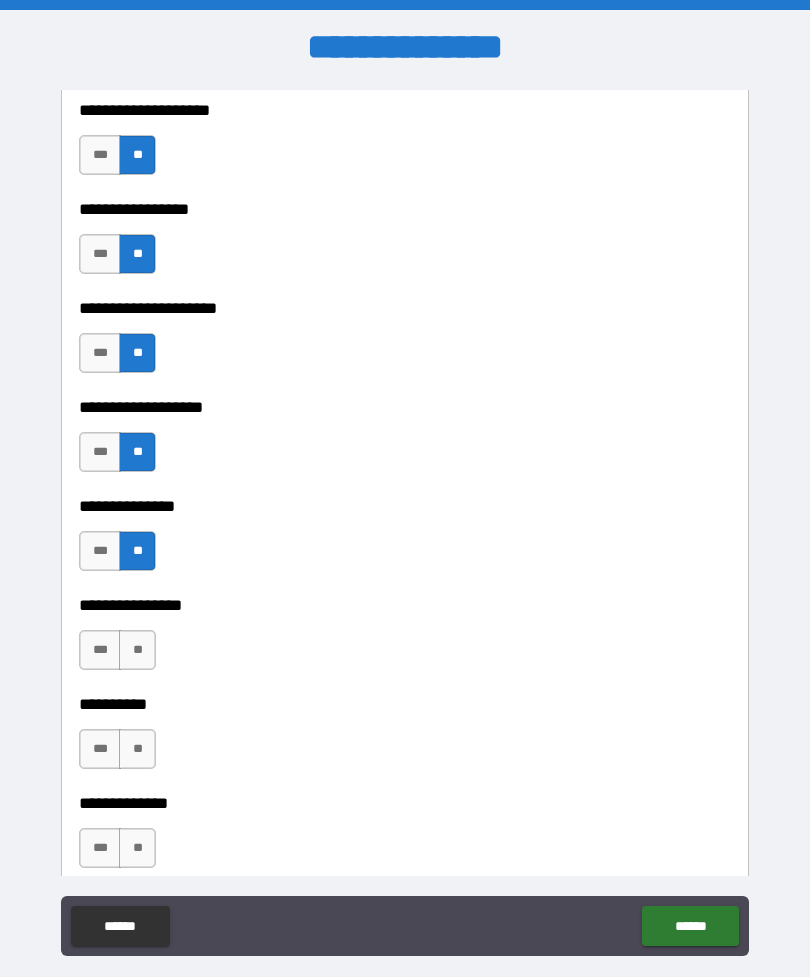 click on "**" at bounding box center [137, 650] 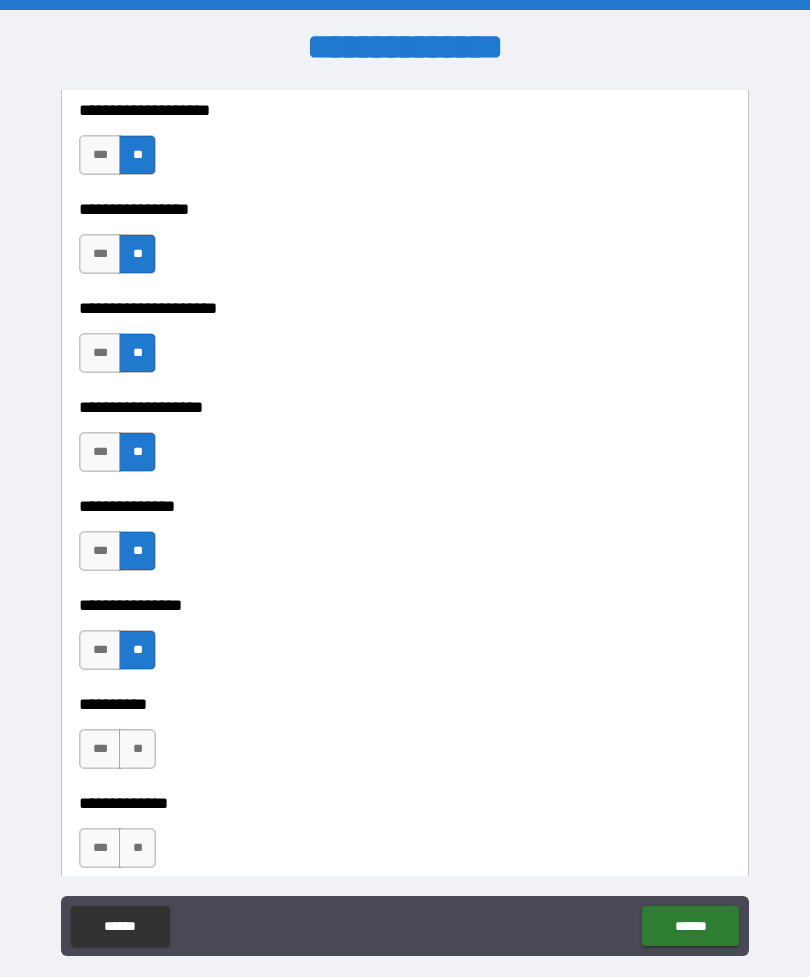 click on "**" at bounding box center [137, 749] 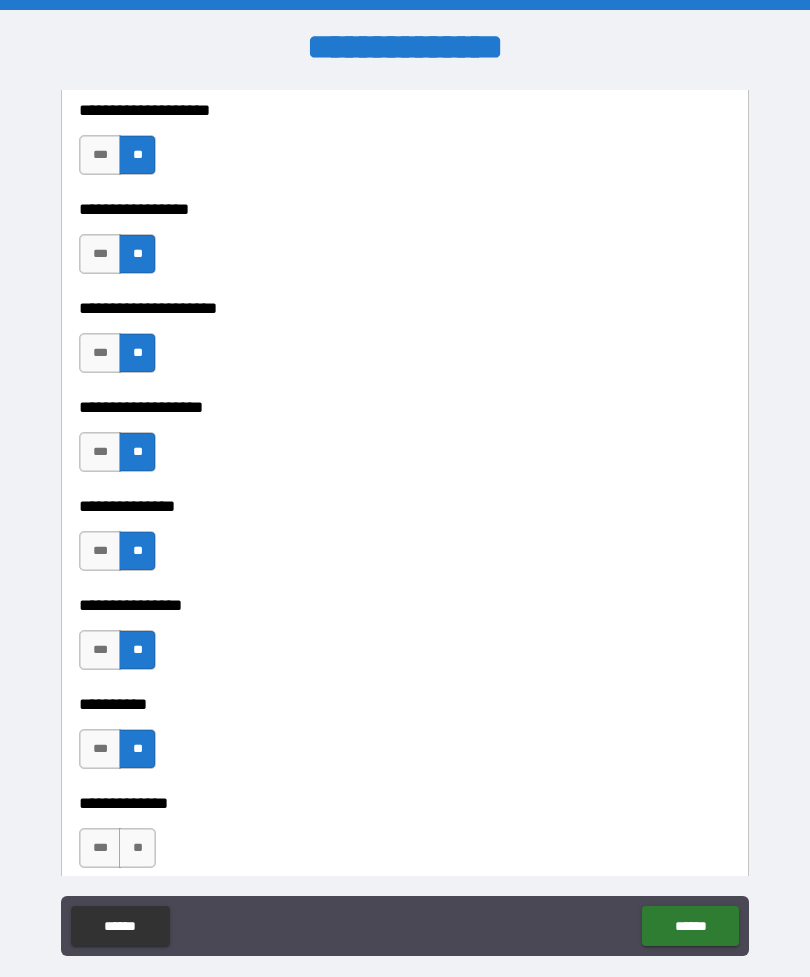 click on "**" at bounding box center [137, 848] 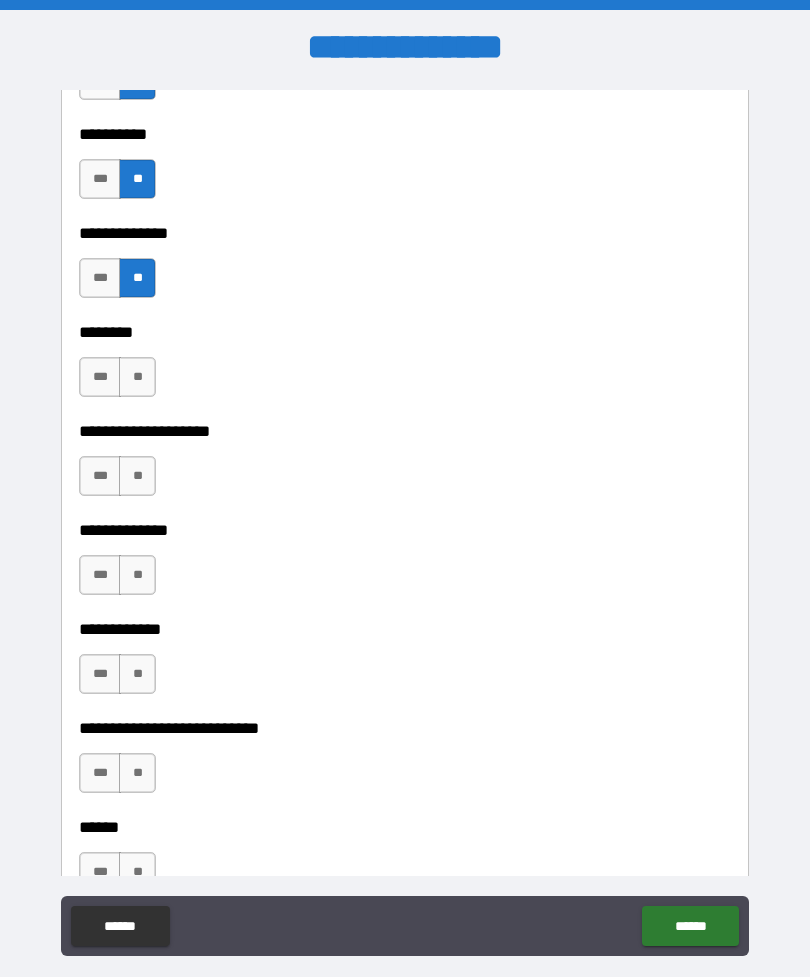 scroll, scrollTop: 8691, scrollLeft: 0, axis: vertical 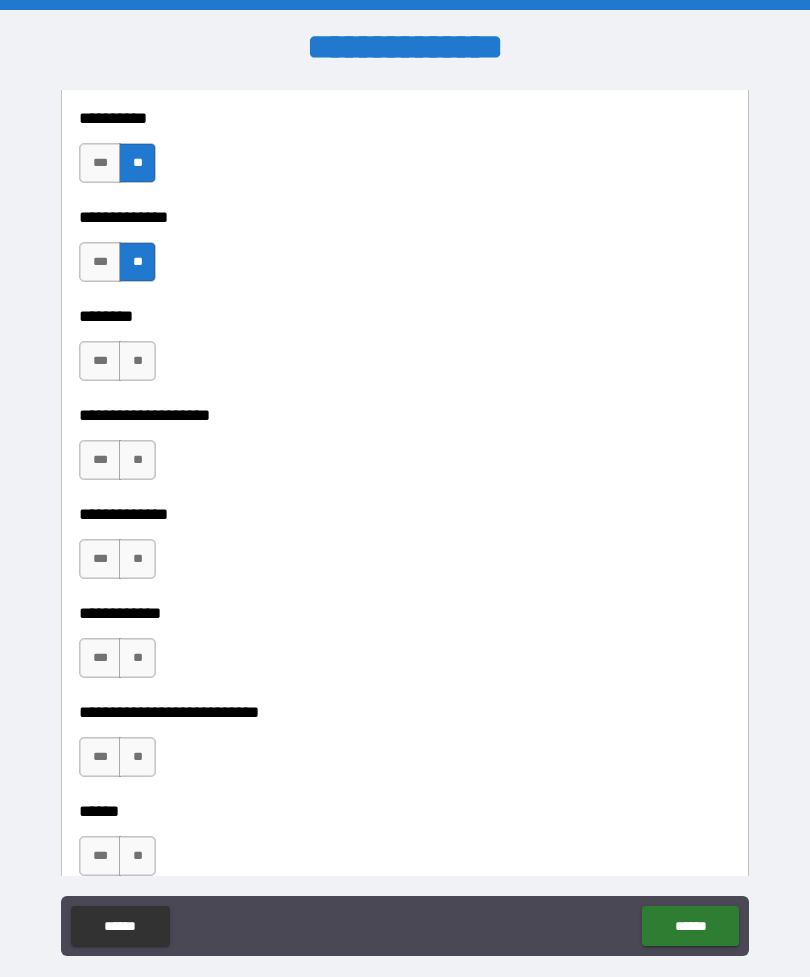 click on "**" at bounding box center (137, 361) 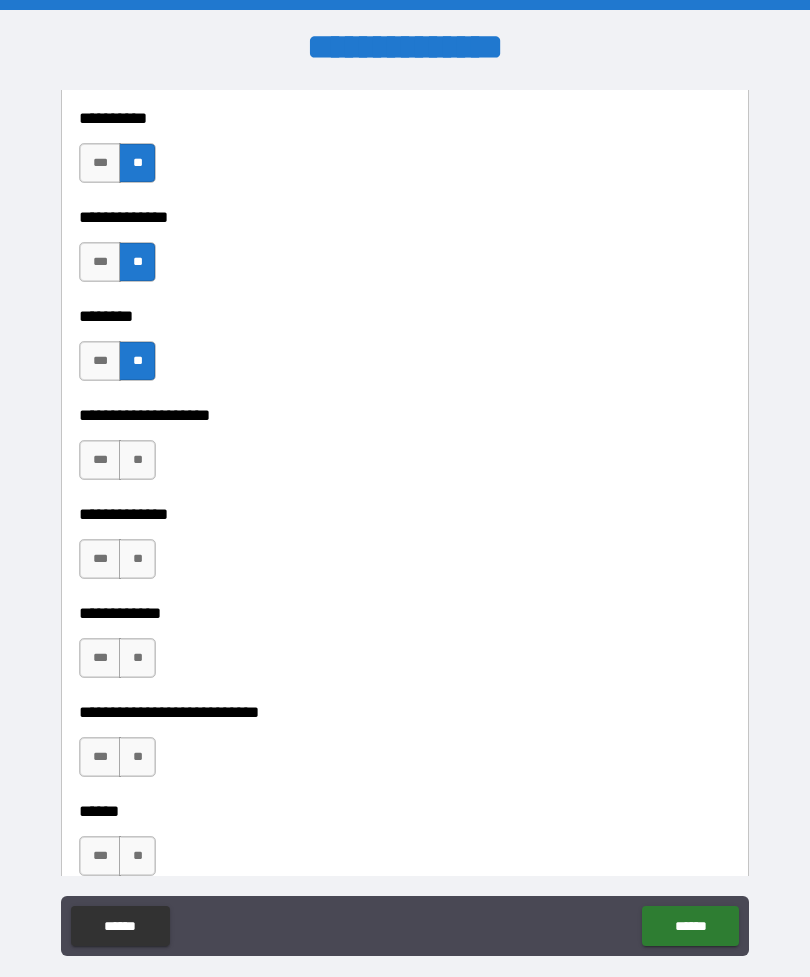 click on "**" at bounding box center (137, 460) 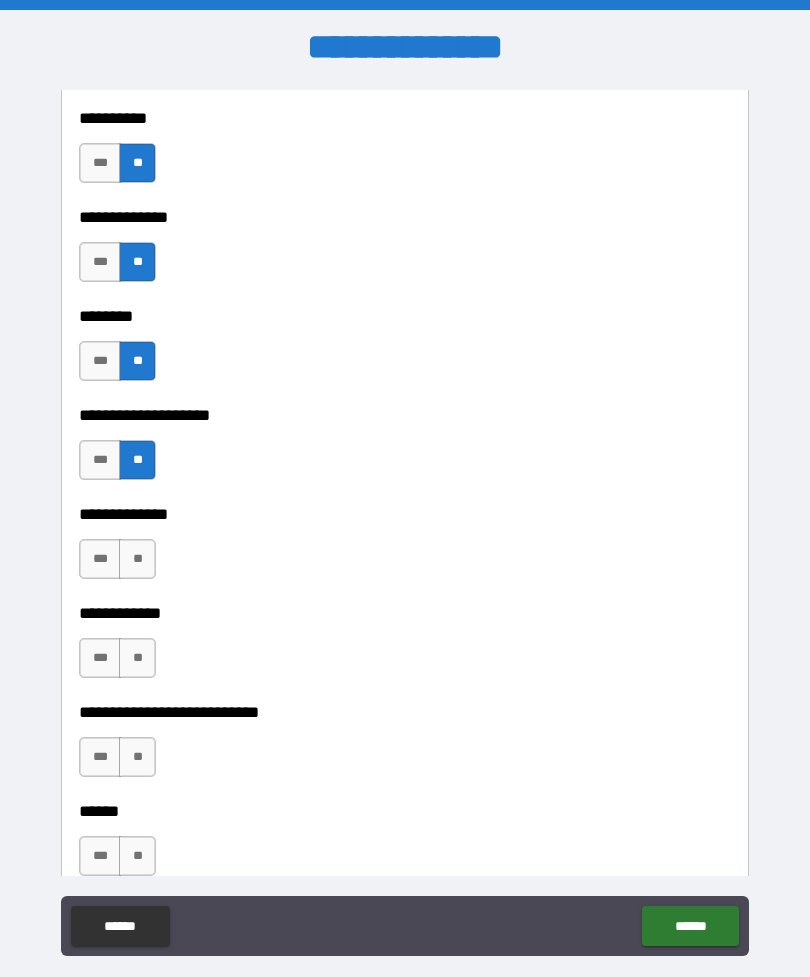 click on "**" at bounding box center [137, 559] 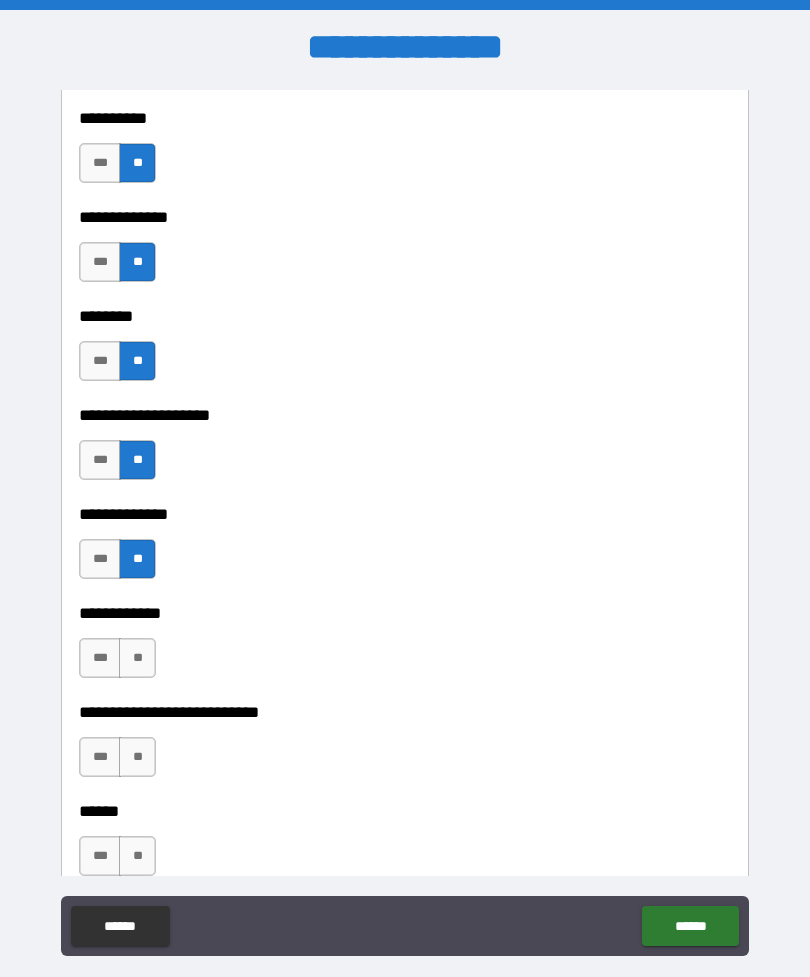 click on "**" at bounding box center [137, 658] 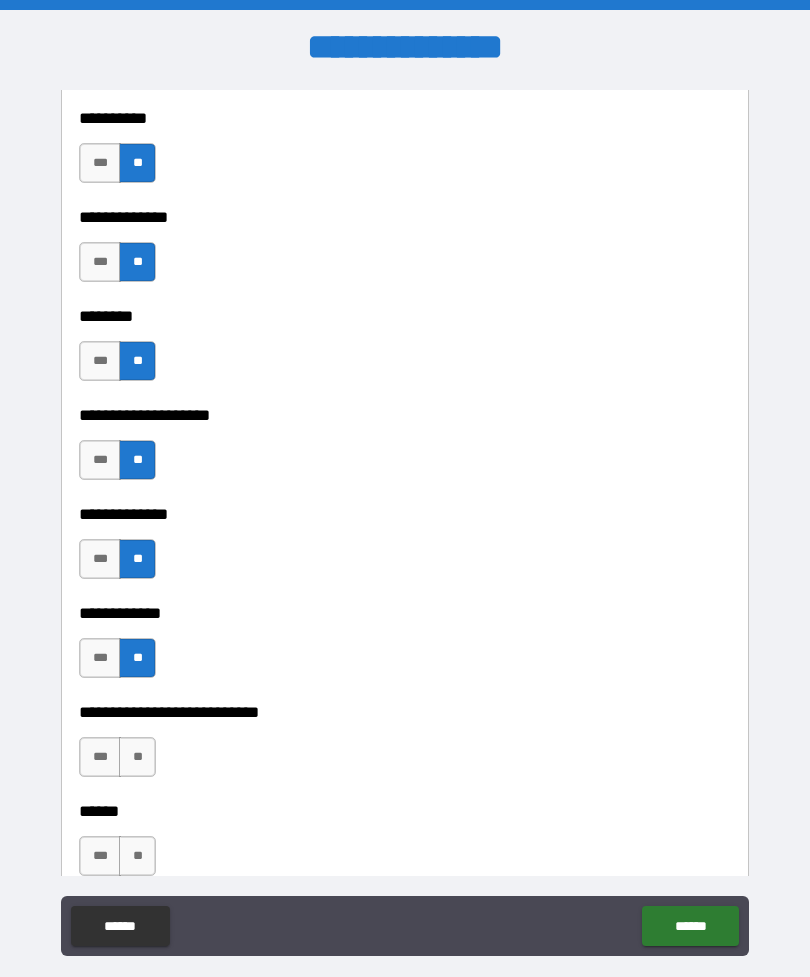 click on "**" at bounding box center (137, 757) 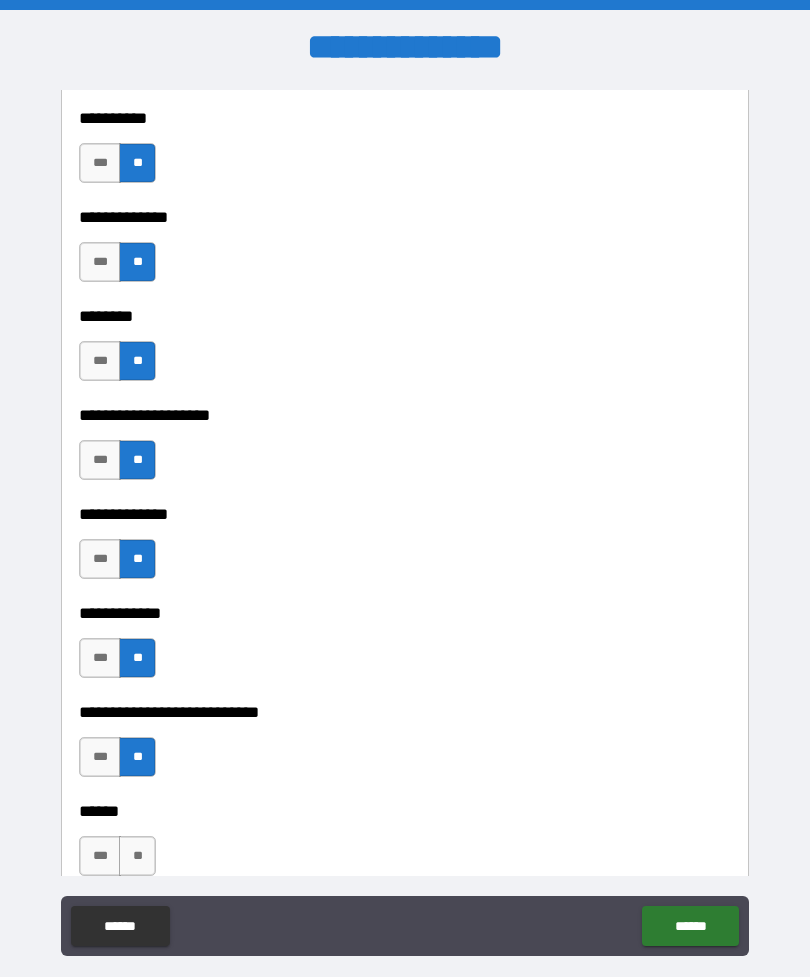 click on "**" at bounding box center [137, 856] 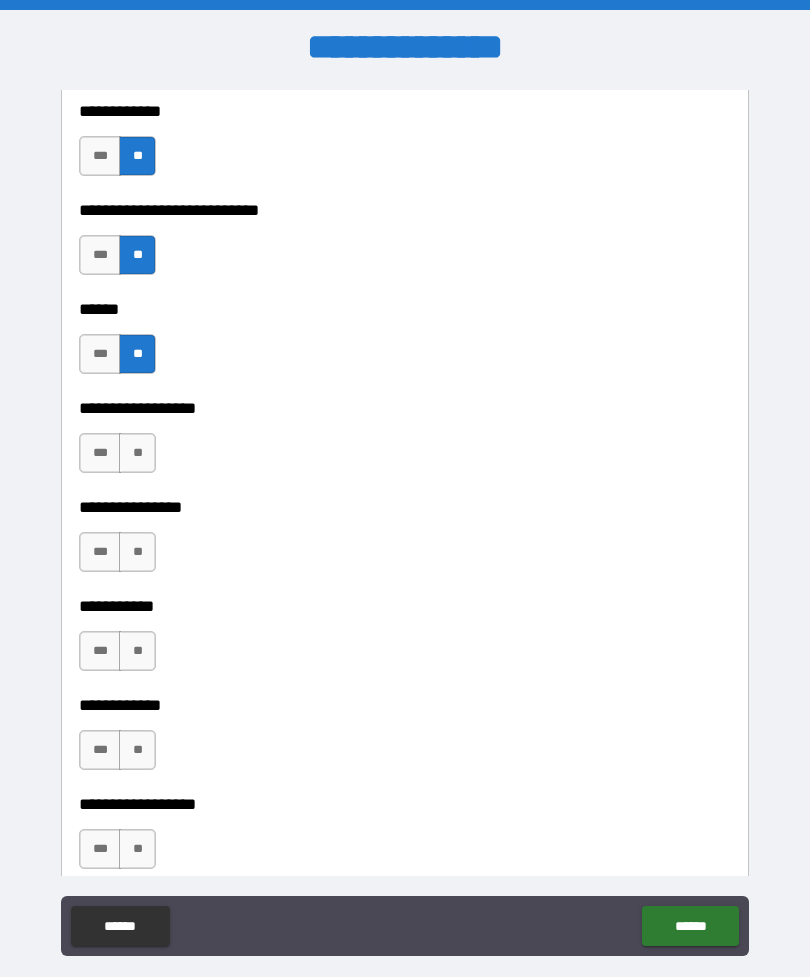 scroll, scrollTop: 9216, scrollLeft: 0, axis: vertical 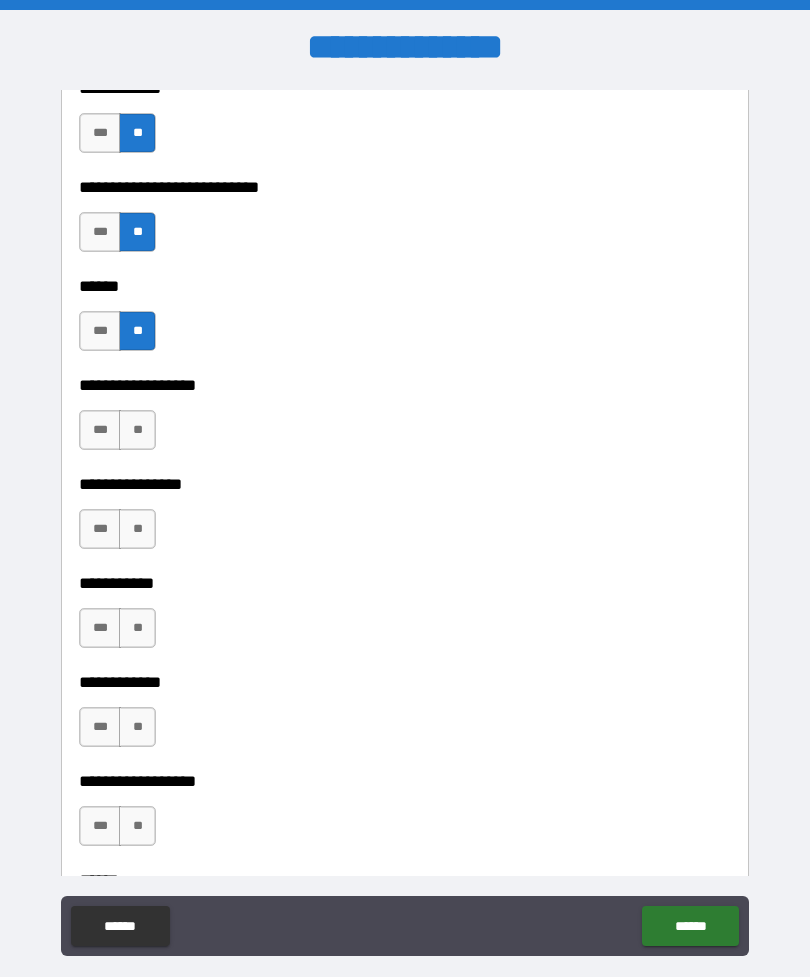 click on "**" at bounding box center [137, 430] 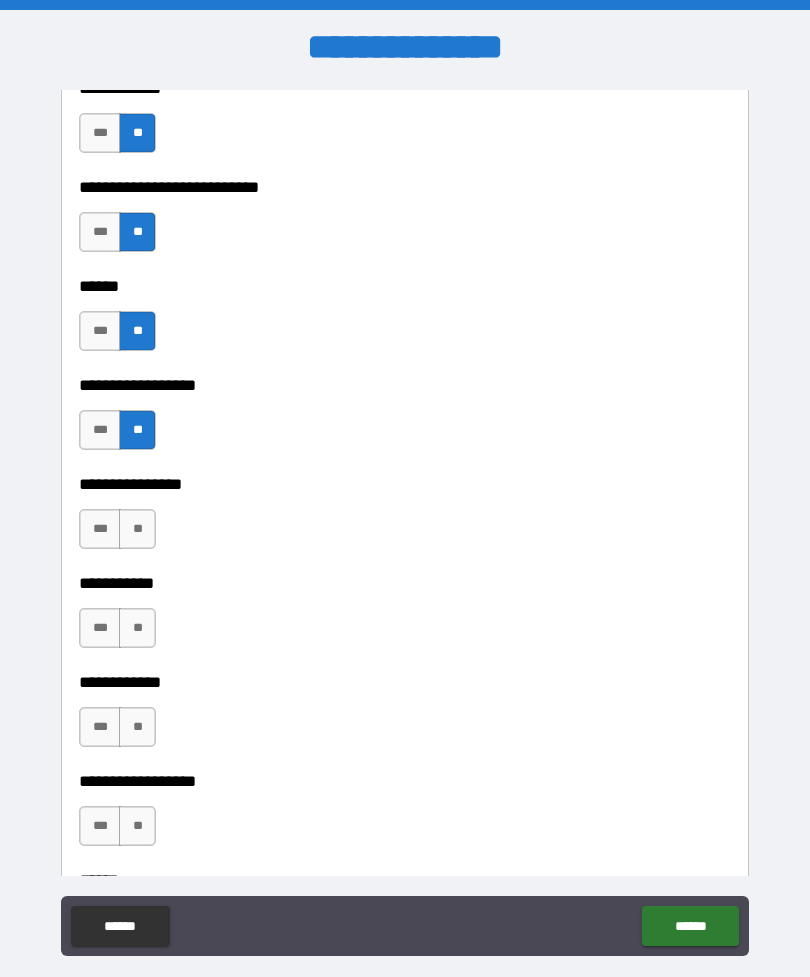click on "**" at bounding box center (137, 529) 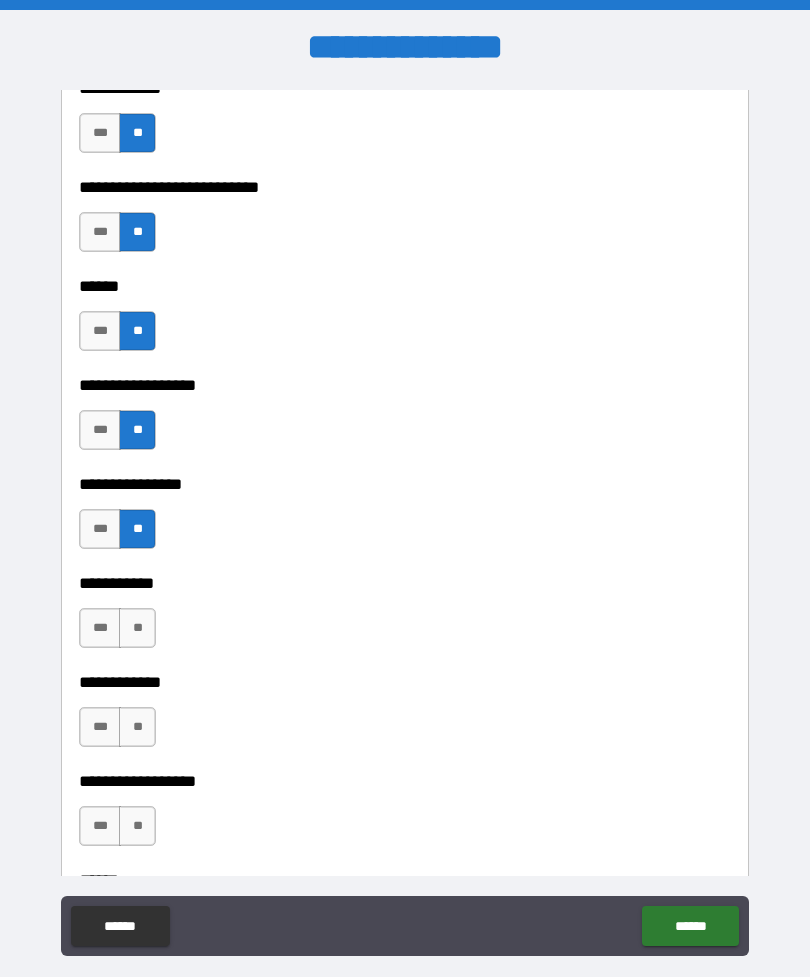 click on "**" at bounding box center (137, 628) 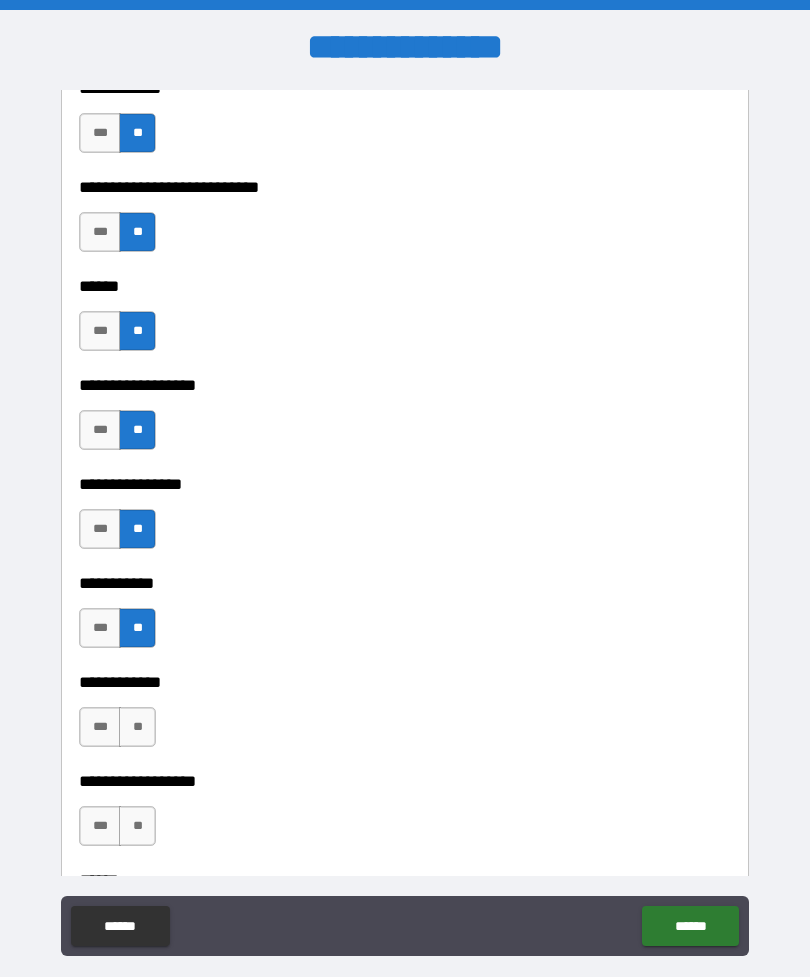 click on "**" at bounding box center (137, 727) 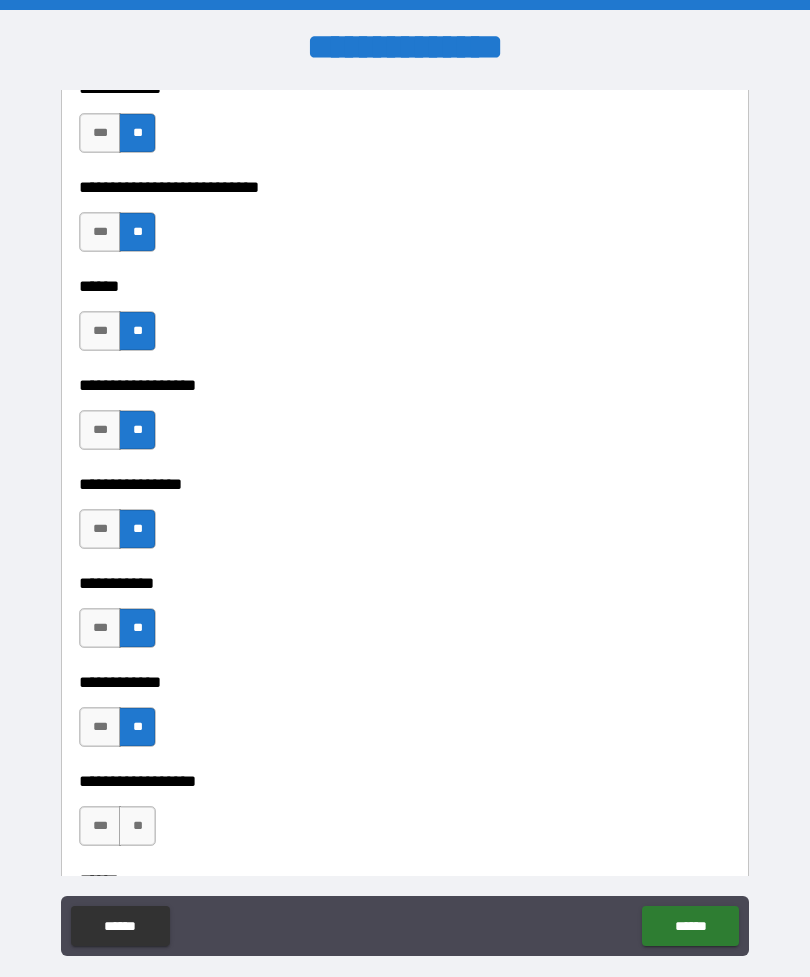 click on "**" at bounding box center [137, 826] 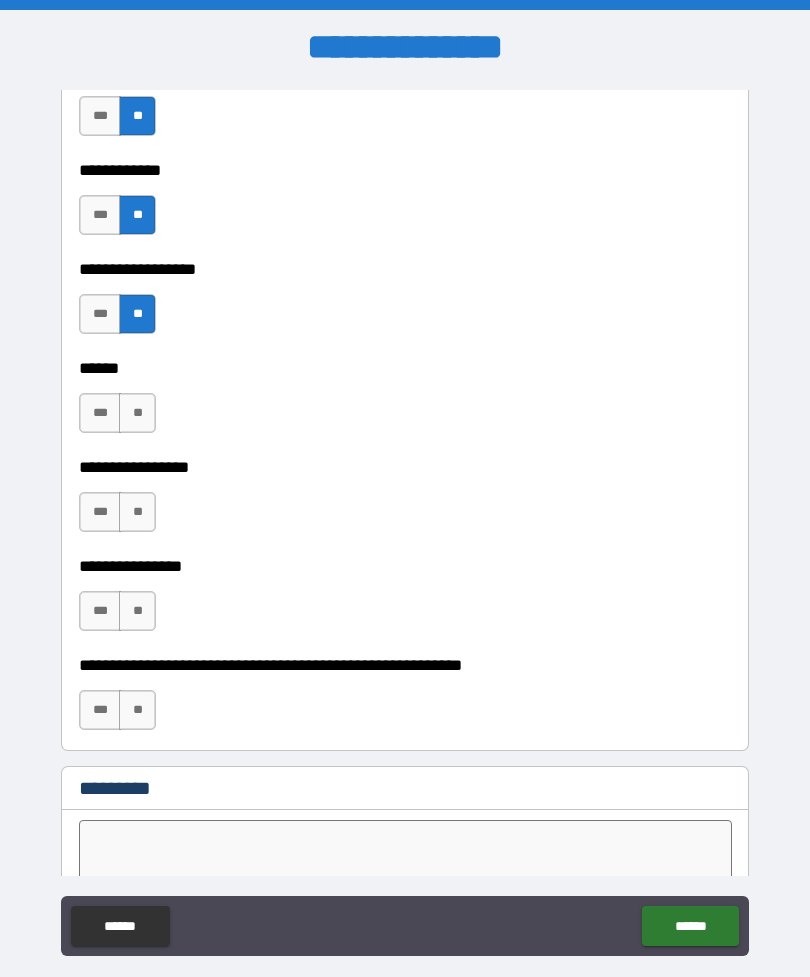 scroll, scrollTop: 9729, scrollLeft: 0, axis: vertical 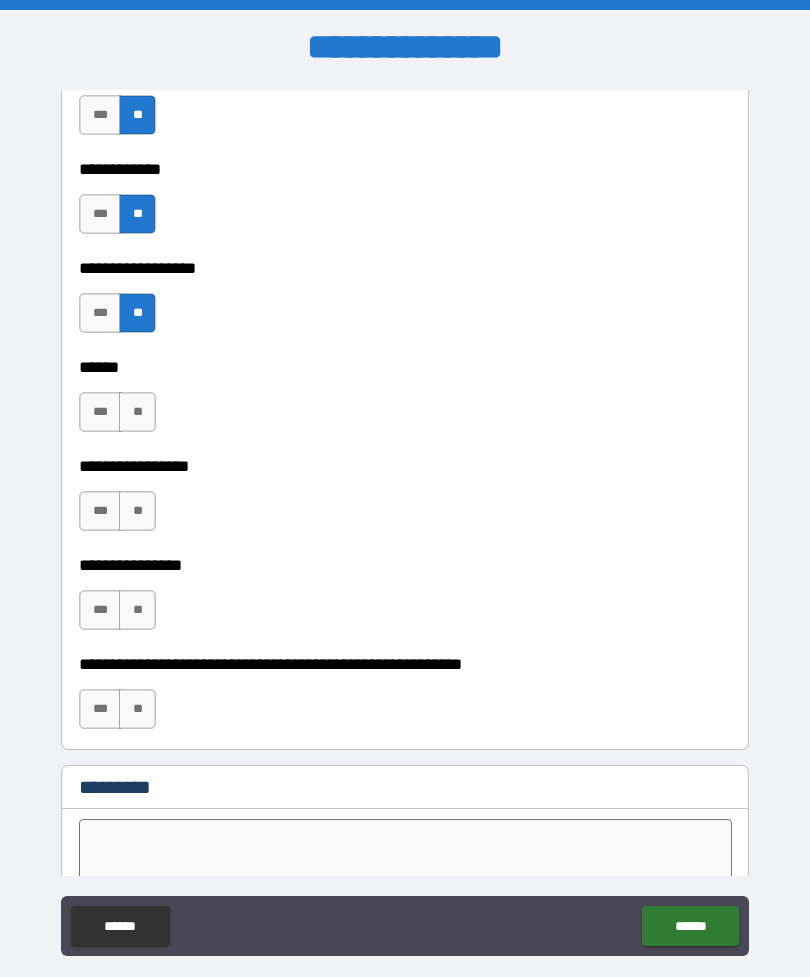 click on "**" at bounding box center (137, 412) 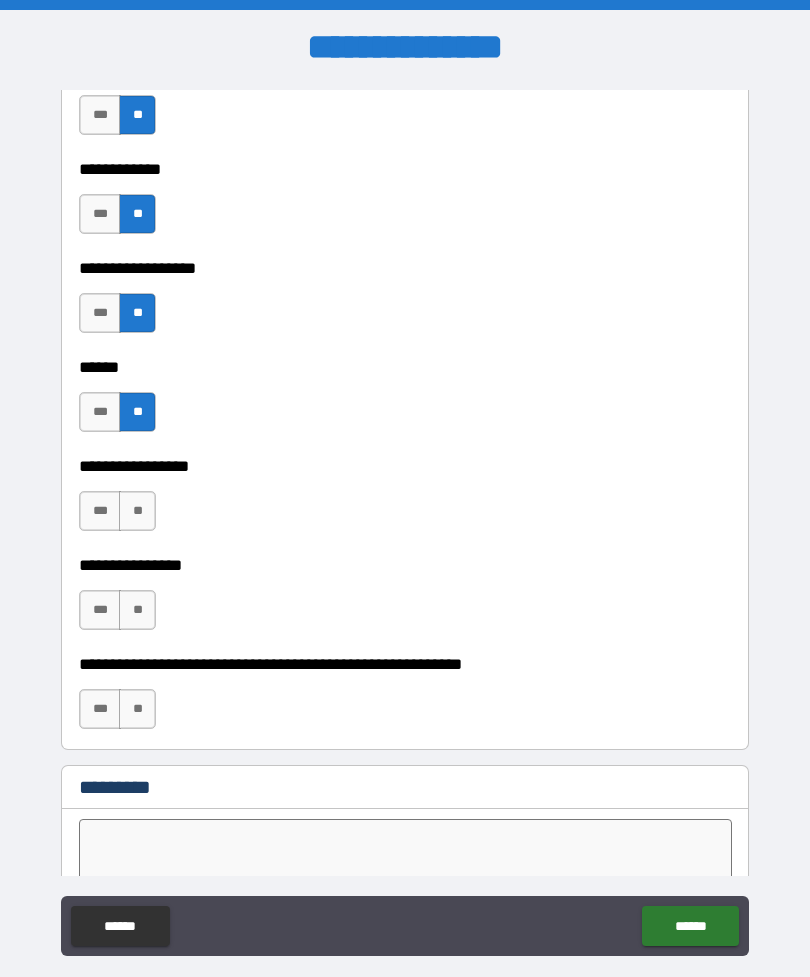 click on "**" at bounding box center (137, 511) 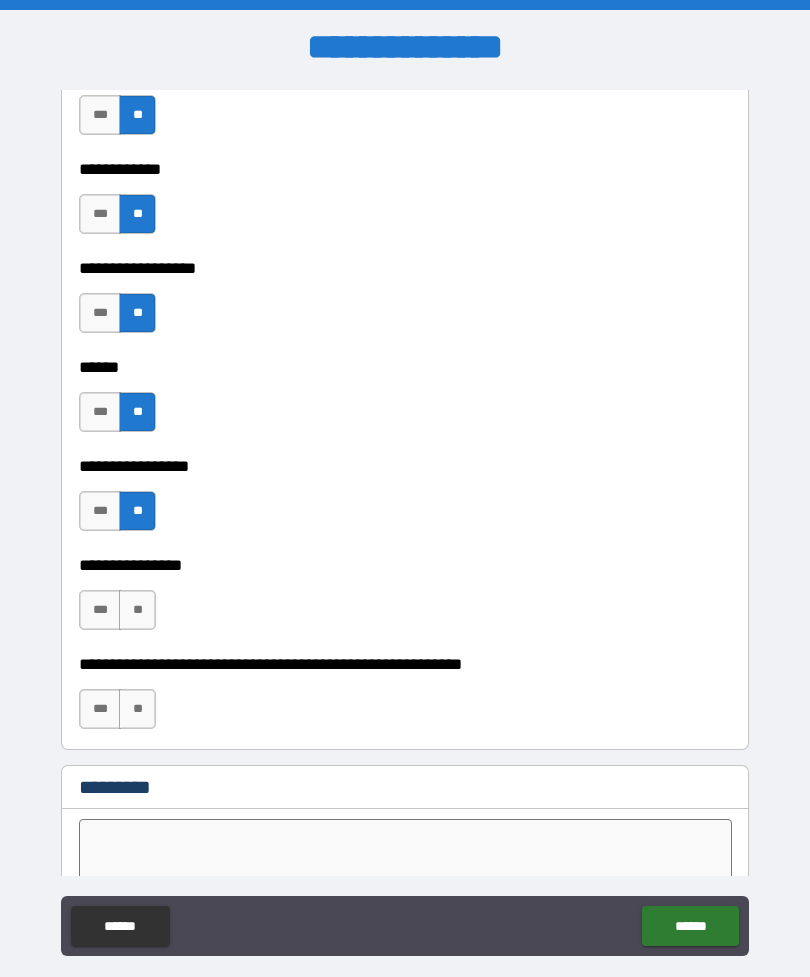 click on "**" at bounding box center (137, 610) 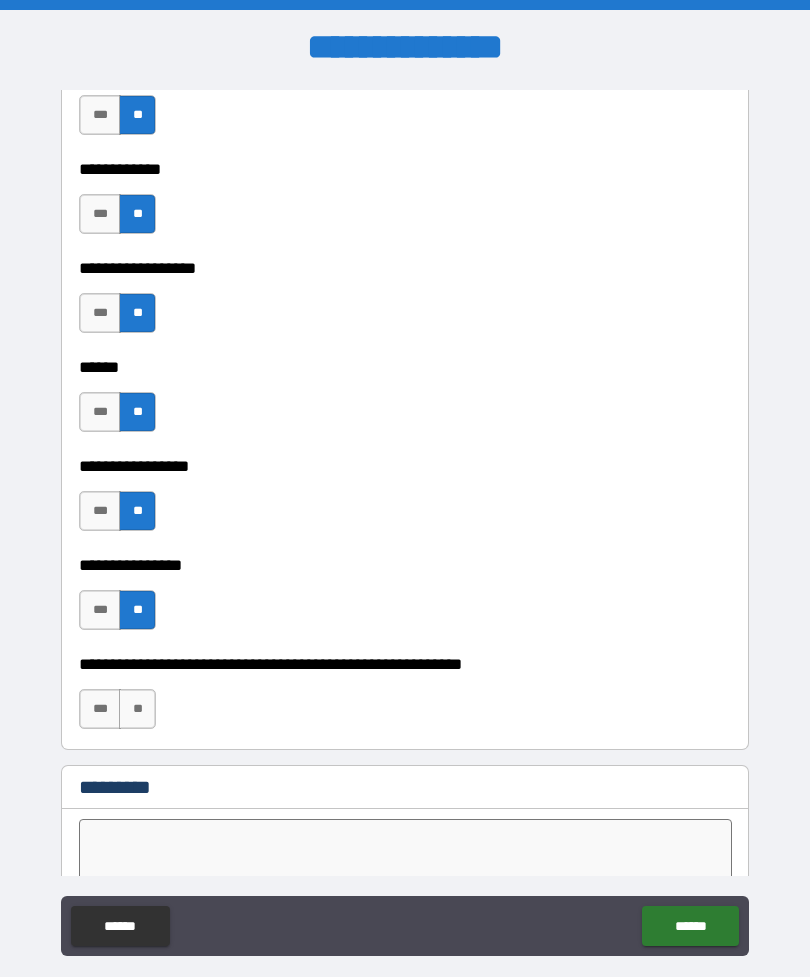click on "**" at bounding box center (137, 709) 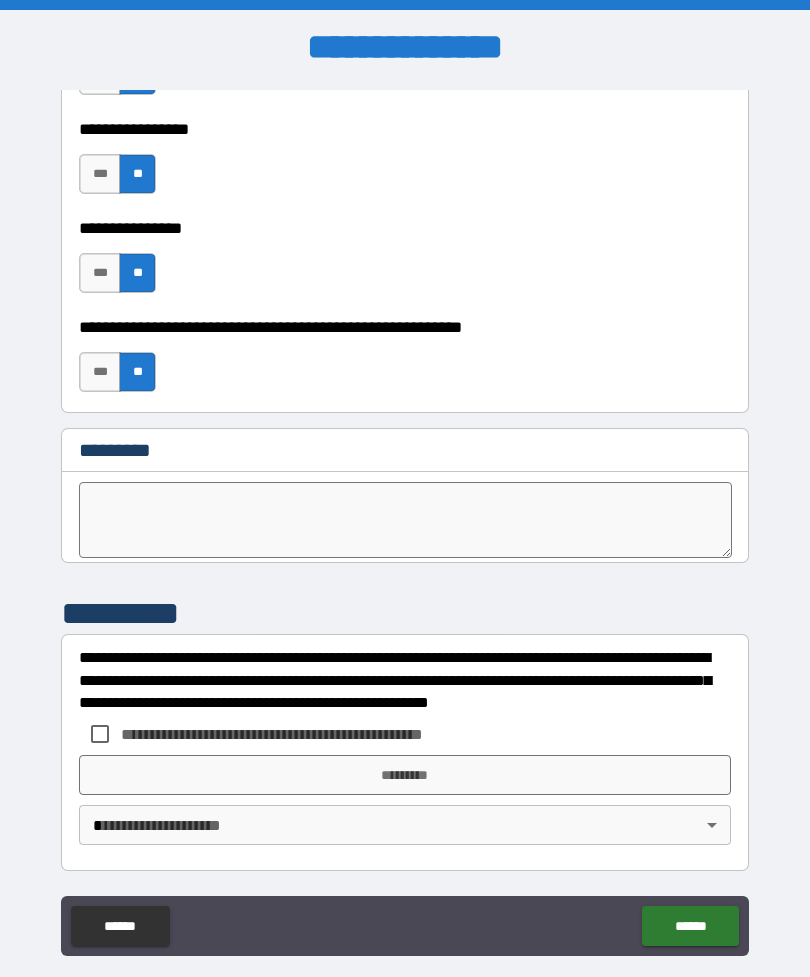 scroll, scrollTop: 10066, scrollLeft: 0, axis: vertical 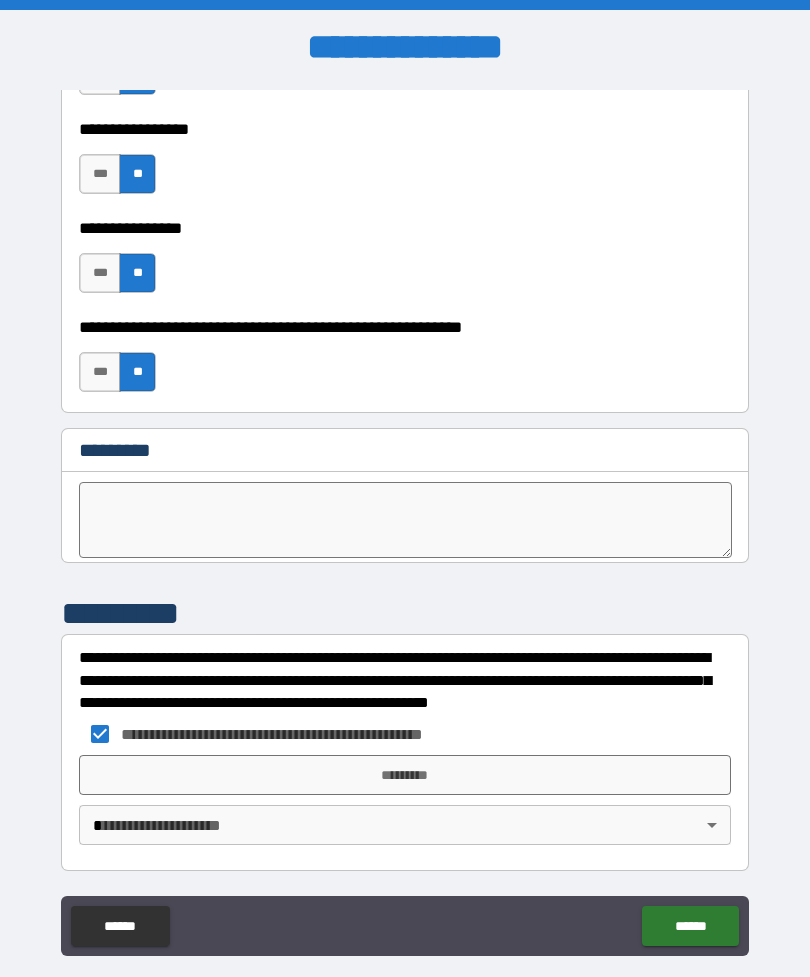 click on "*********" at bounding box center [405, 775] 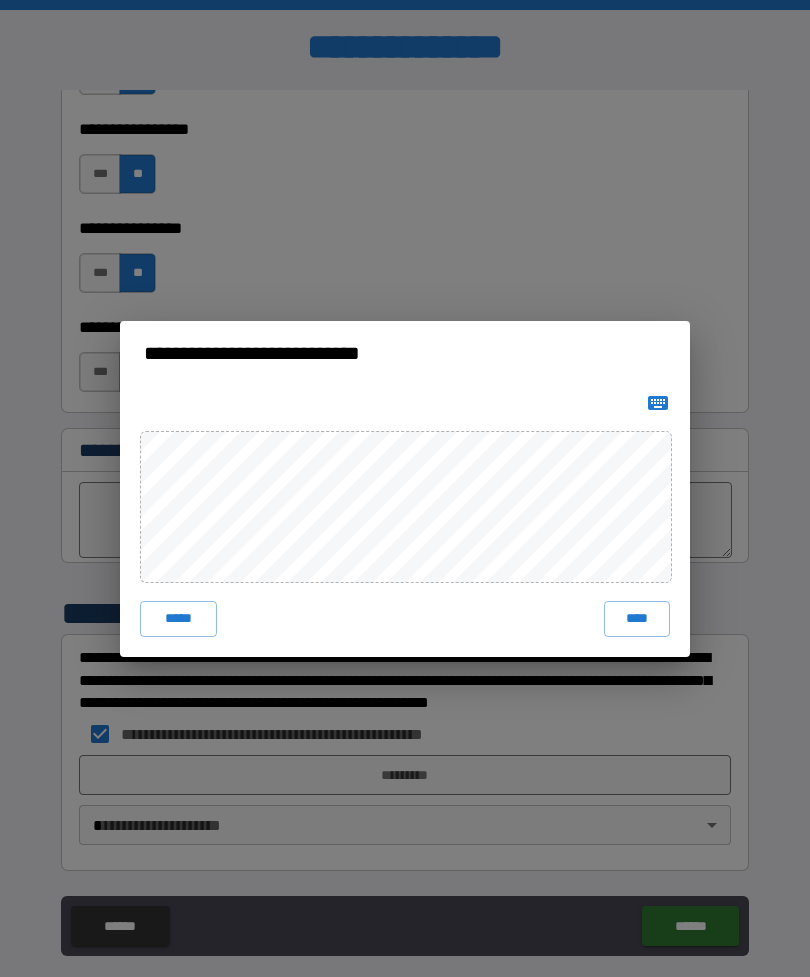 click on "****" at bounding box center (637, 619) 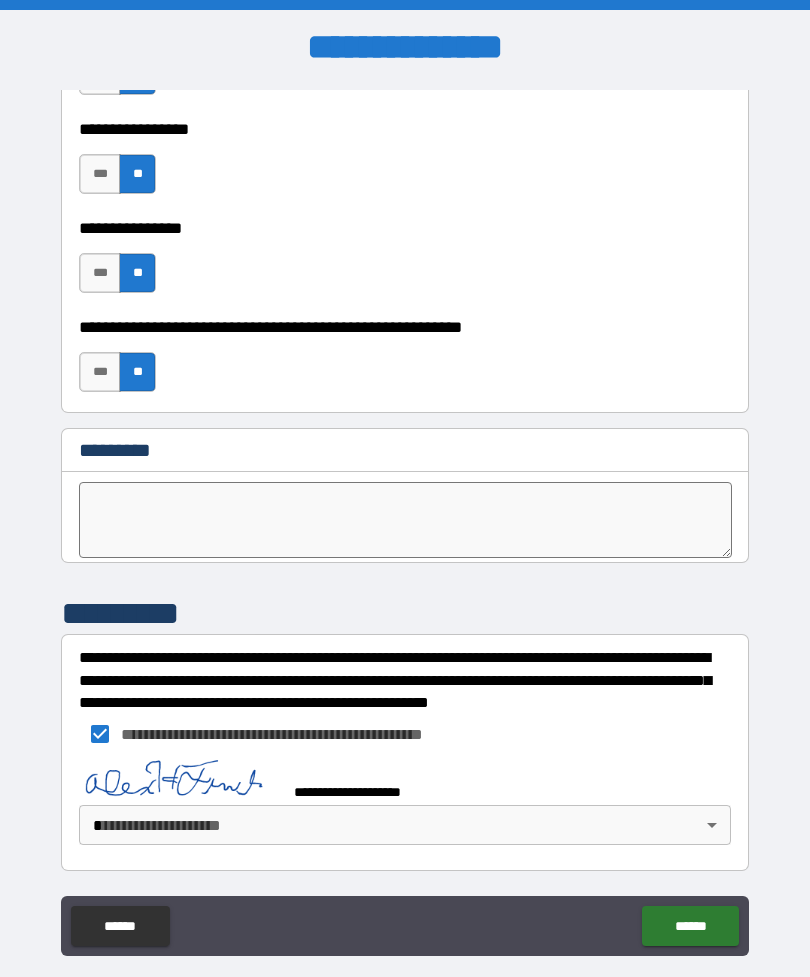 scroll, scrollTop: 10056, scrollLeft: 0, axis: vertical 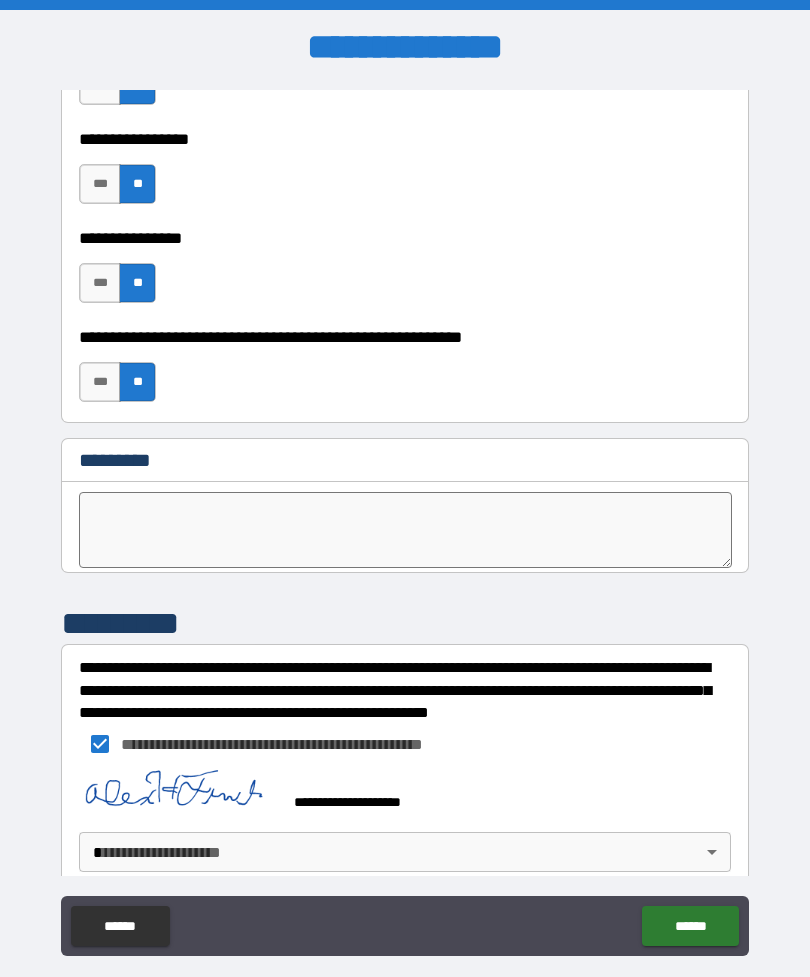 click on "******" at bounding box center (690, 926) 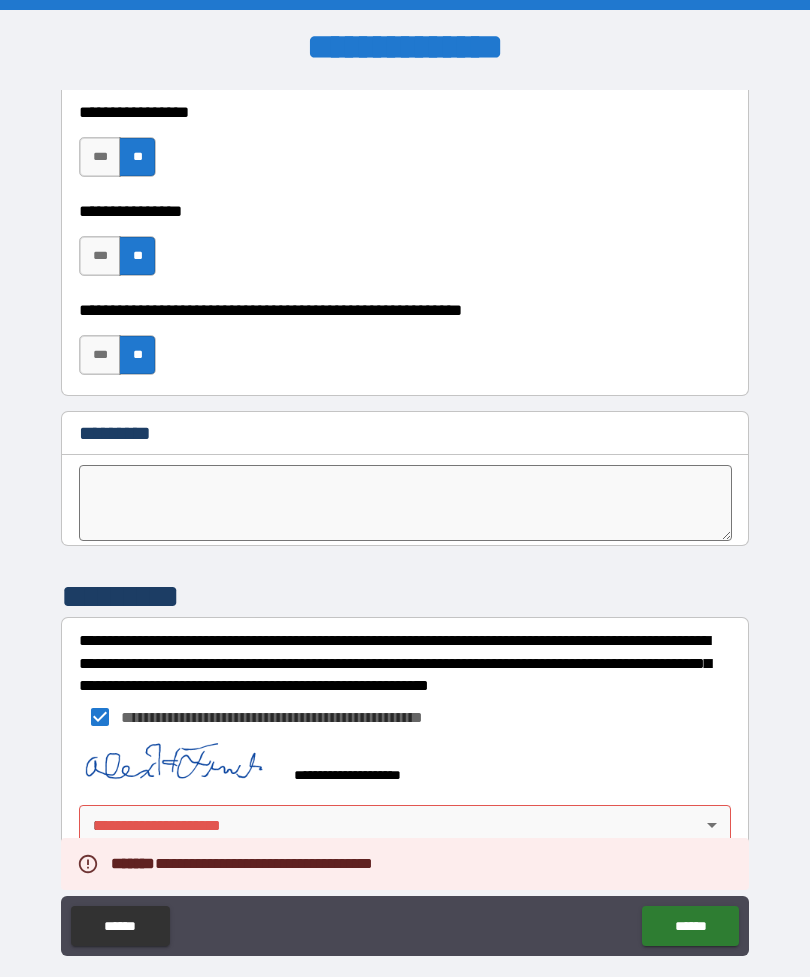scroll, scrollTop: 10083, scrollLeft: 0, axis: vertical 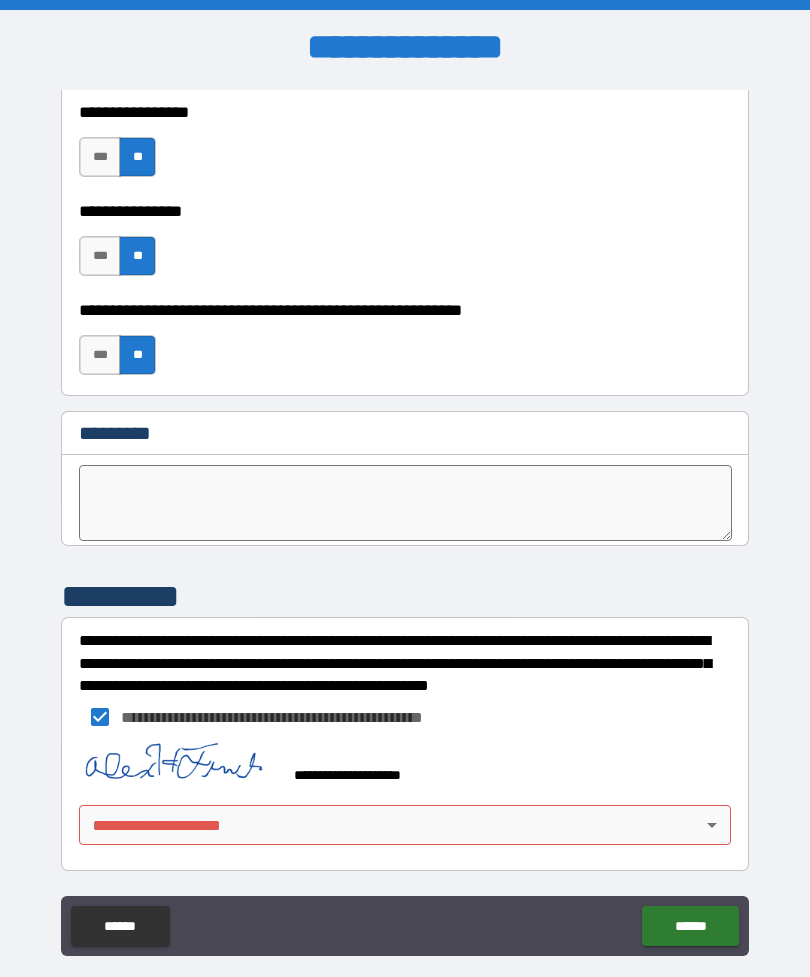 click on "**********" at bounding box center [405, 520] 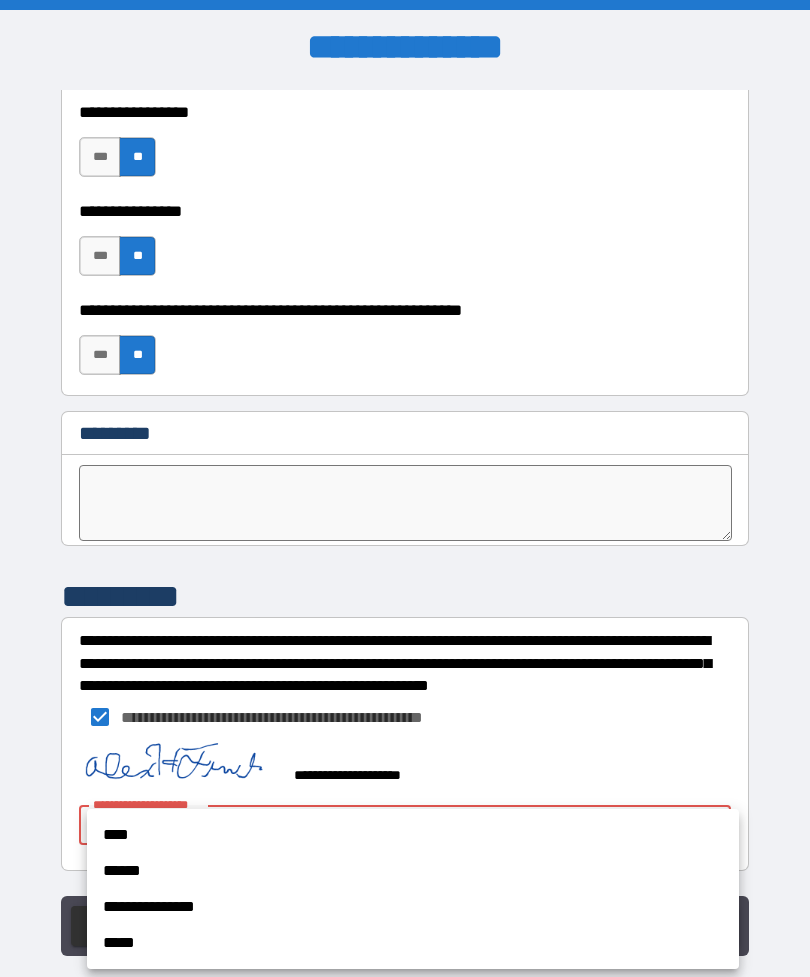 click on "****" at bounding box center (413, 835) 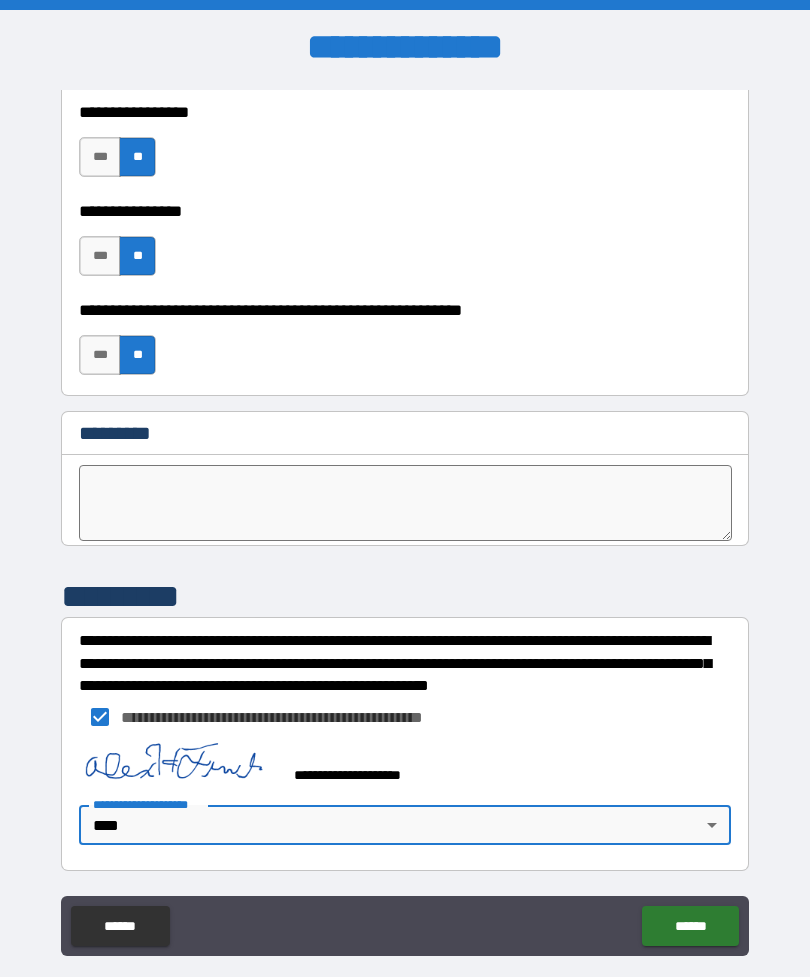 click on "******" at bounding box center (690, 926) 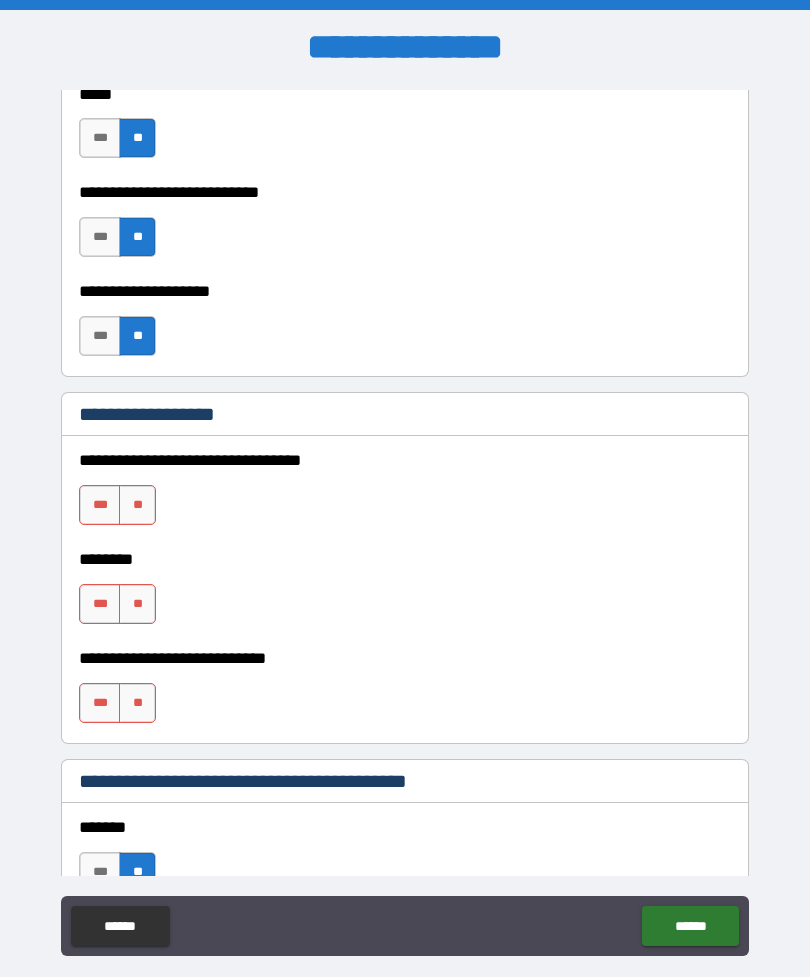 scroll, scrollTop: 878, scrollLeft: 0, axis: vertical 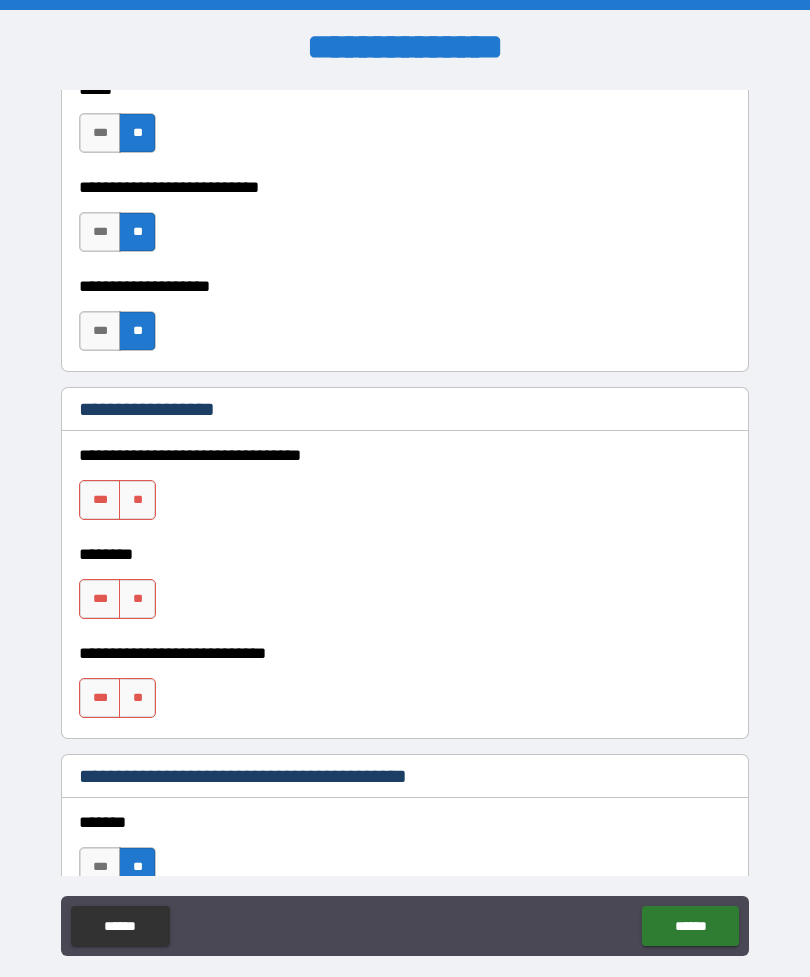 click on "**" at bounding box center [137, 500] 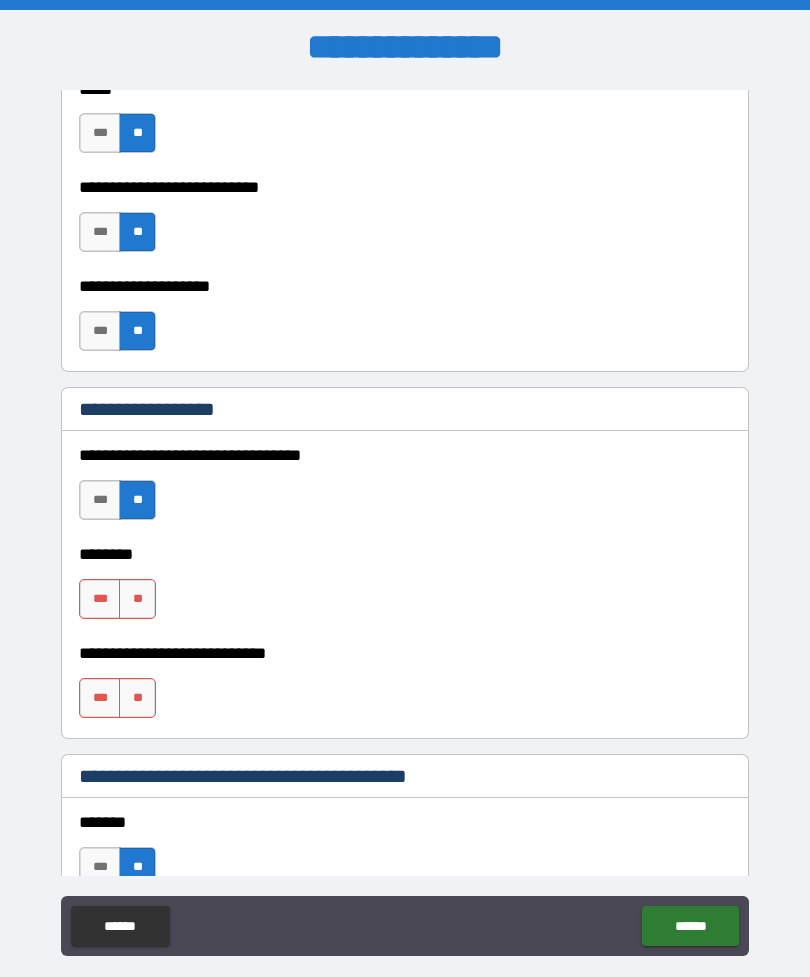 click on "**" at bounding box center (137, 599) 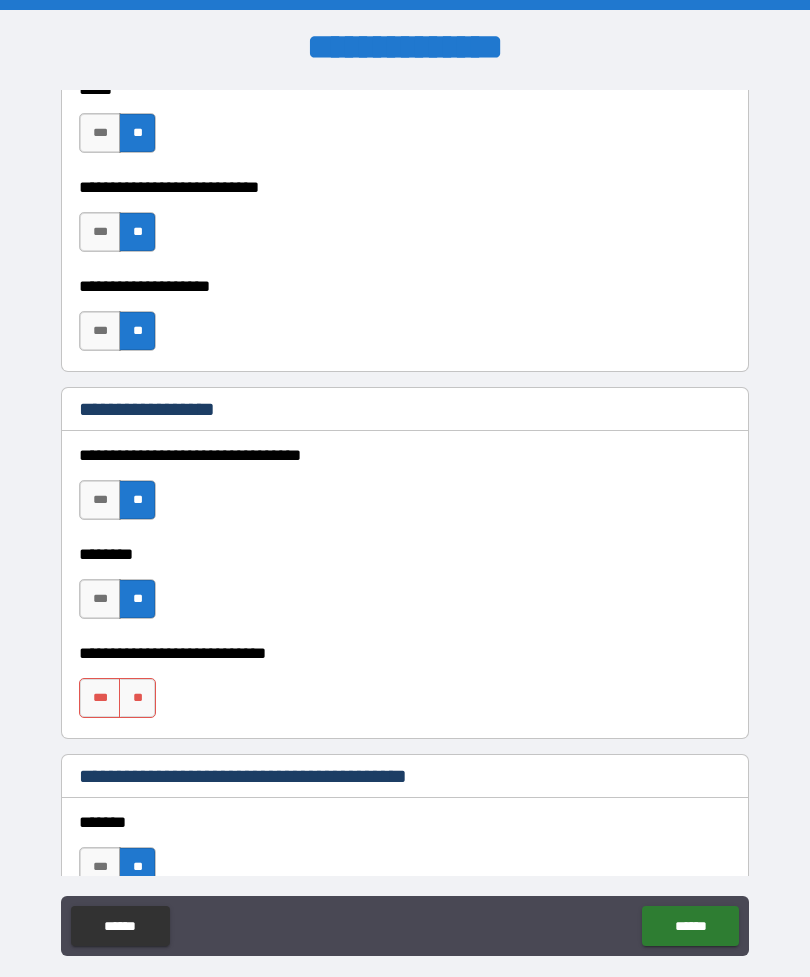 click on "**" at bounding box center (137, 698) 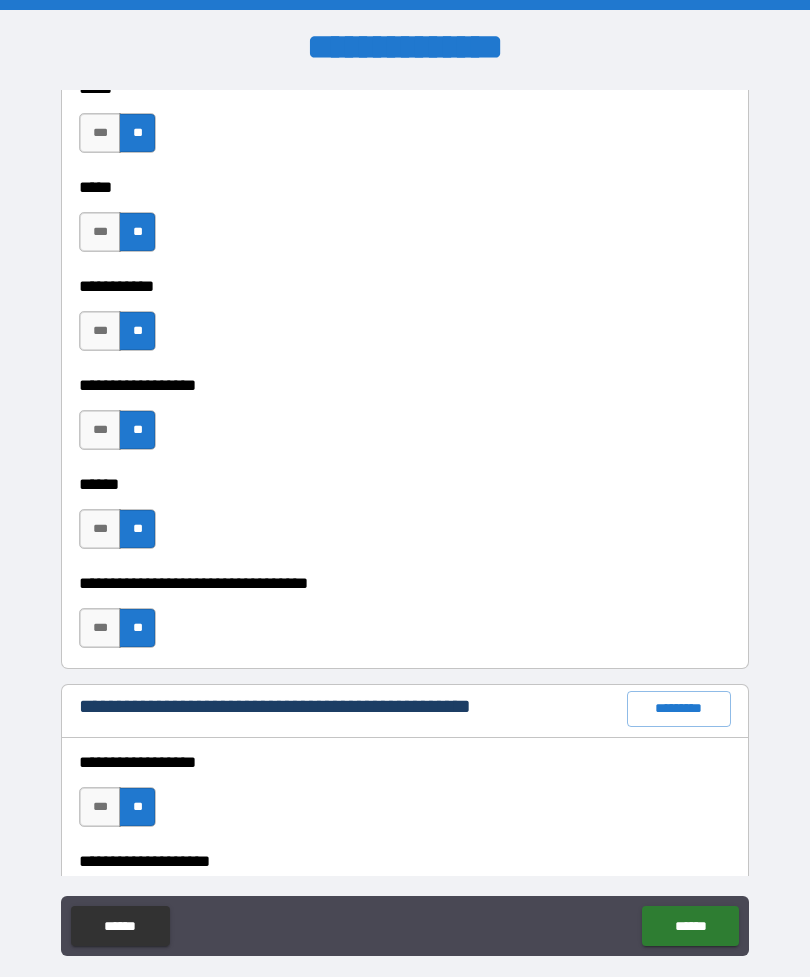 scroll, scrollTop: 2052, scrollLeft: 0, axis: vertical 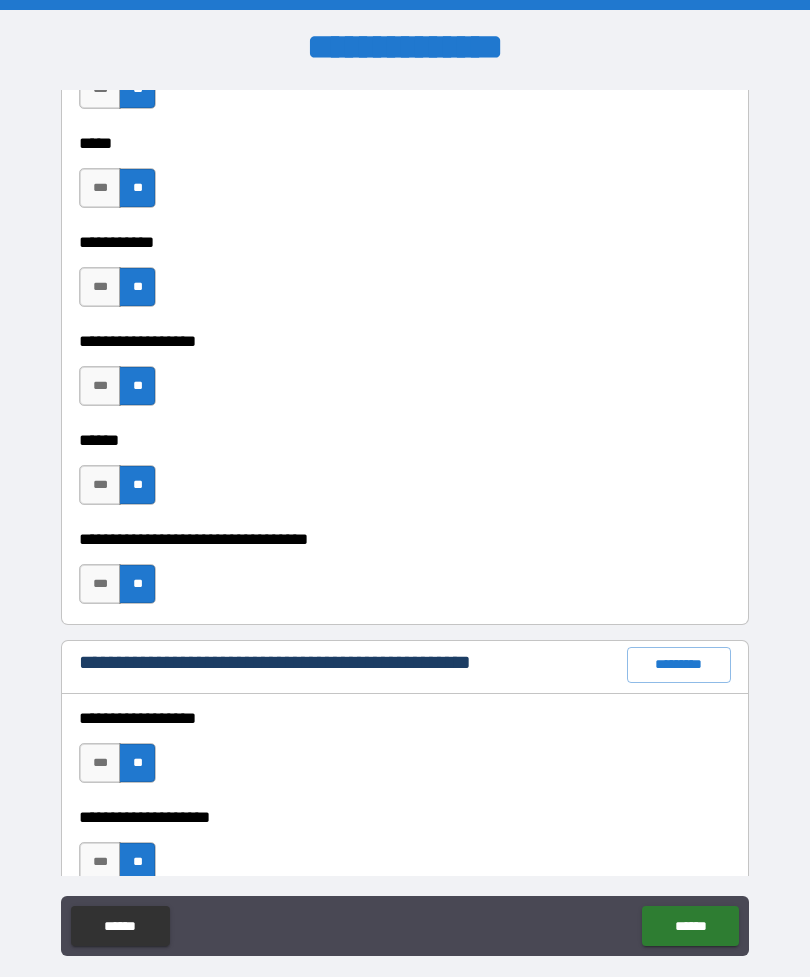 click on "******" at bounding box center (690, 926) 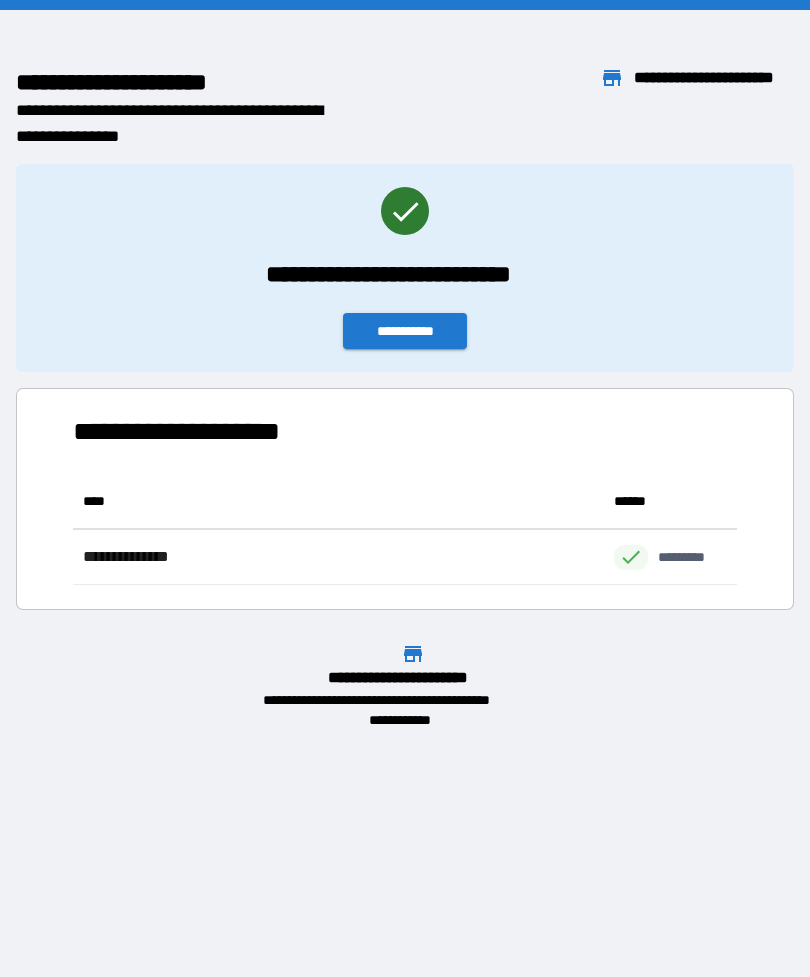 scroll, scrollTop: 1, scrollLeft: 1, axis: both 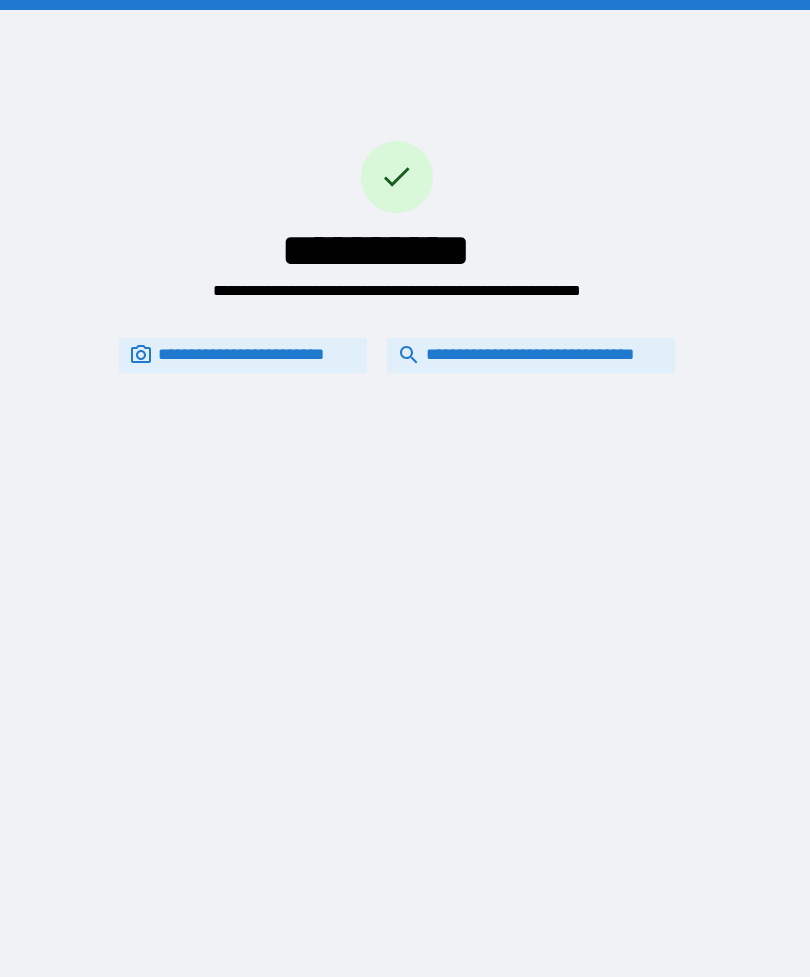 click on "**********" at bounding box center [531, 355] 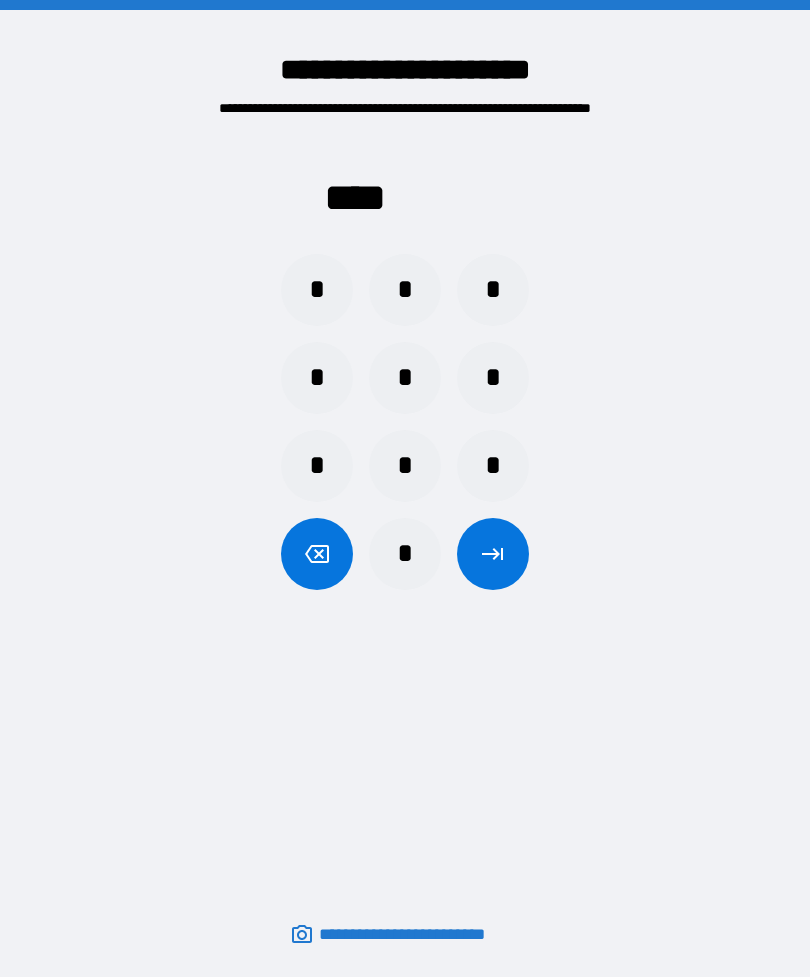 click on "*" at bounding box center [317, 290] 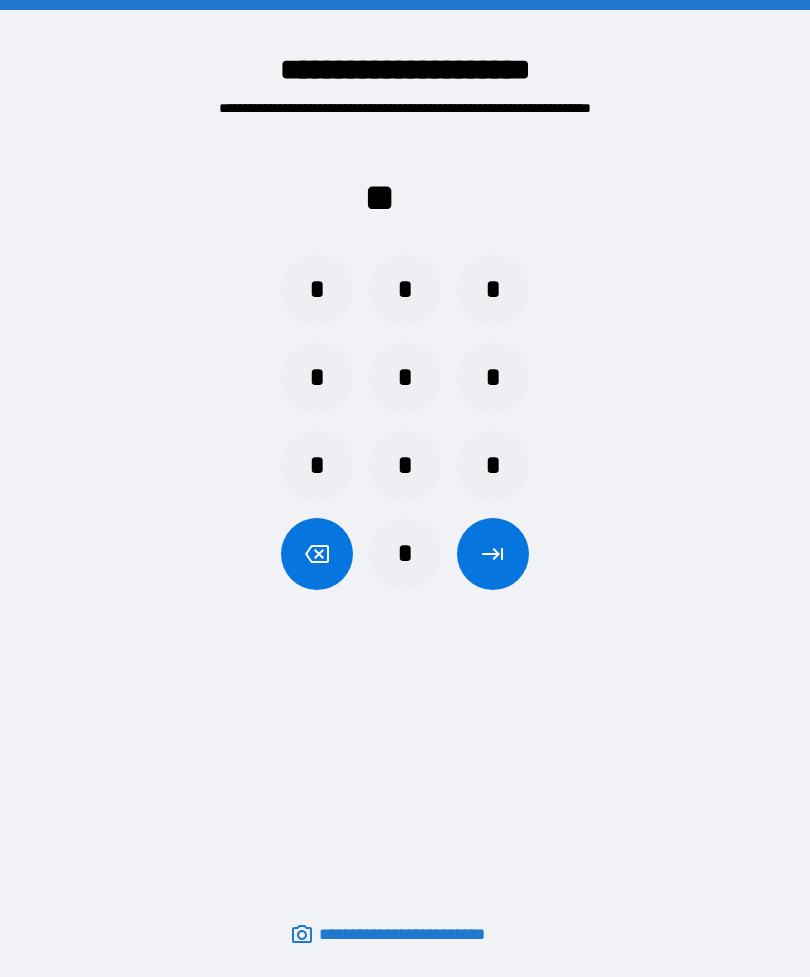 click on "*" at bounding box center [317, 290] 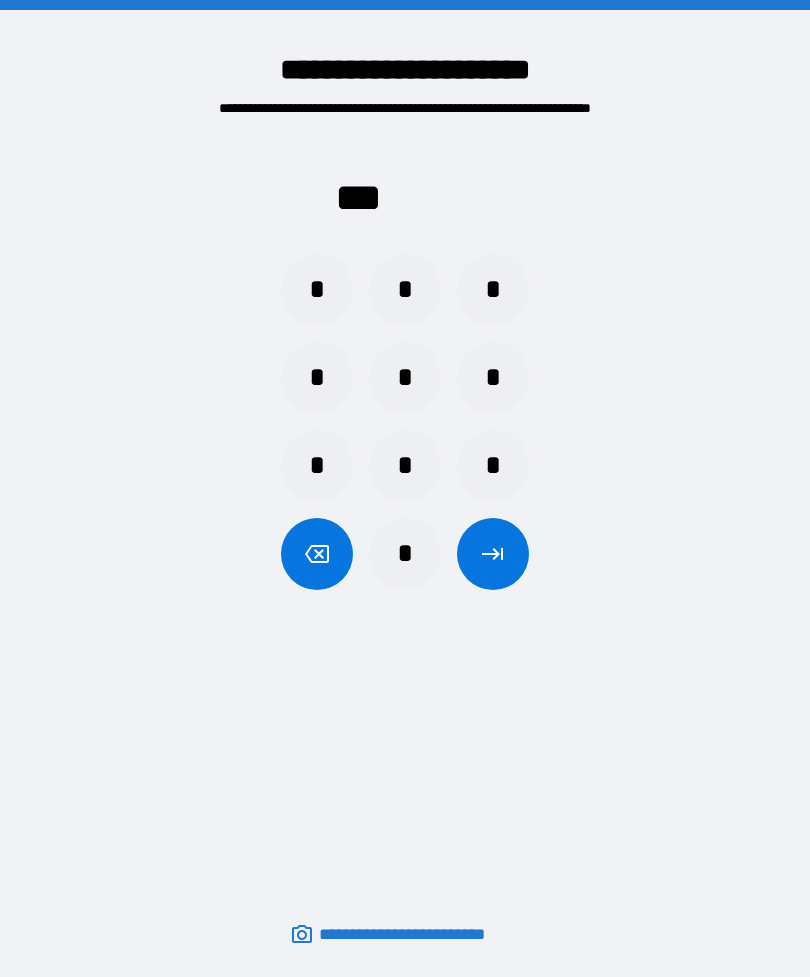 click on "*" at bounding box center [317, 290] 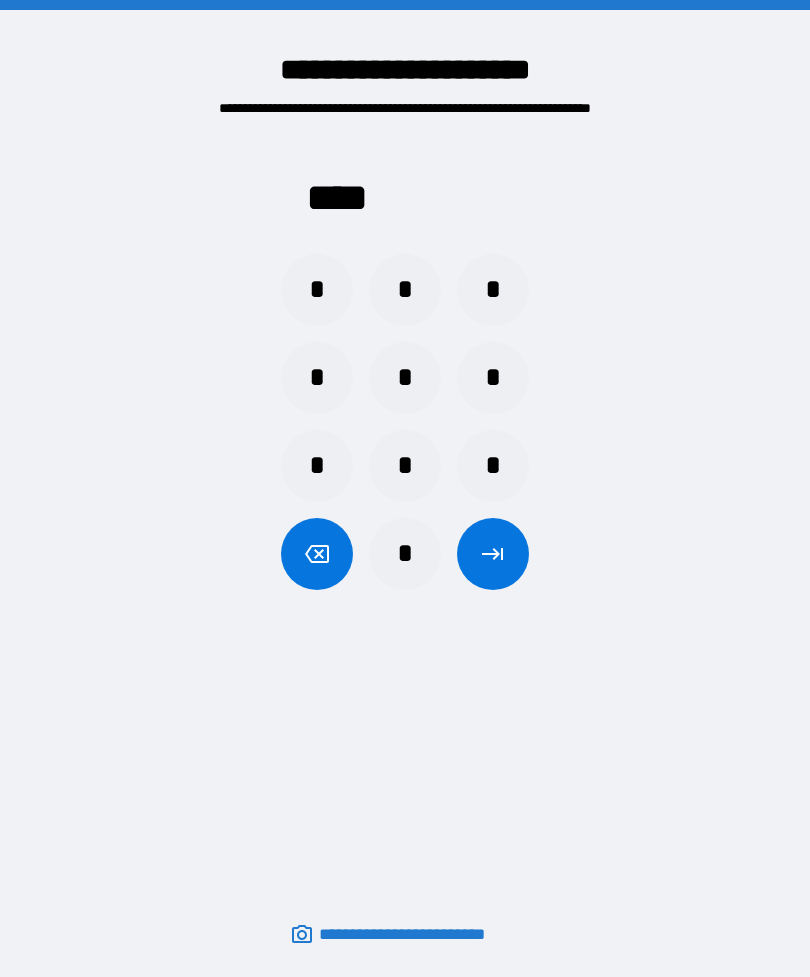 click at bounding box center [493, 554] 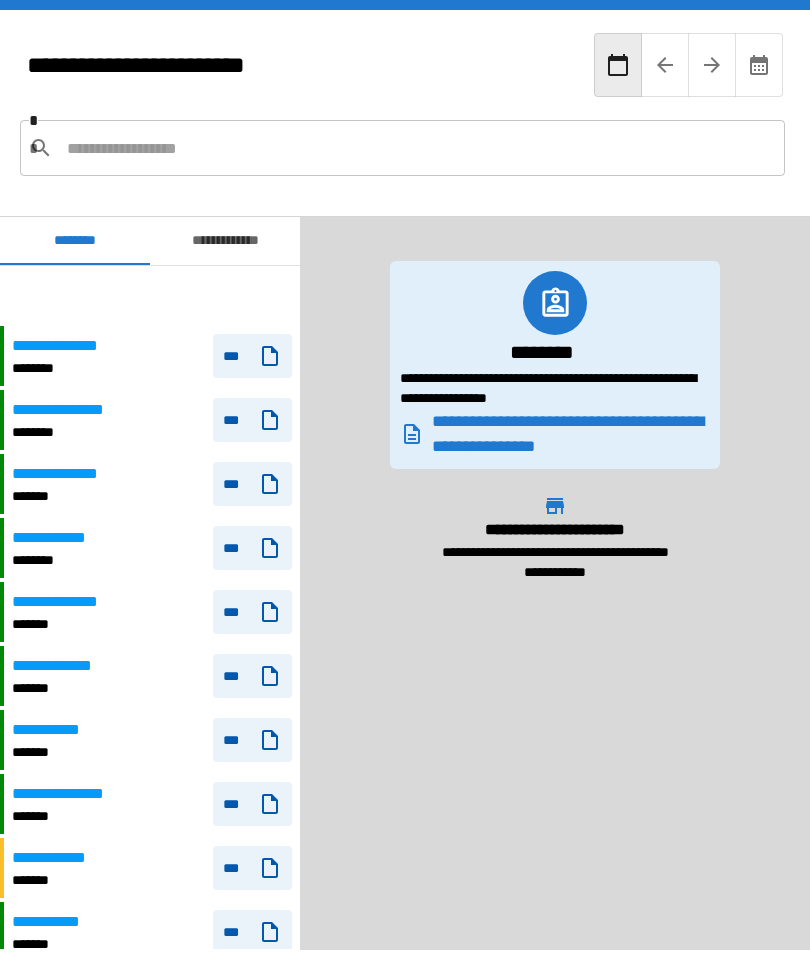 scroll, scrollTop: 60, scrollLeft: 0, axis: vertical 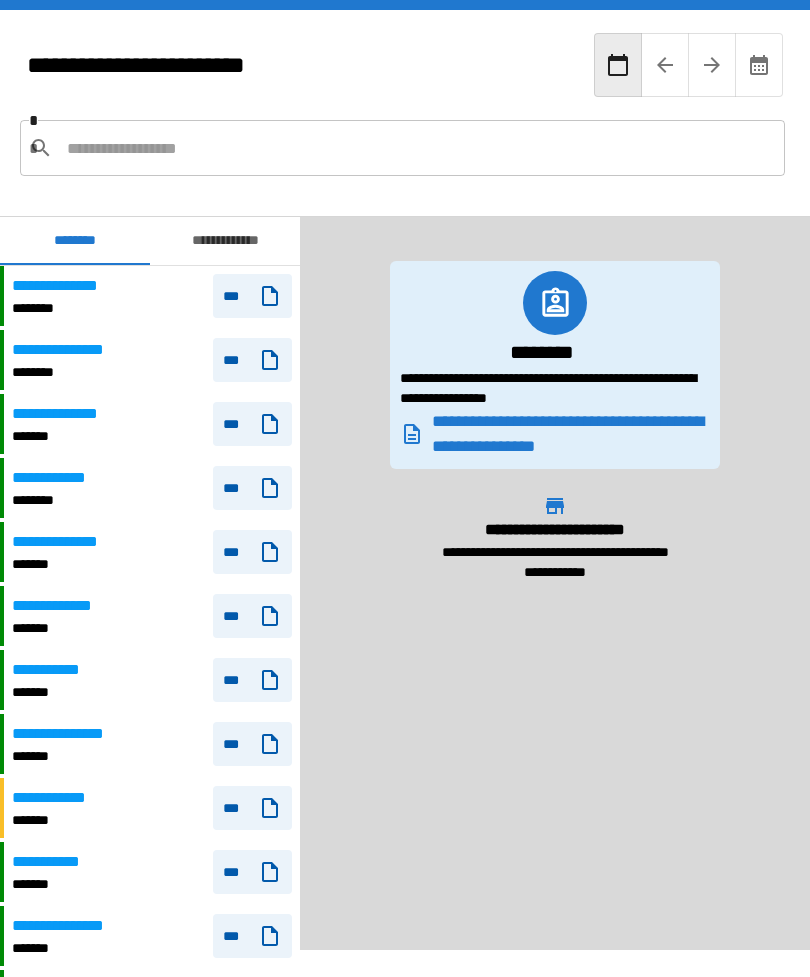 click 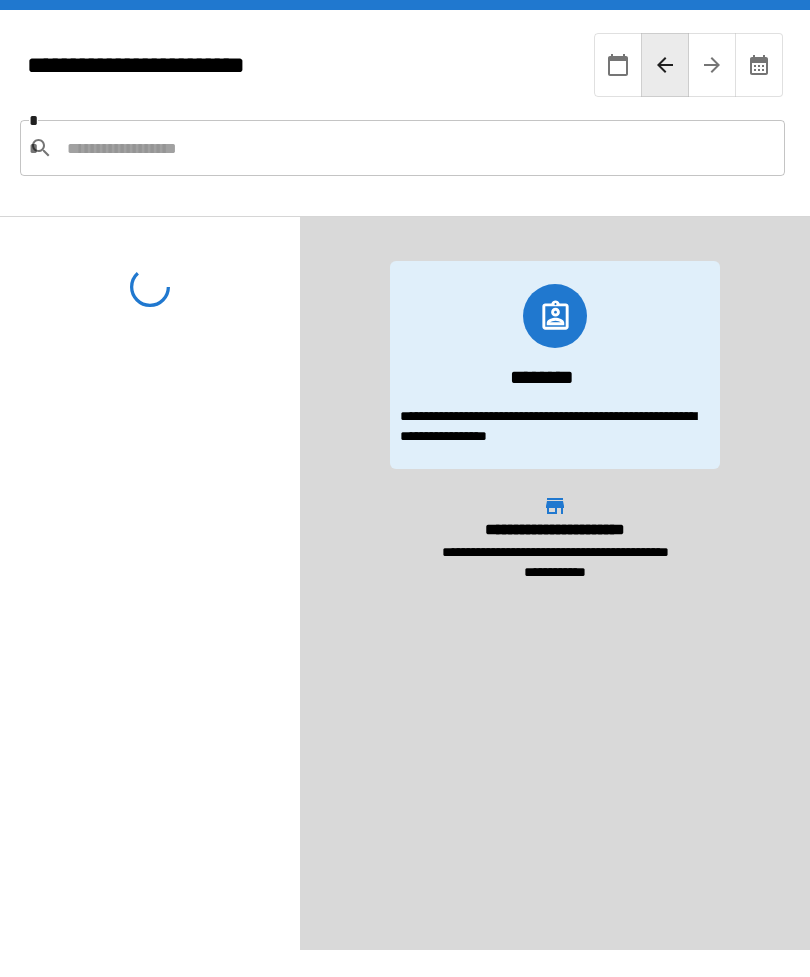 click at bounding box center [418, 148] 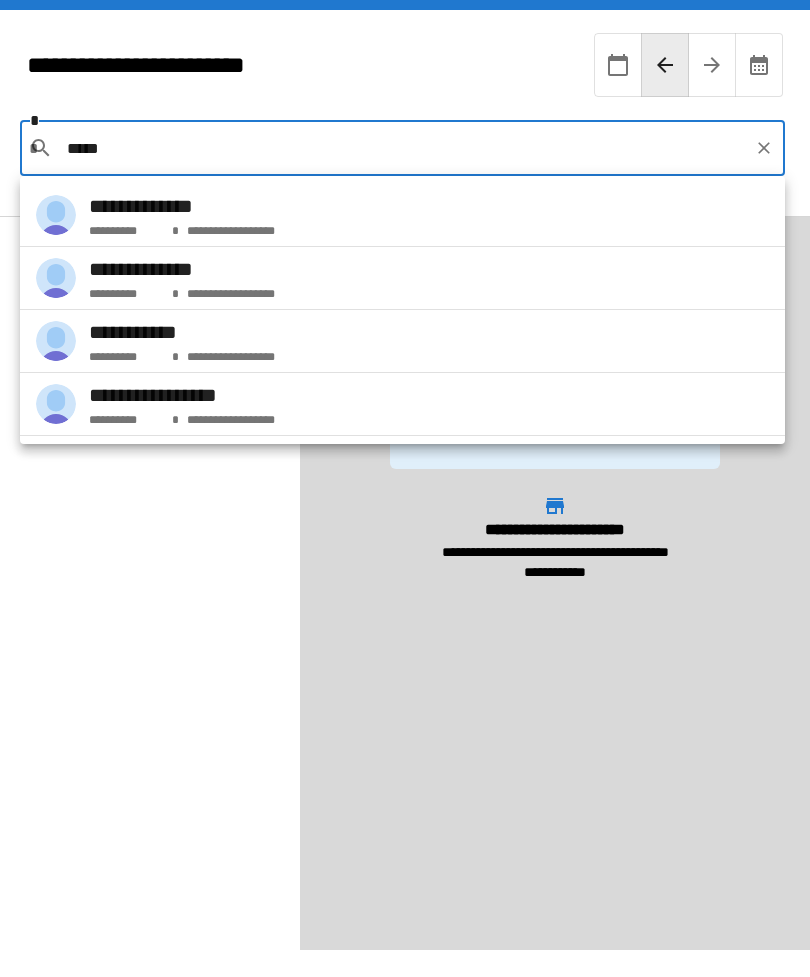click on "**********" at bounding box center (402, 404) 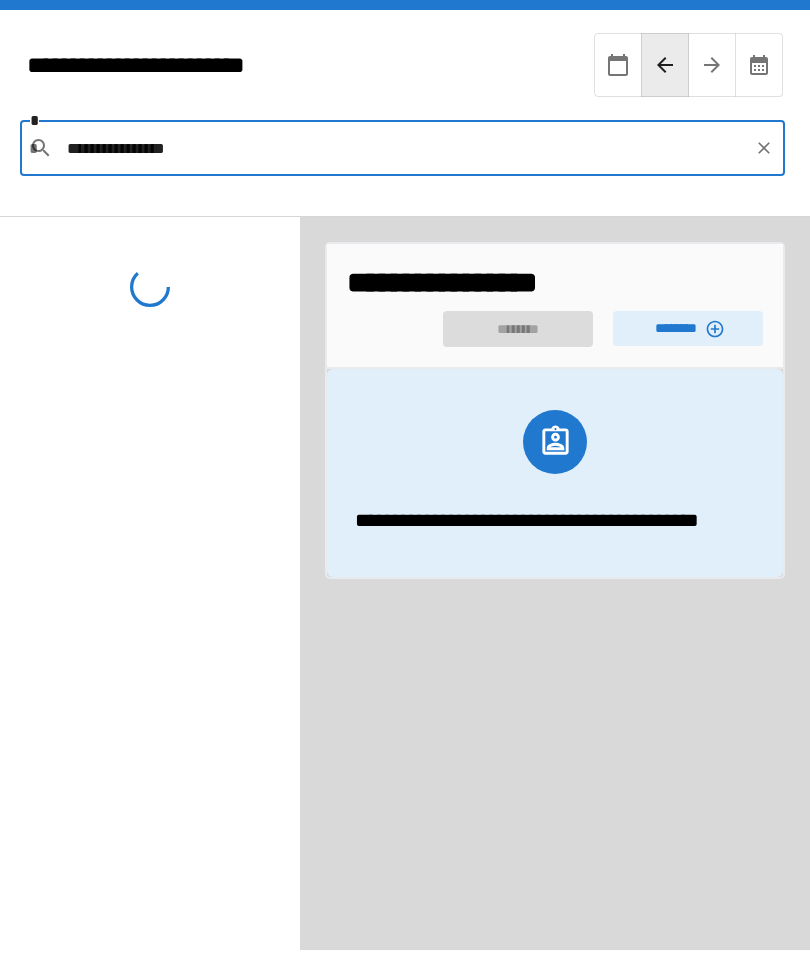 click on "********" at bounding box center (688, 328) 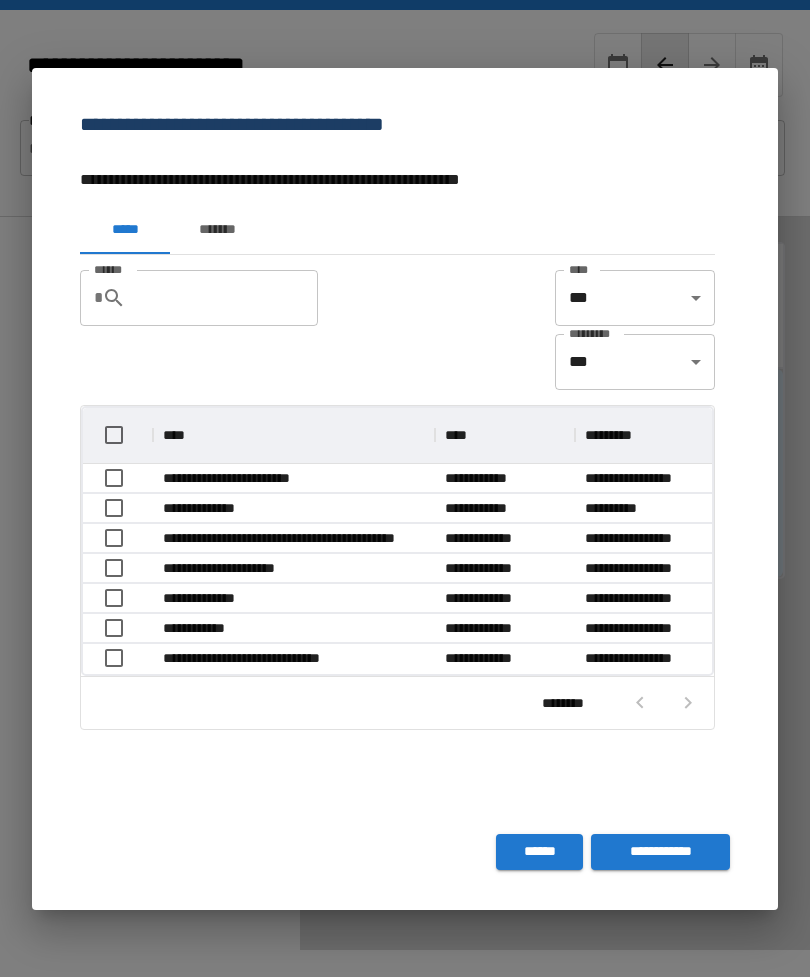 scroll, scrollTop: 1, scrollLeft: 1, axis: both 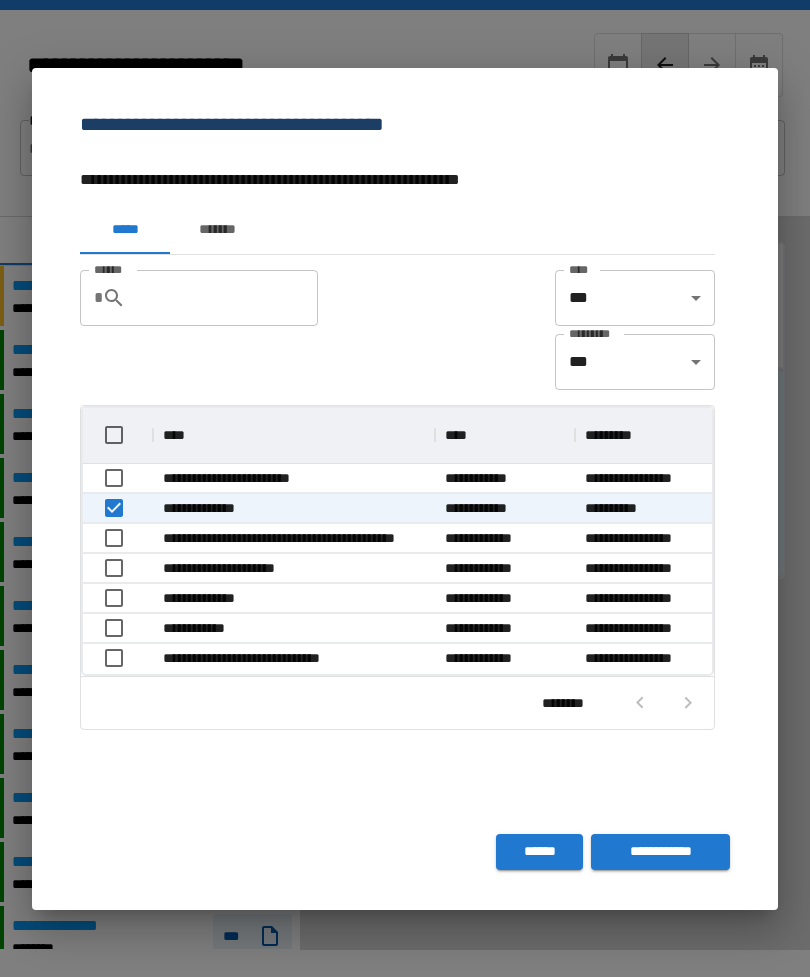 click on "**********" at bounding box center (660, 852) 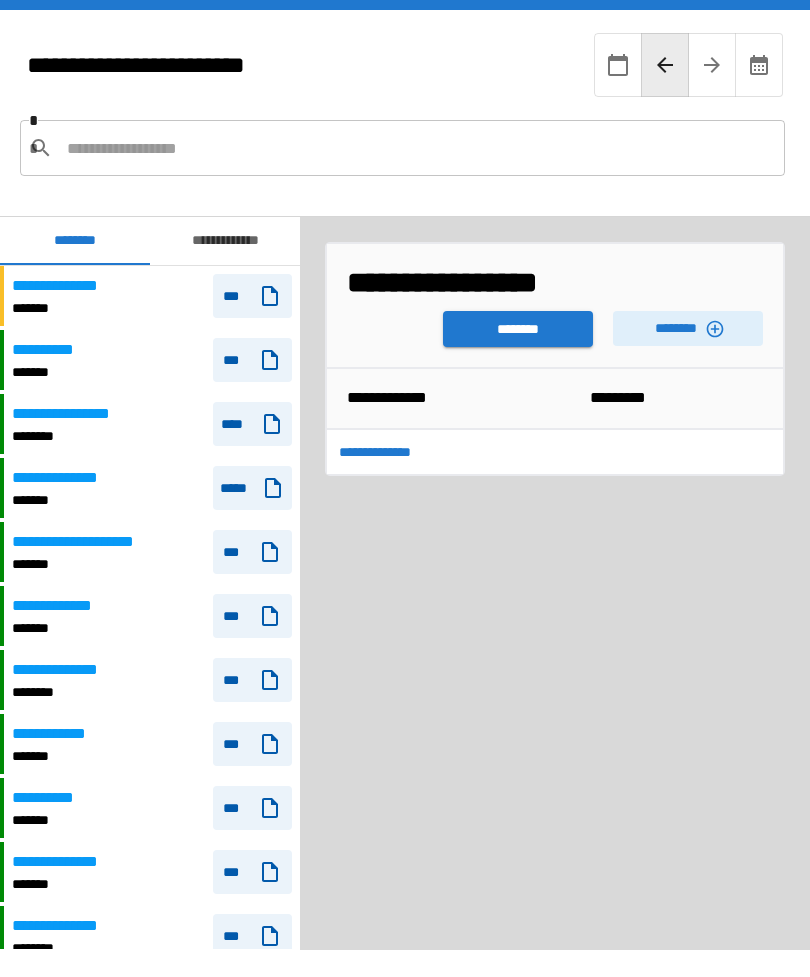 click on "**********" at bounding box center (384, 452) 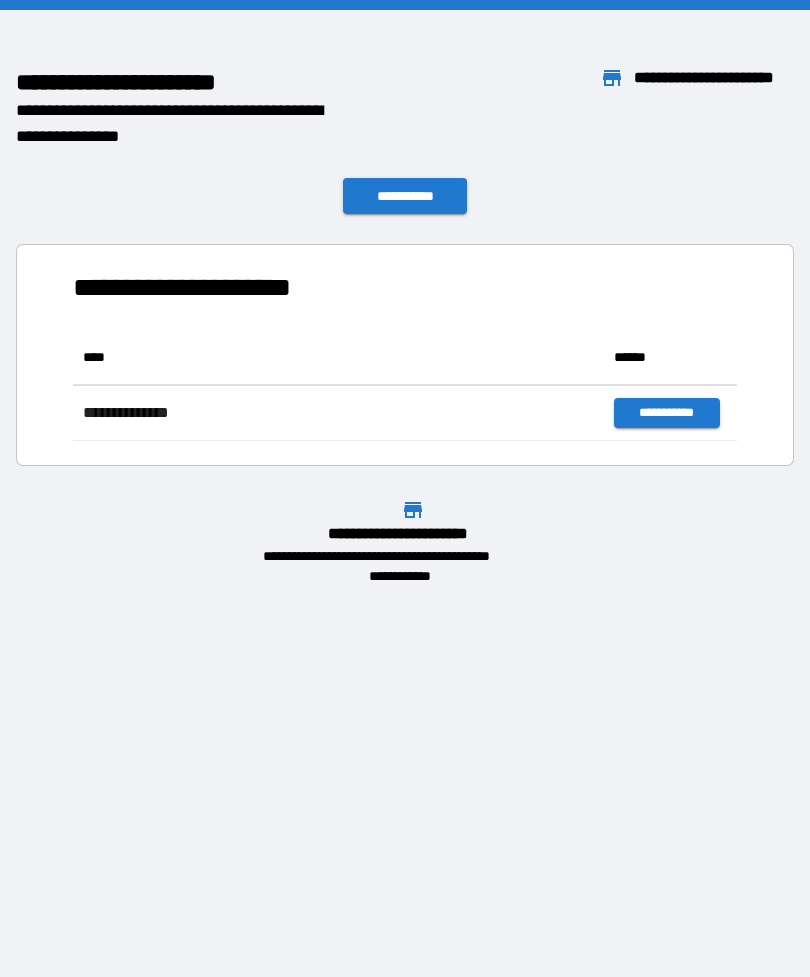 scroll, scrollTop: 111, scrollLeft: 664, axis: both 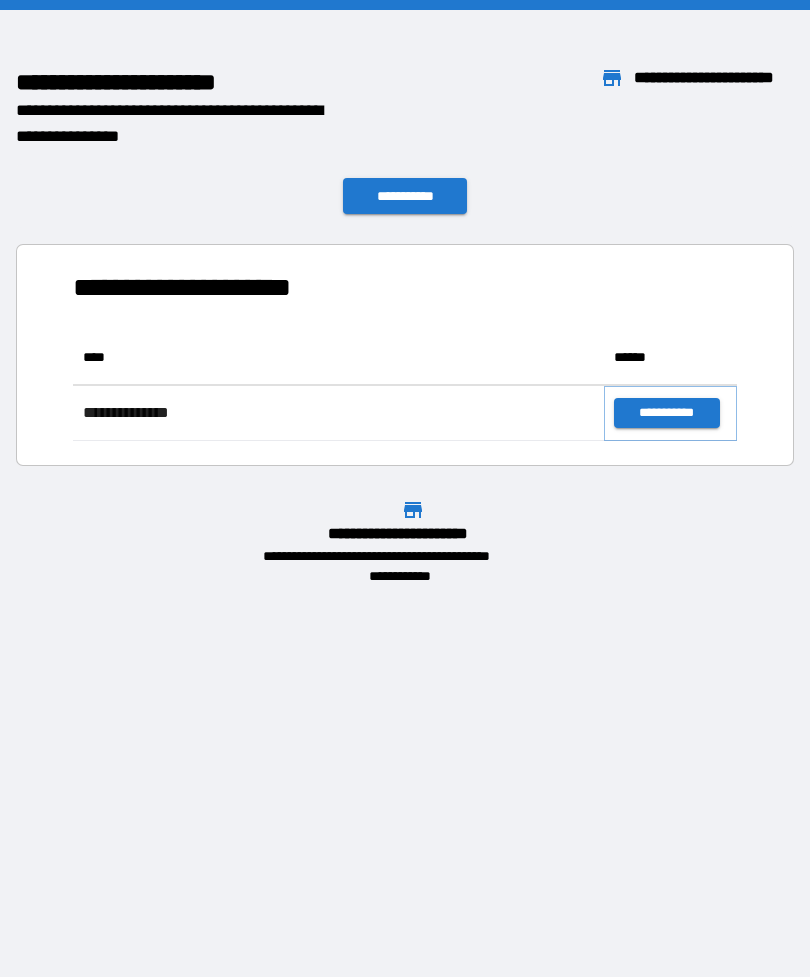 click on "**********" at bounding box center (666, 413) 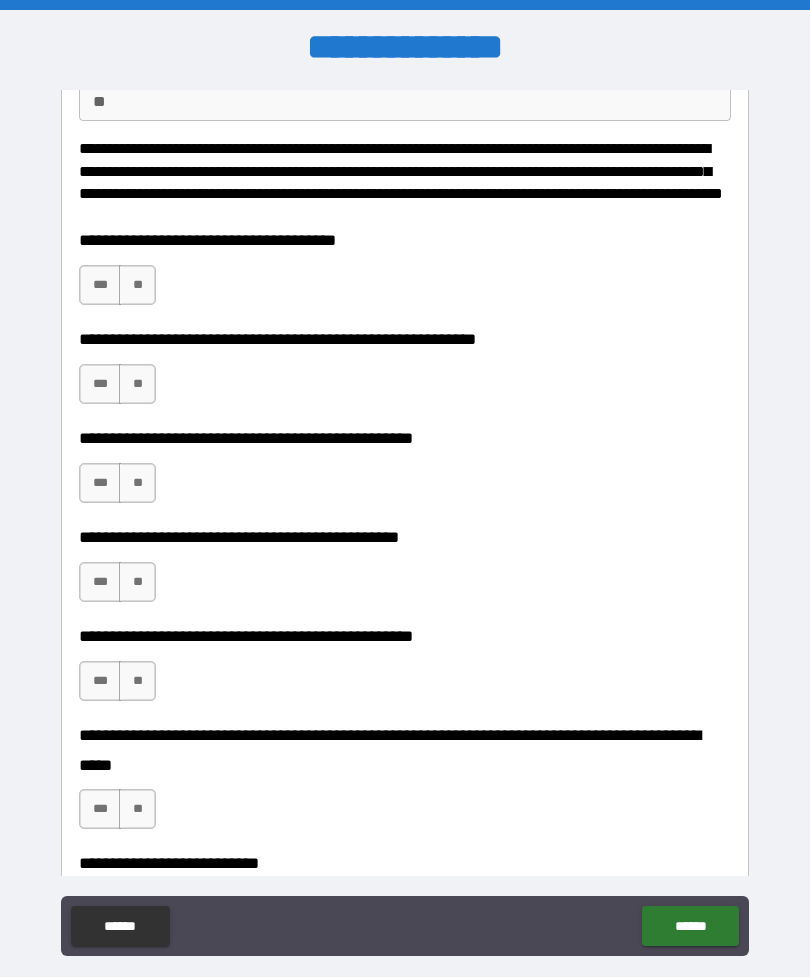 scroll, scrollTop: 344, scrollLeft: 0, axis: vertical 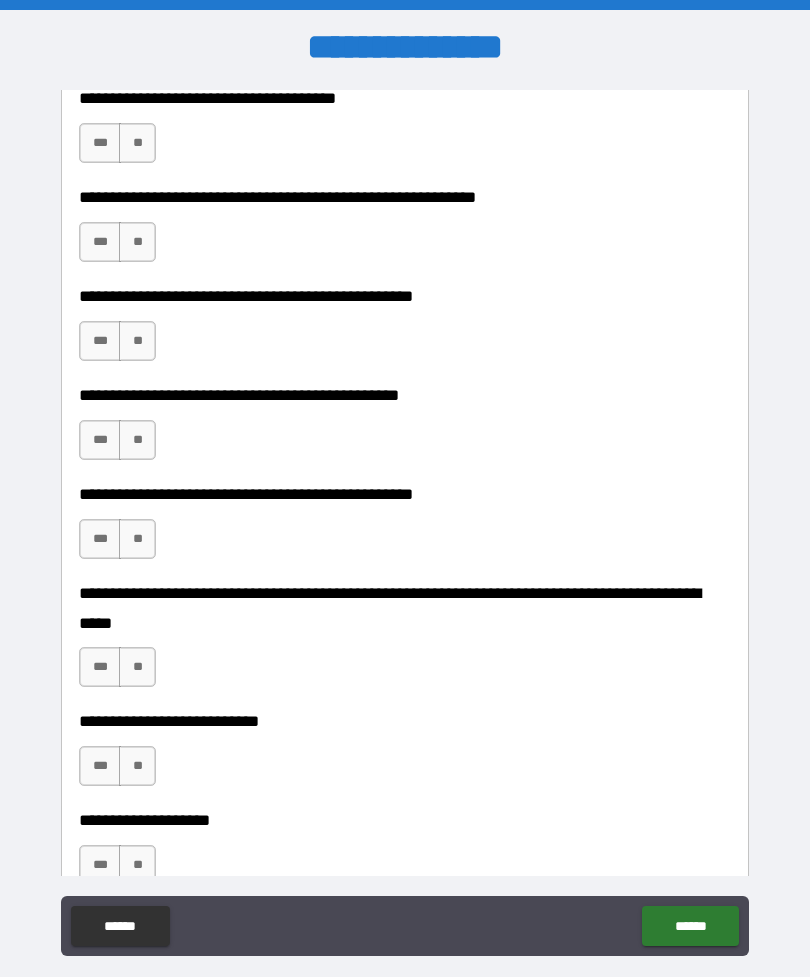 click at bounding box center [405, 5] 